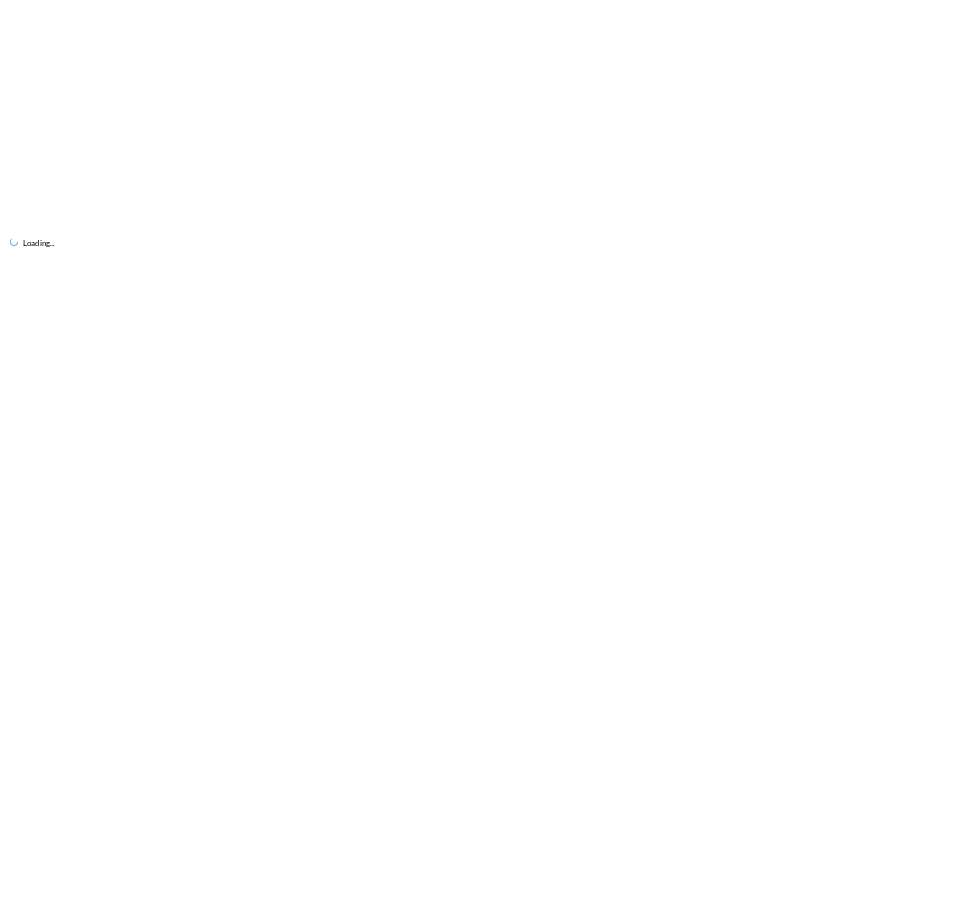 scroll, scrollTop: 0, scrollLeft: 0, axis: both 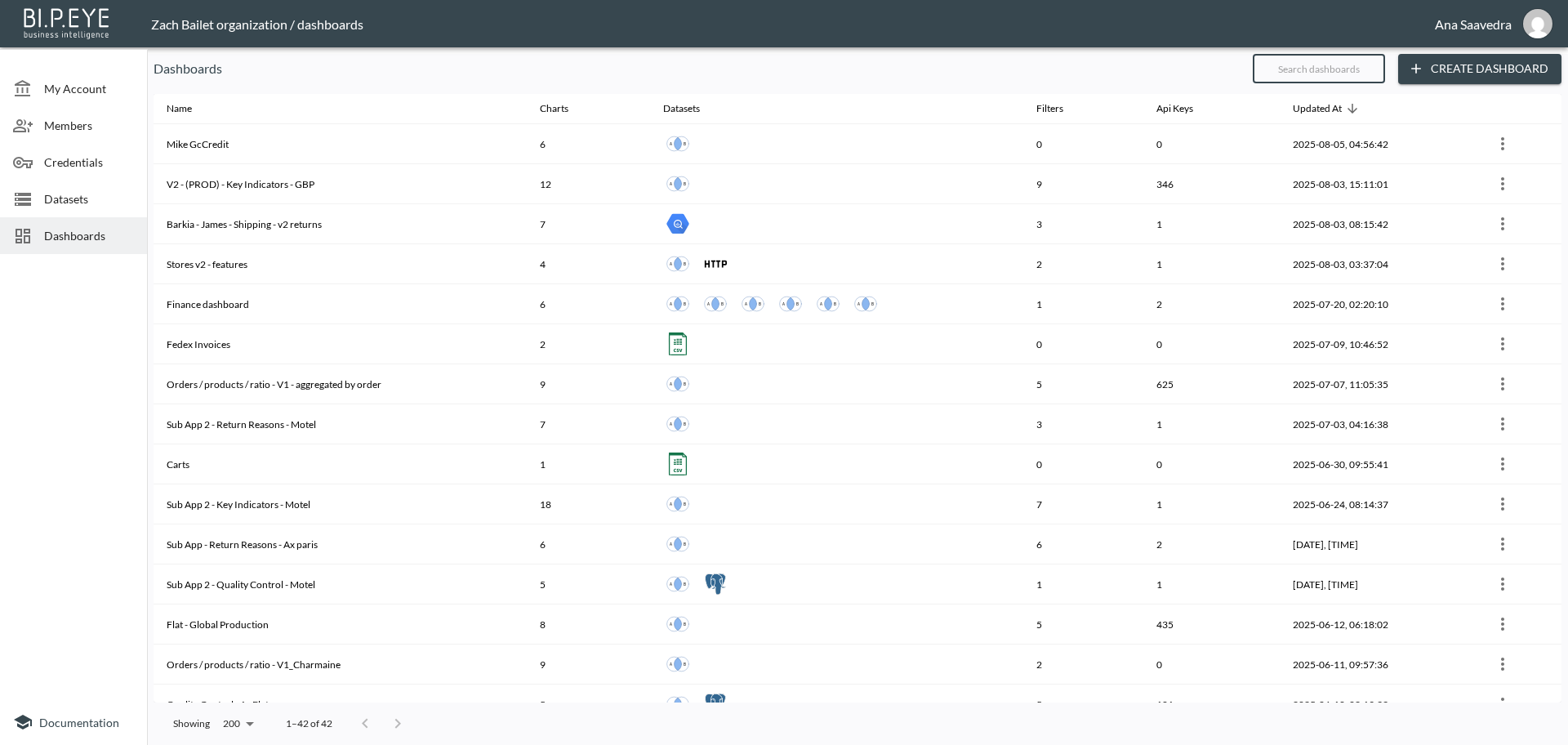 click at bounding box center (1319, 69) 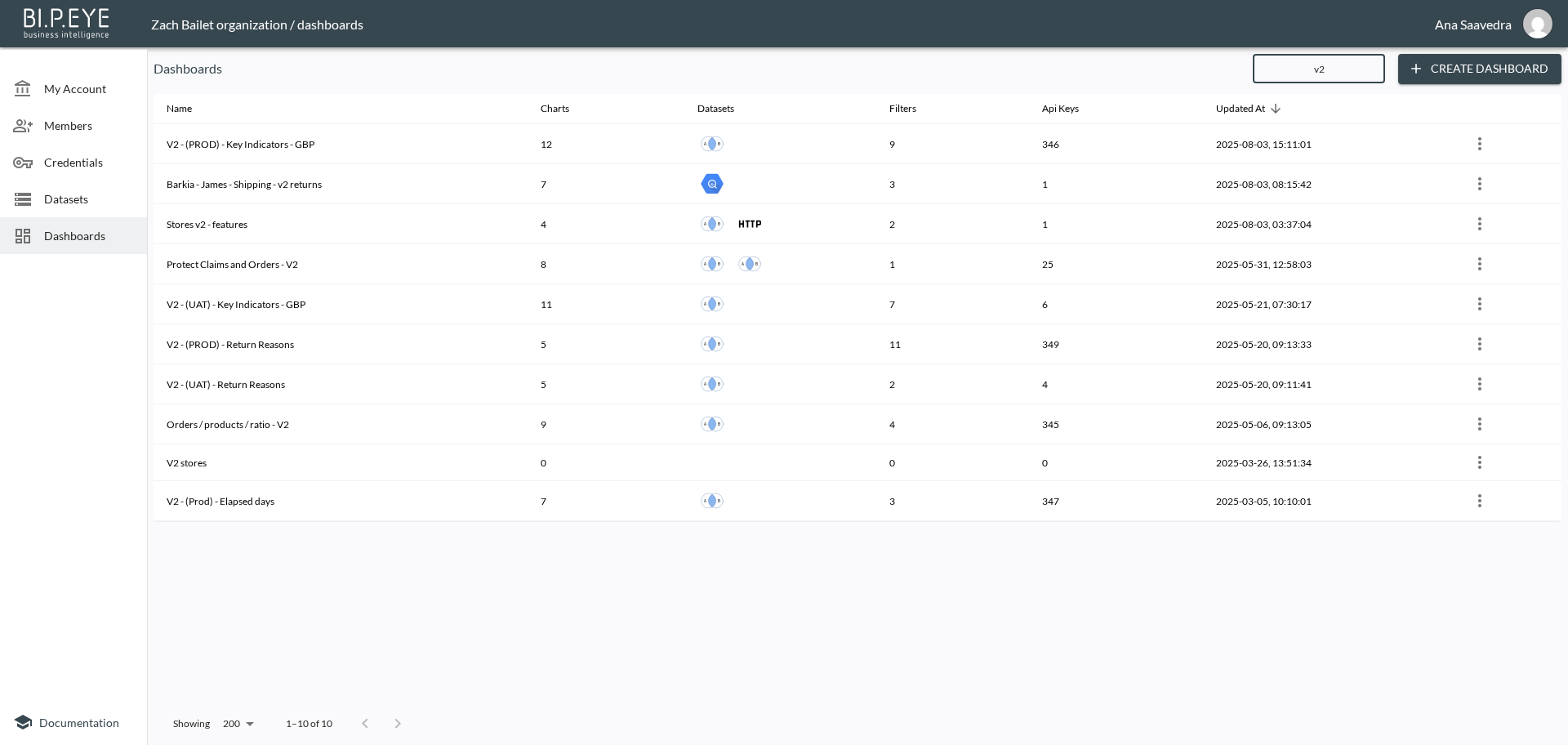 type on "v2" 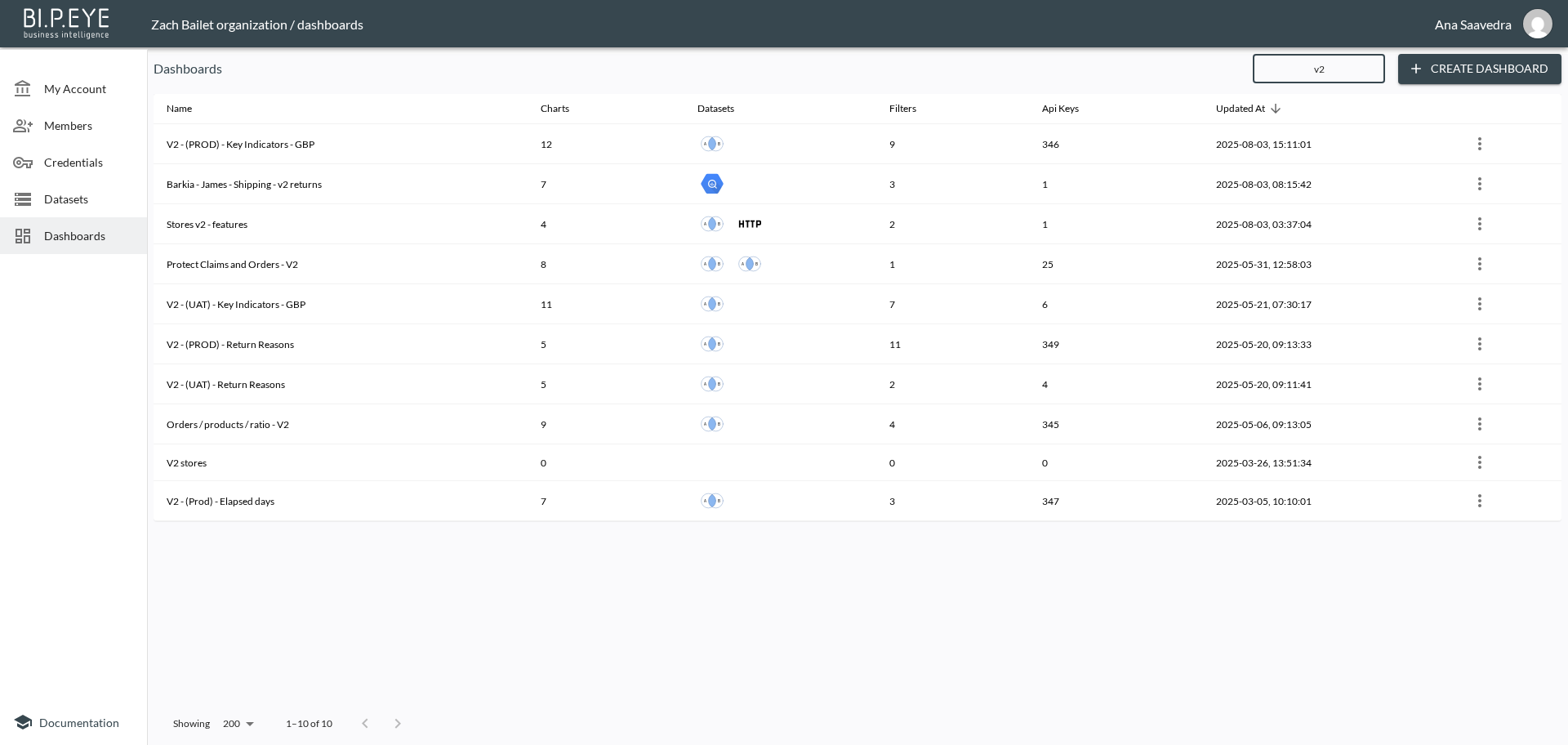 click on "Name Charts Datasets Filters Api Keys Updated At V2 - (PROD) - Key Indicators - GBP 12 9 346 2025-08-03, 15:11:01 Barkia - James - Shipping - v2 returns 7 3 1 2025-08-03, 08:15:42 Stores v2 - features 4 2 1 2025-08-03, 03:37:04 Protect Claims and Orders - V2 8 1 25 2025-05-31, 12:58:03 V2 - (UAT) - Key Indicators - GBP 11 7 6 2025-05-21, 07:30:17 V2 - (PROD) - Return Reasons 5 11 349 2025-05-20, 09:13:33 V2 - (UAT) - Return Reasons 5 2 4 2025-05-20, 09:11:41 Orders / products / ratio - V2 9 4 345 2025-05-06, 09:13:05 V2 stores 0 0 0 2025-03-26, 13:51:34 V2 - (Prod) - Elapsed days 7 3 347 2025-03-05, 10:10:01" at bounding box center (858, 399) 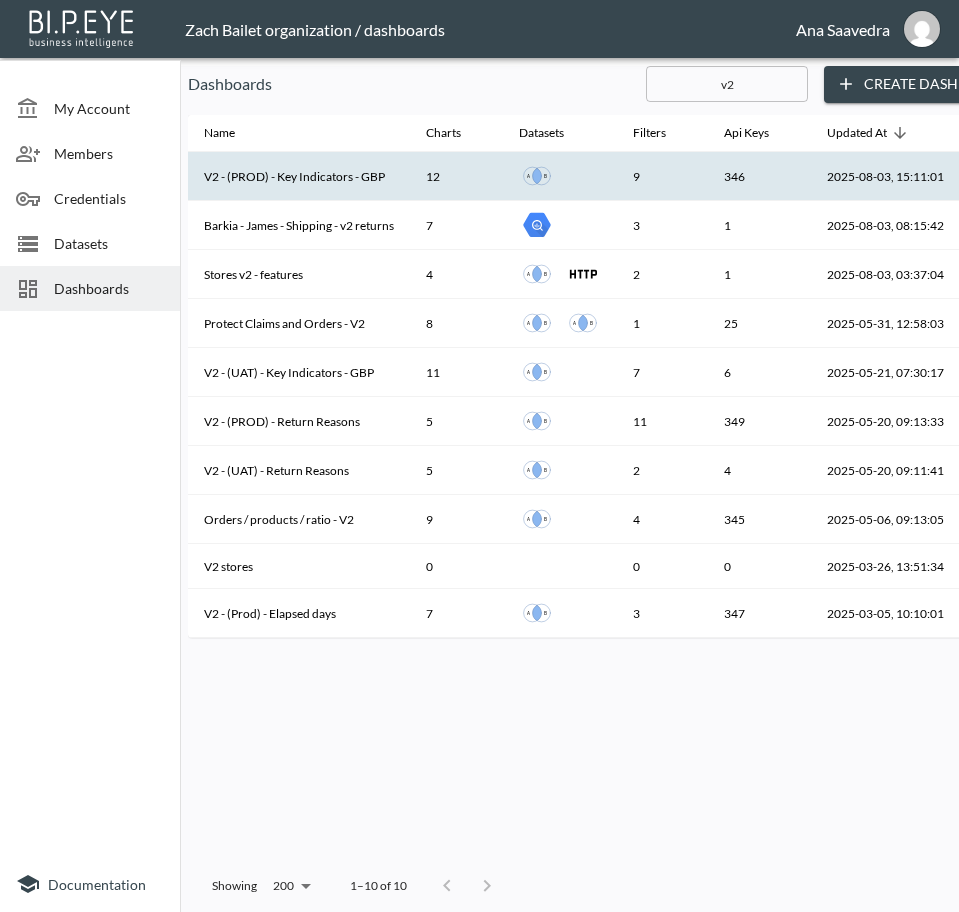 click on "V2 - (PROD) - Key Indicators - GBP" at bounding box center [299, 176] 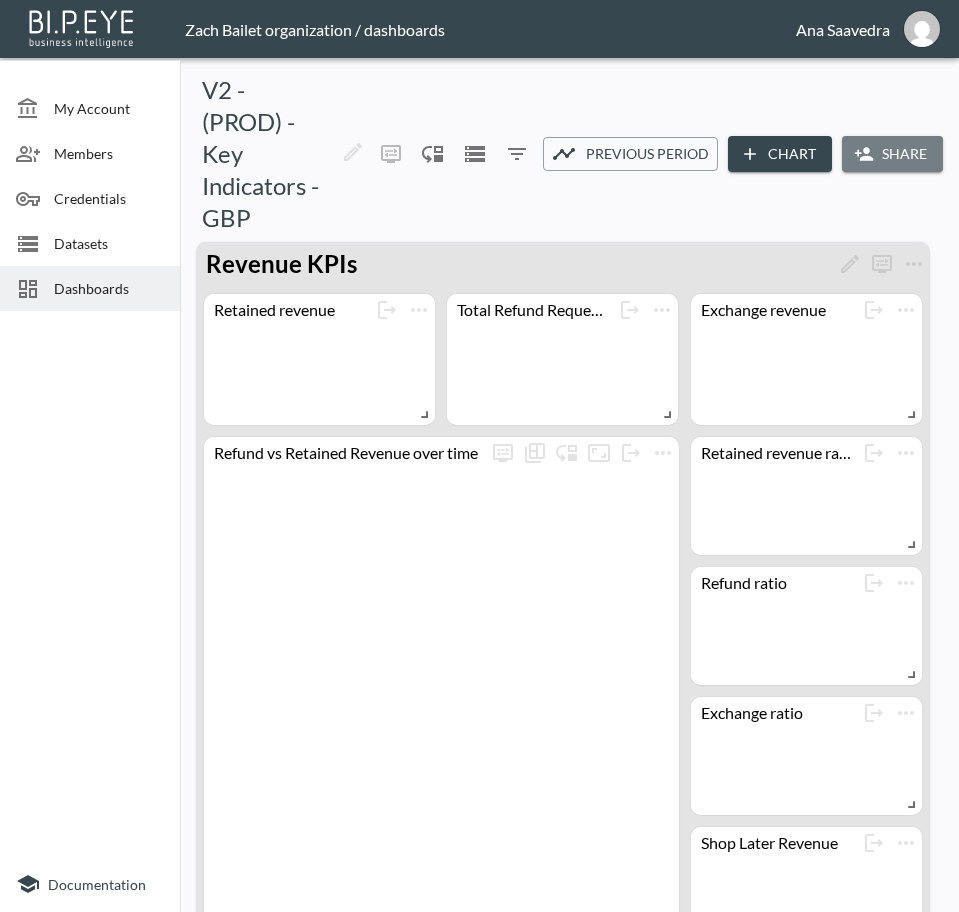 click on "Share" at bounding box center [892, 154] 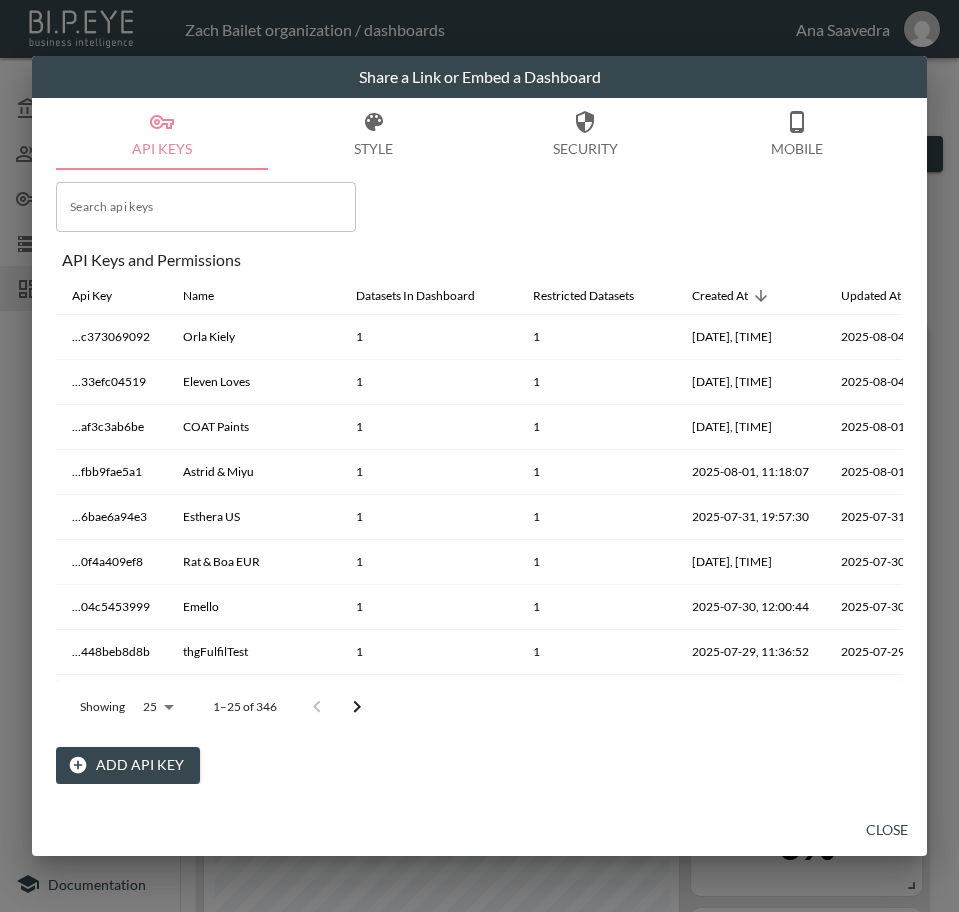 click on "Add API Key" at bounding box center [128, 765] 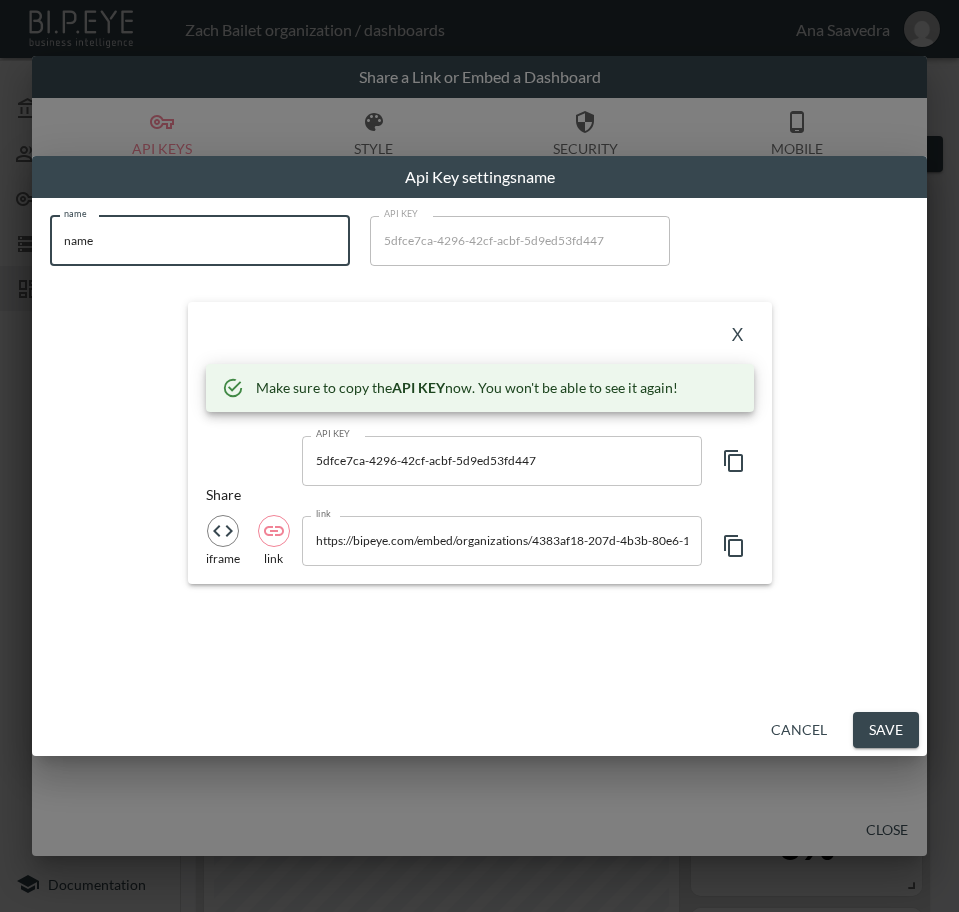 drag, startPoint x: 181, startPoint y: 241, endPoint x: 47, endPoint y: 254, distance: 134.62912 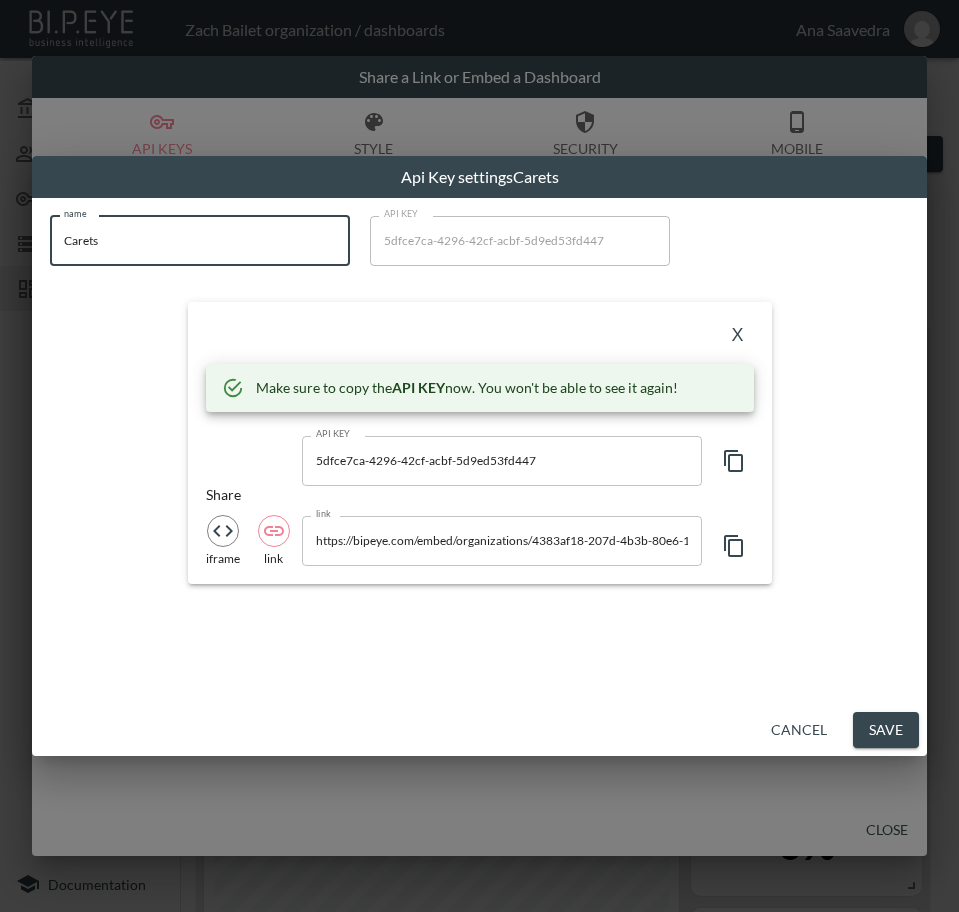 type on "Carets" 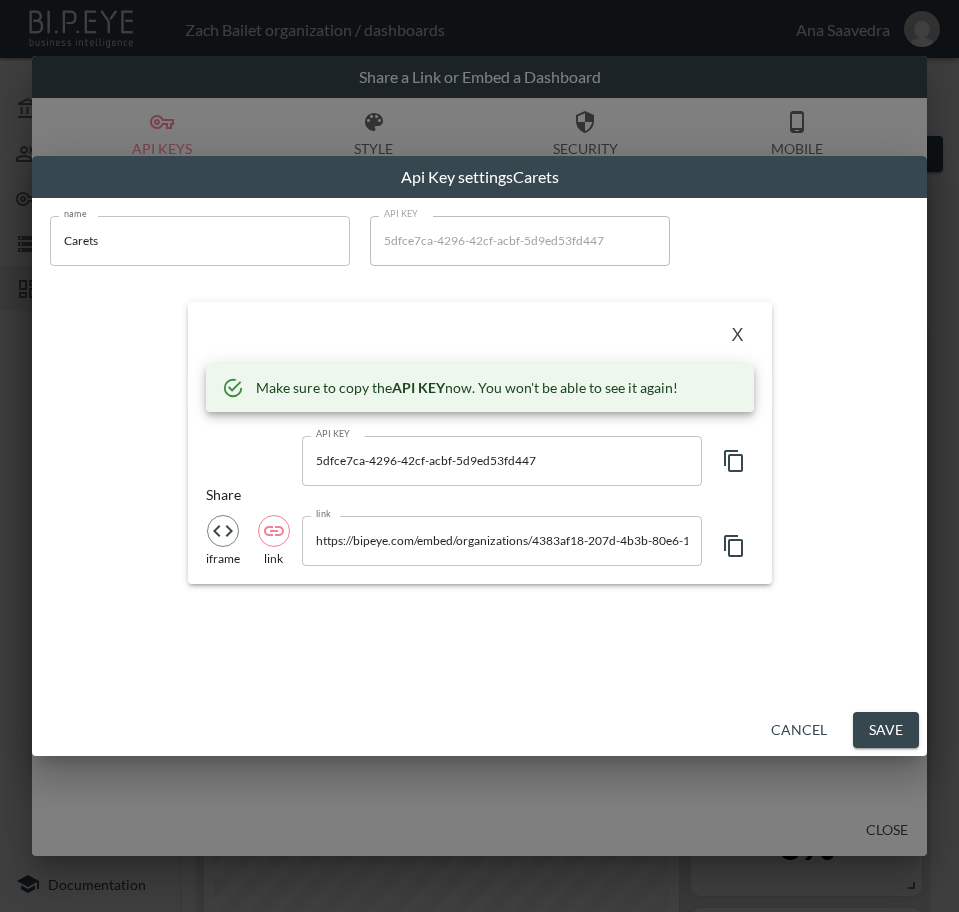click on "X" at bounding box center [738, 336] 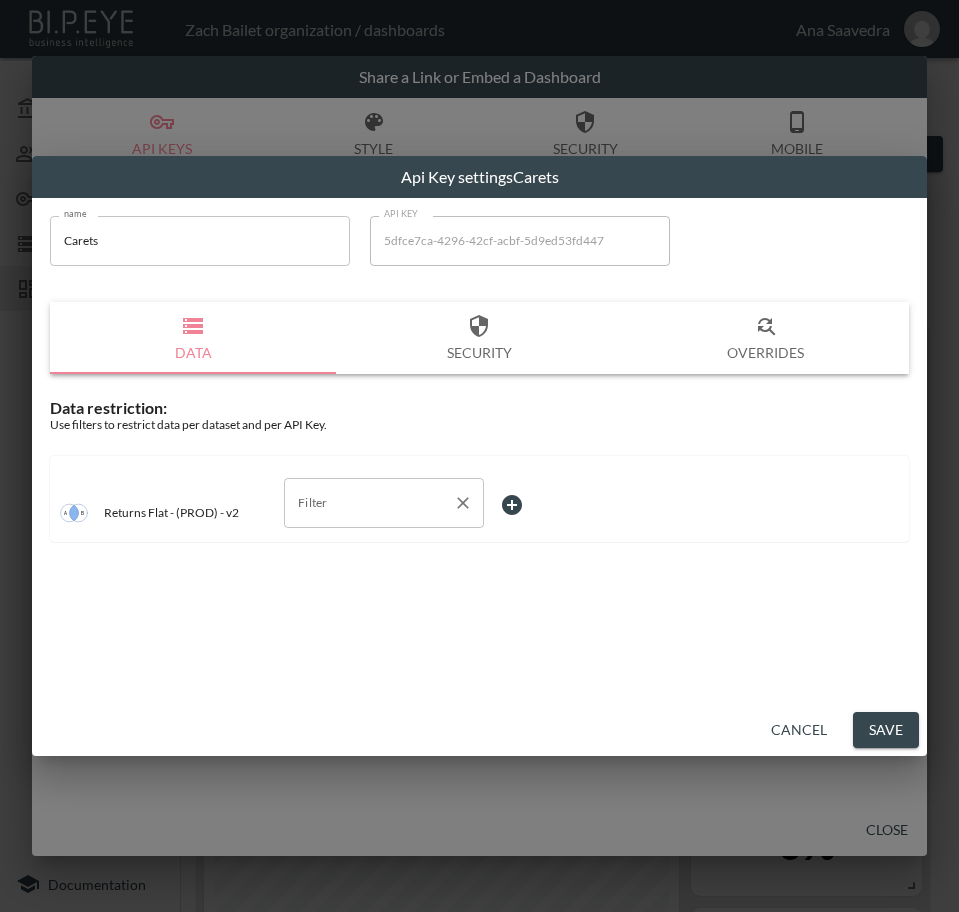 click on "Filter" at bounding box center [369, 503] 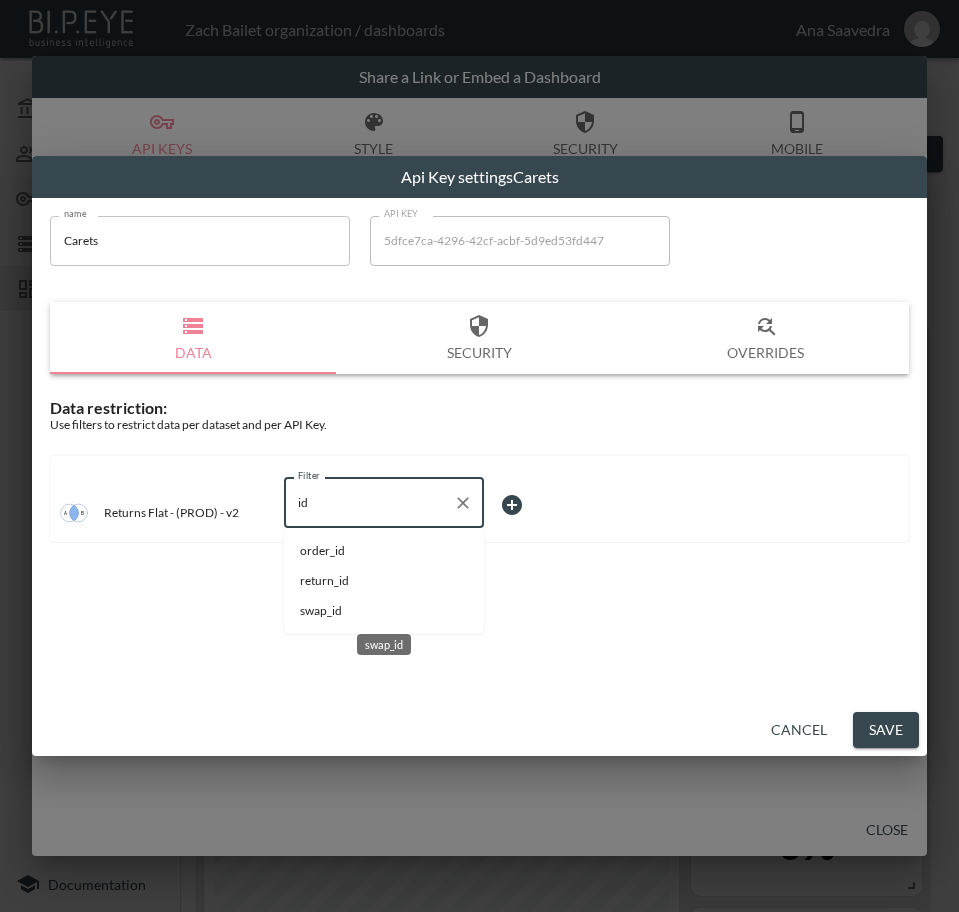 drag, startPoint x: 344, startPoint y: 607, endPoint x: 482, endPoint y: 584, distance: 139.90353 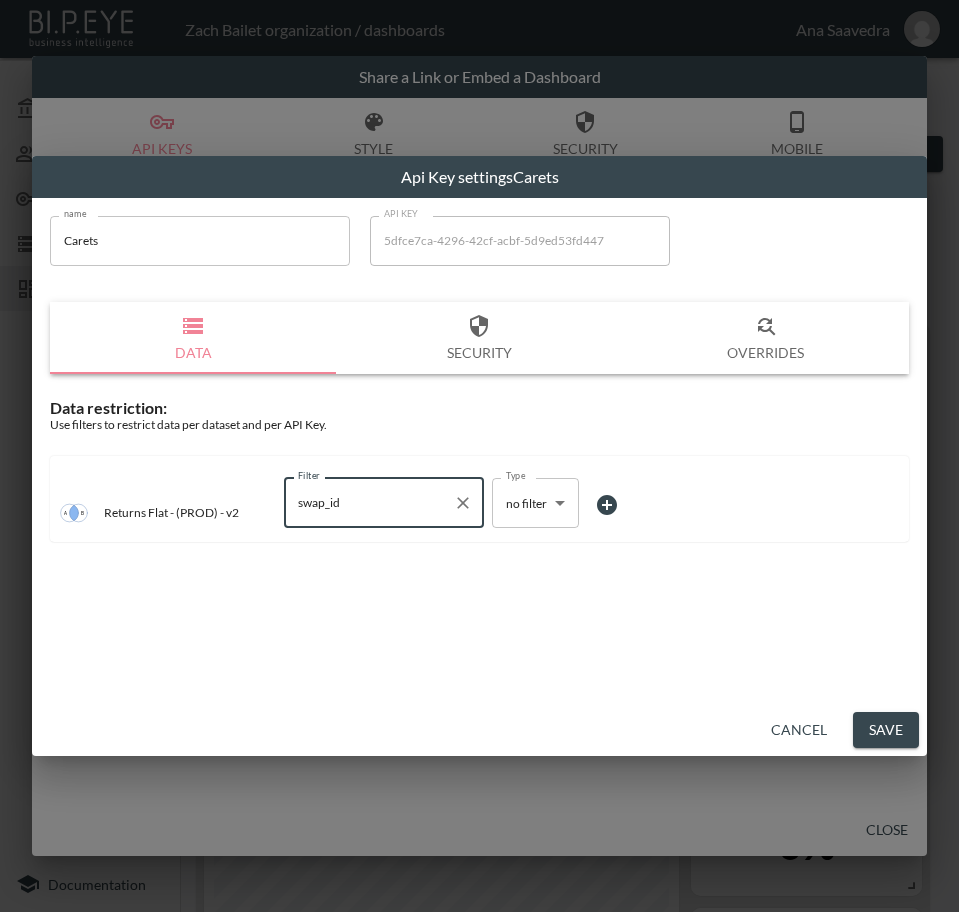 type on "swap_id" 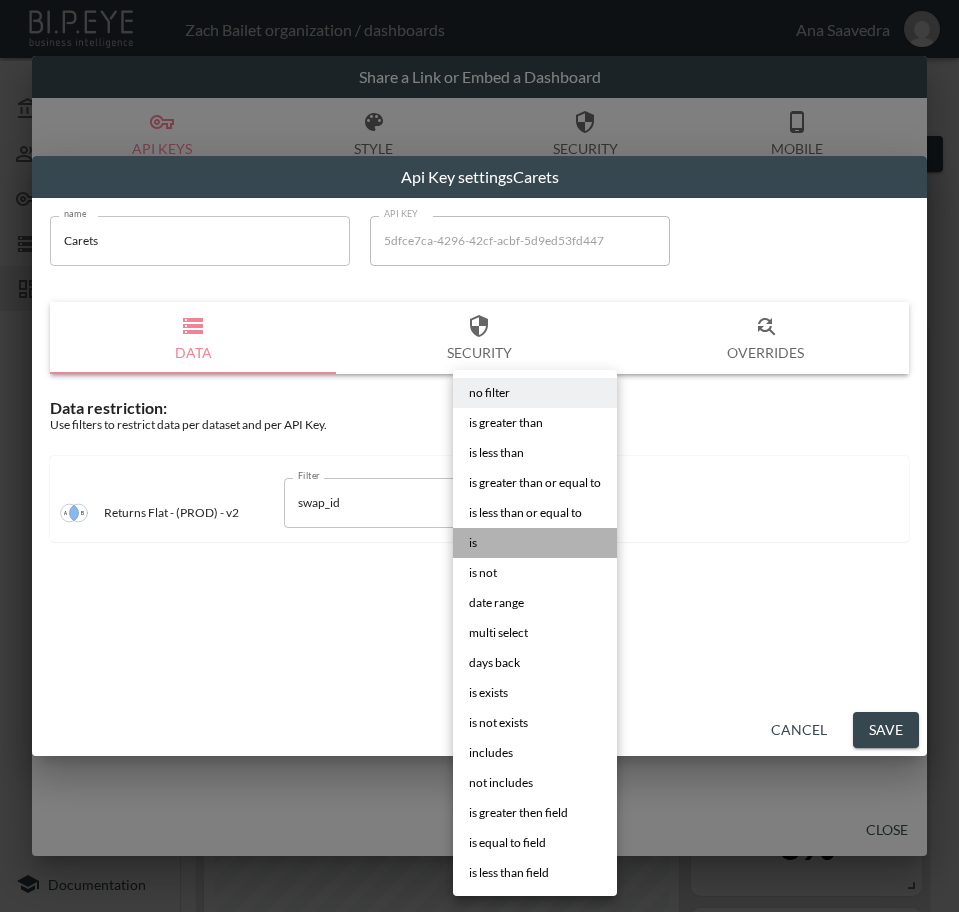 click on "is" at bounding box center (535, 543) 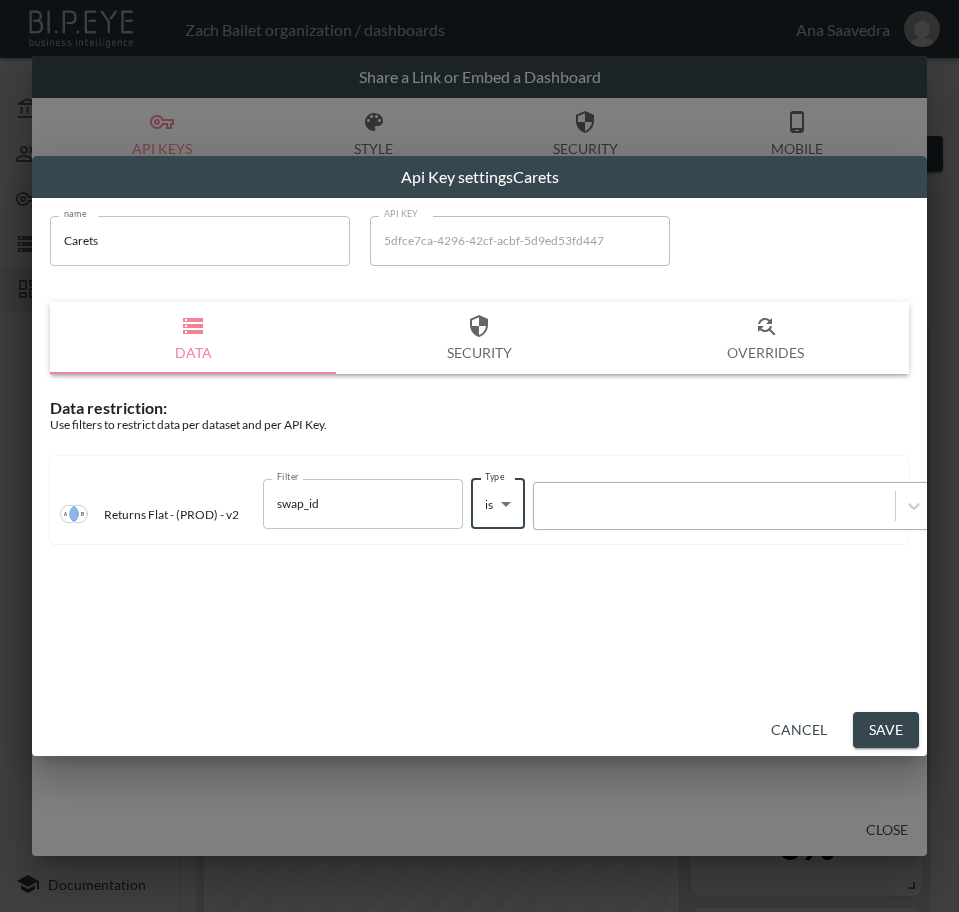 click at bounding box center [714, 505] 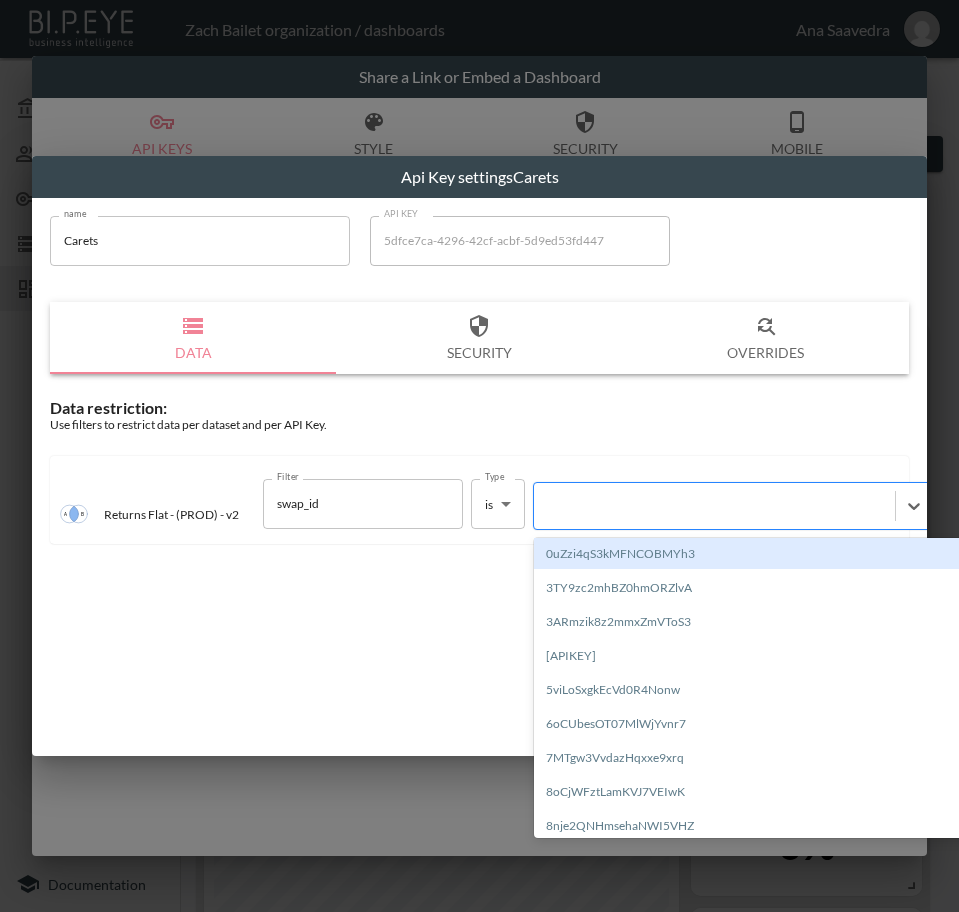 paste on "tDs13t2GJT3o20jORxXk" 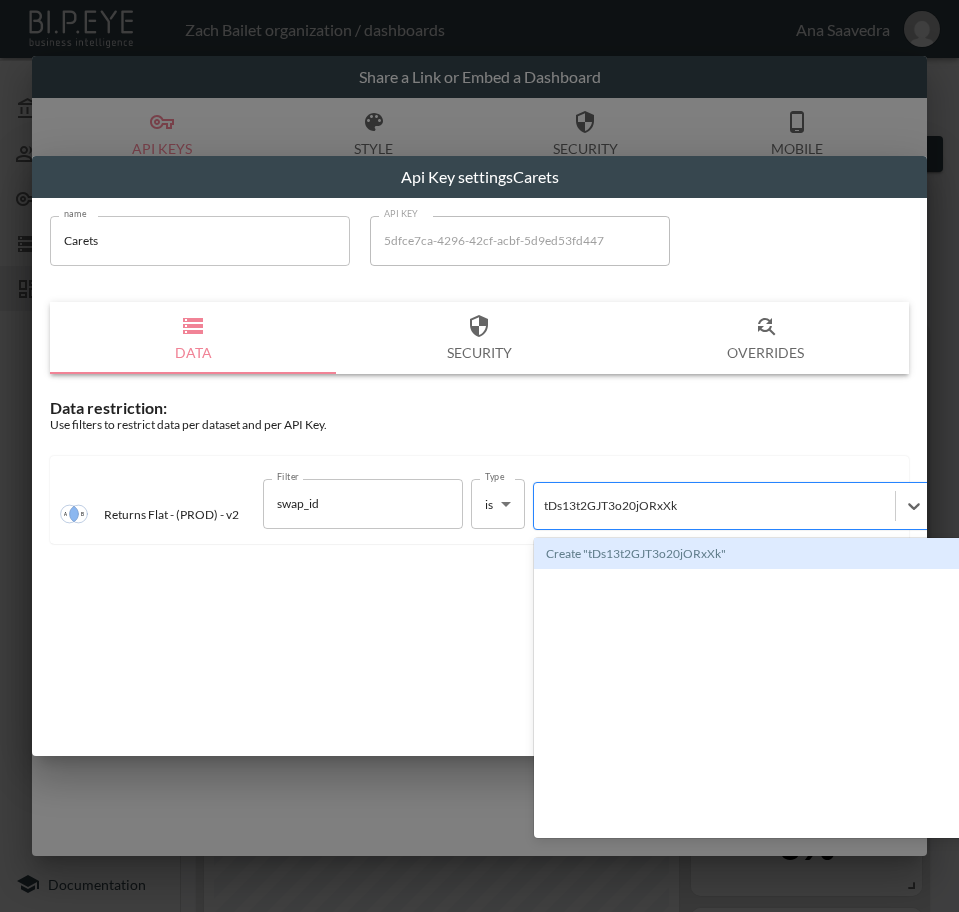 type on "tDs13t2GJT3o20jORxXk" 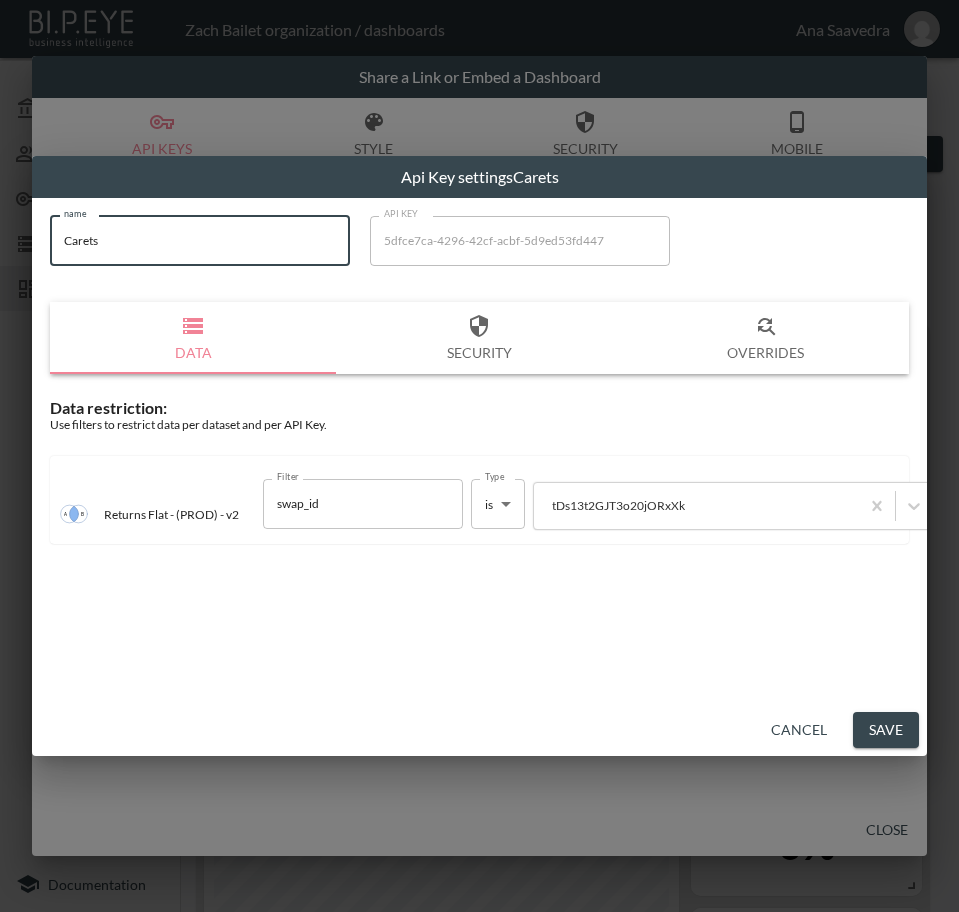 drag, startPoint x: 214, startPoint y: 246, endPoint x: -1, endPoint y: 266, distance: 215.92822 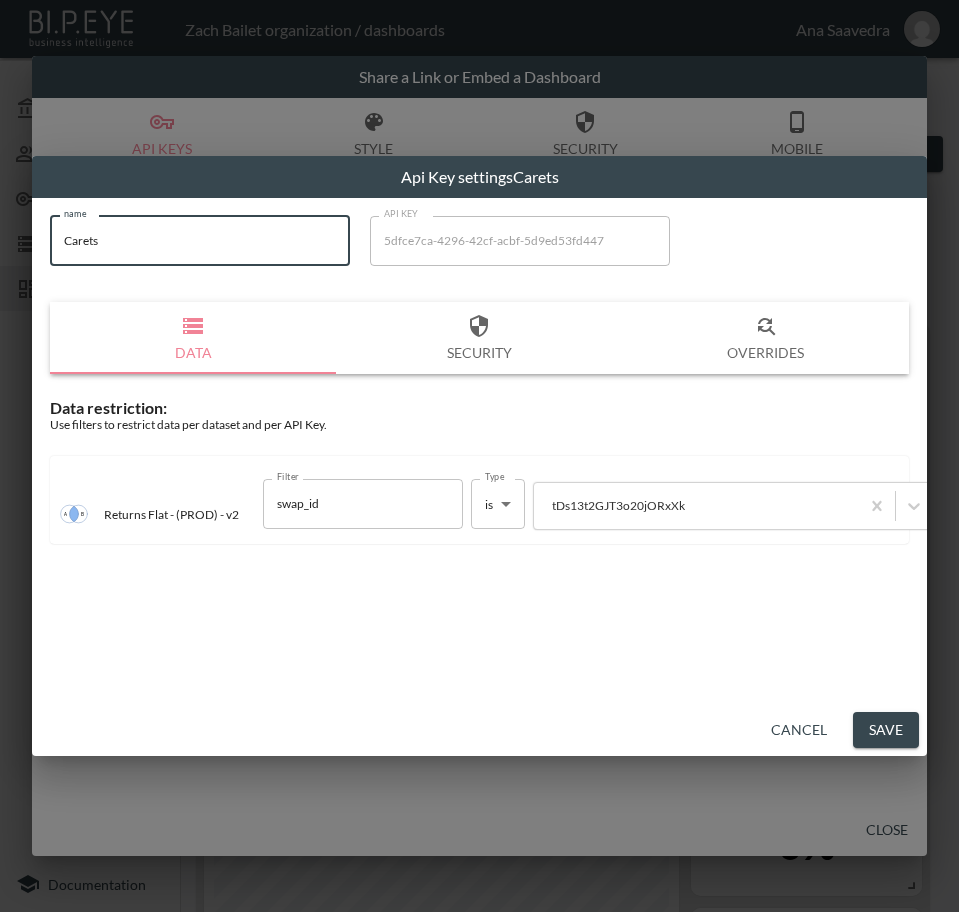 click on "Save" at bounding box center [886, 730] 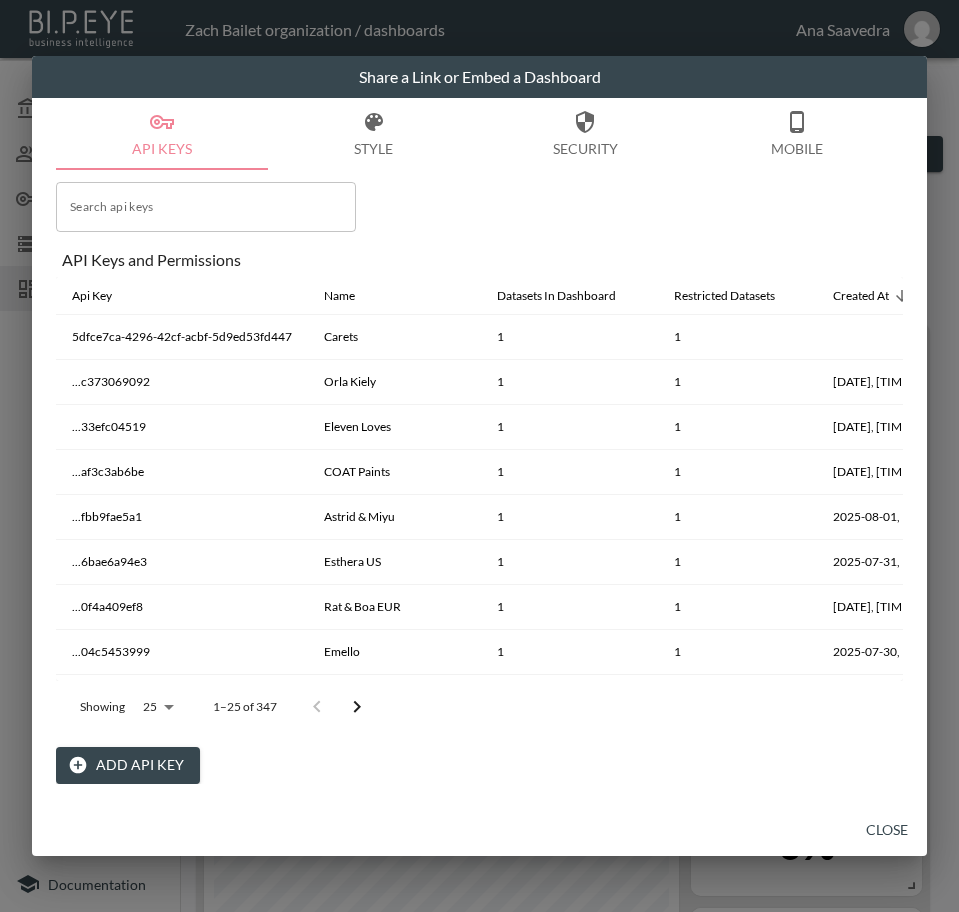 click on "Close" at bounding box center [887, 830] 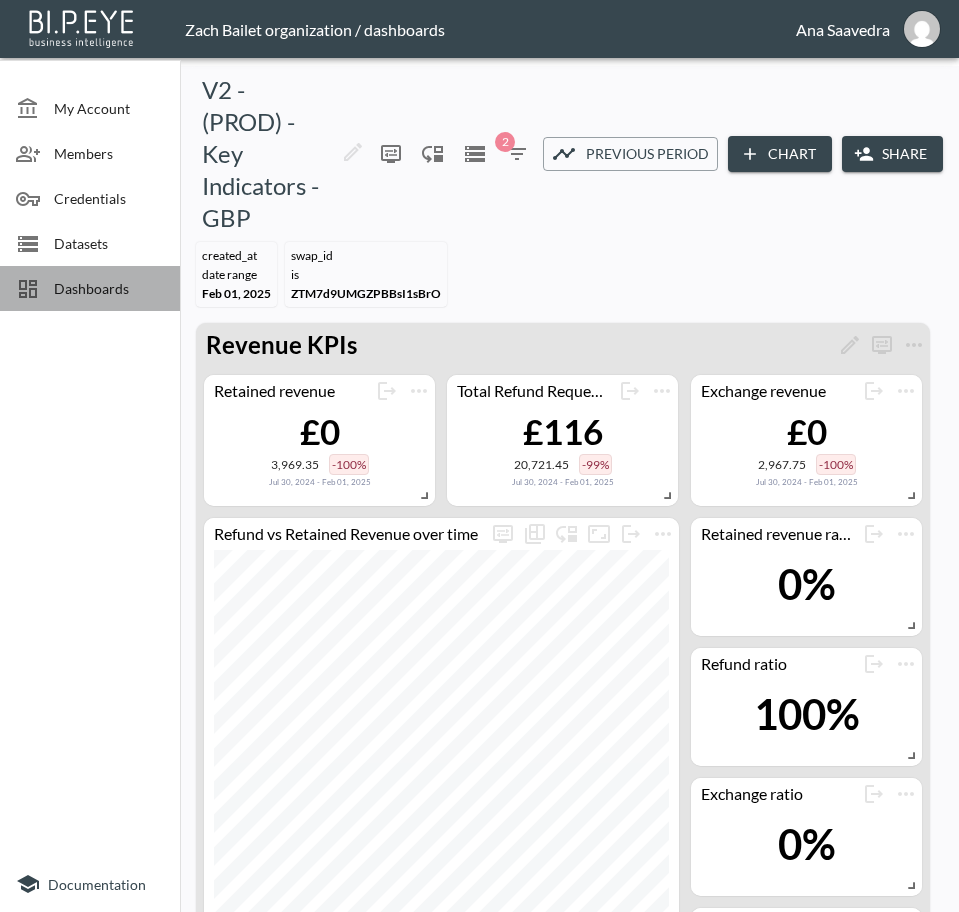 click on "Dashboards" at bounding box center [109, 288] 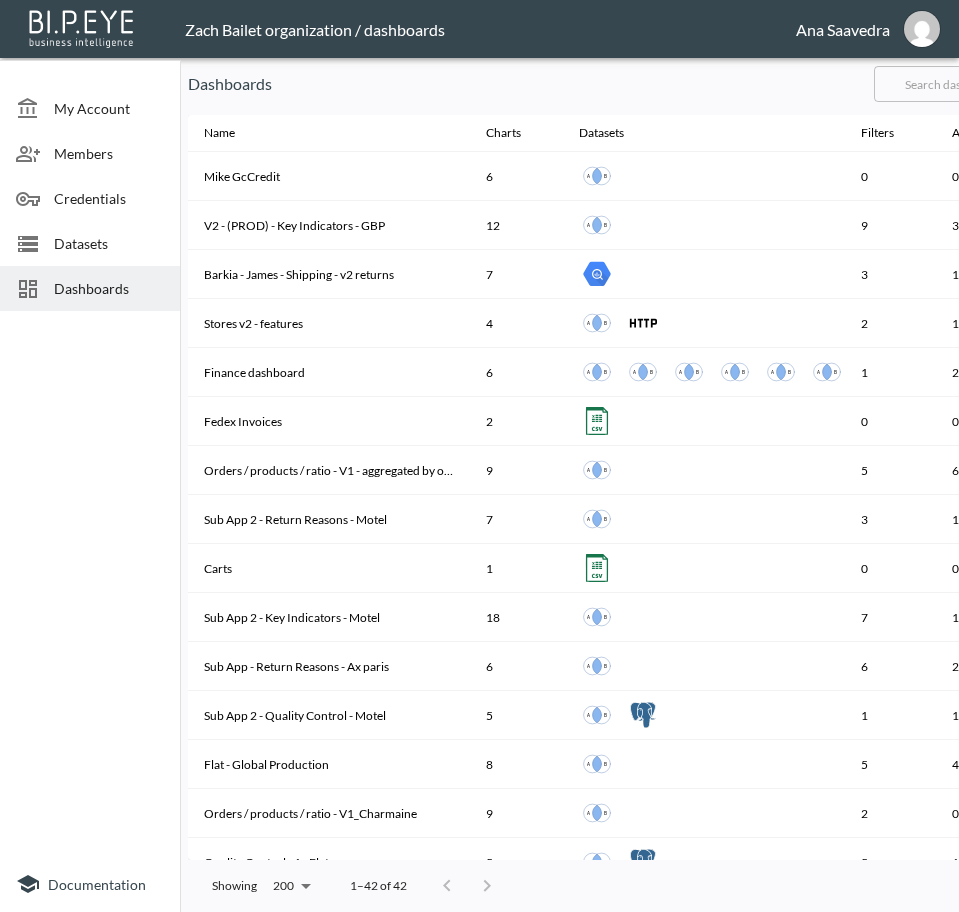 click at bounding box center [955, 84] 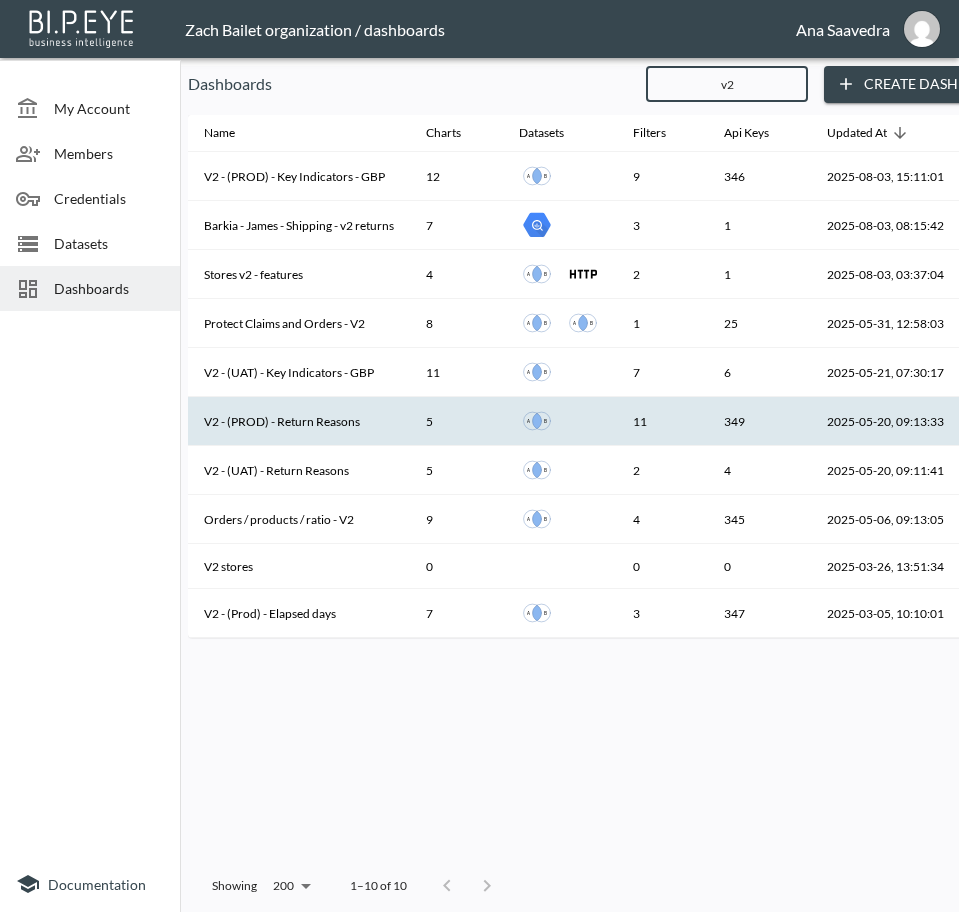type on "v2" 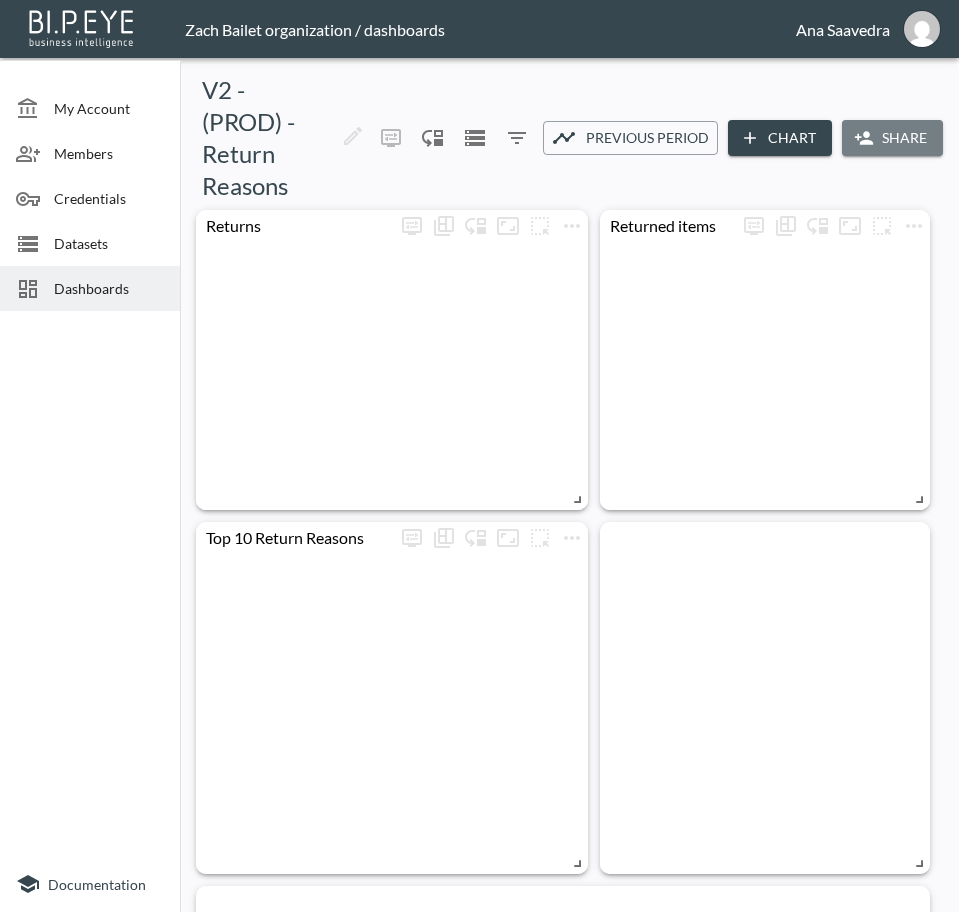 click on "Share" at bounding box center [892, 138] 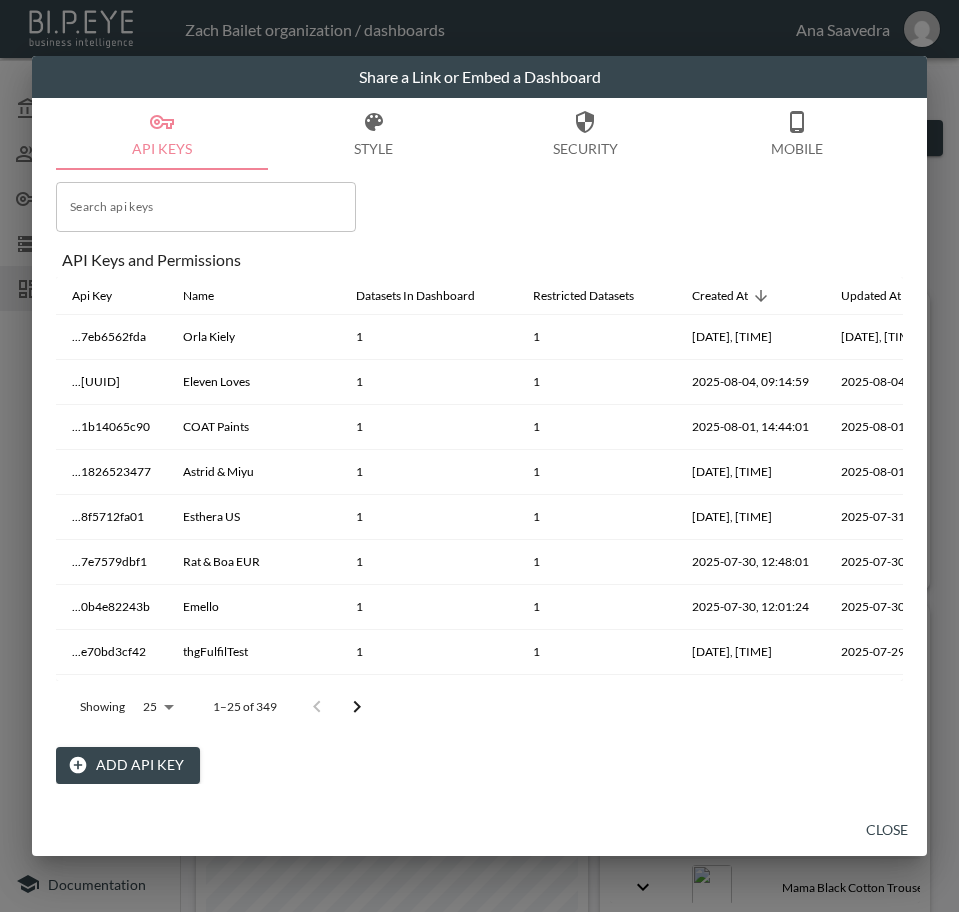 click on "Add API Key" at bounding box center (128, 765) 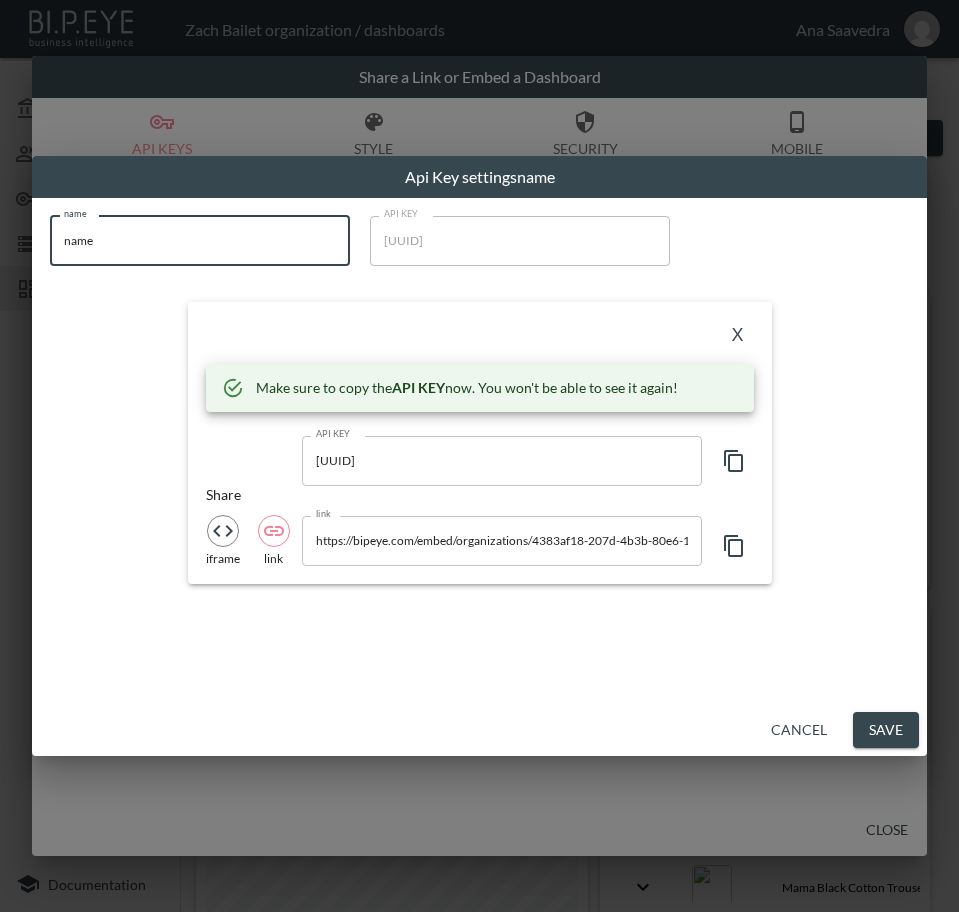 drag, startPoint x: 161, startPoint y: 236, endPoint x: 9, endPoint y: 259, distance: 153.73029 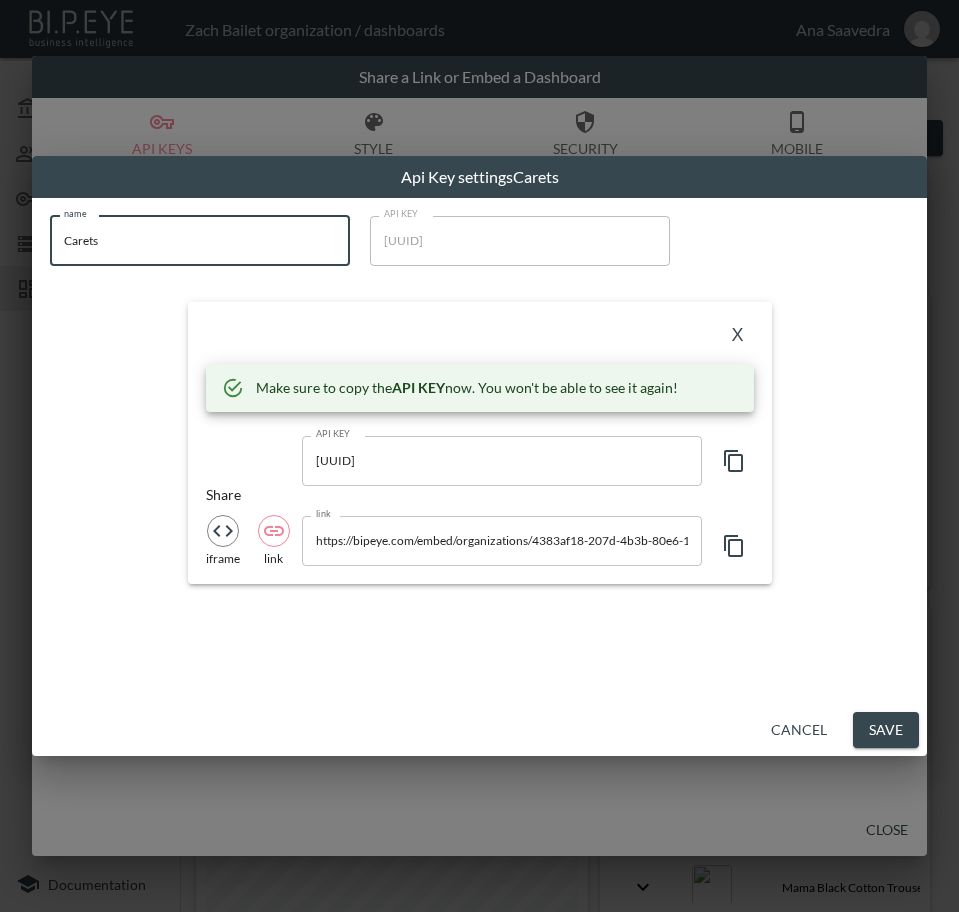 type on "Carets" 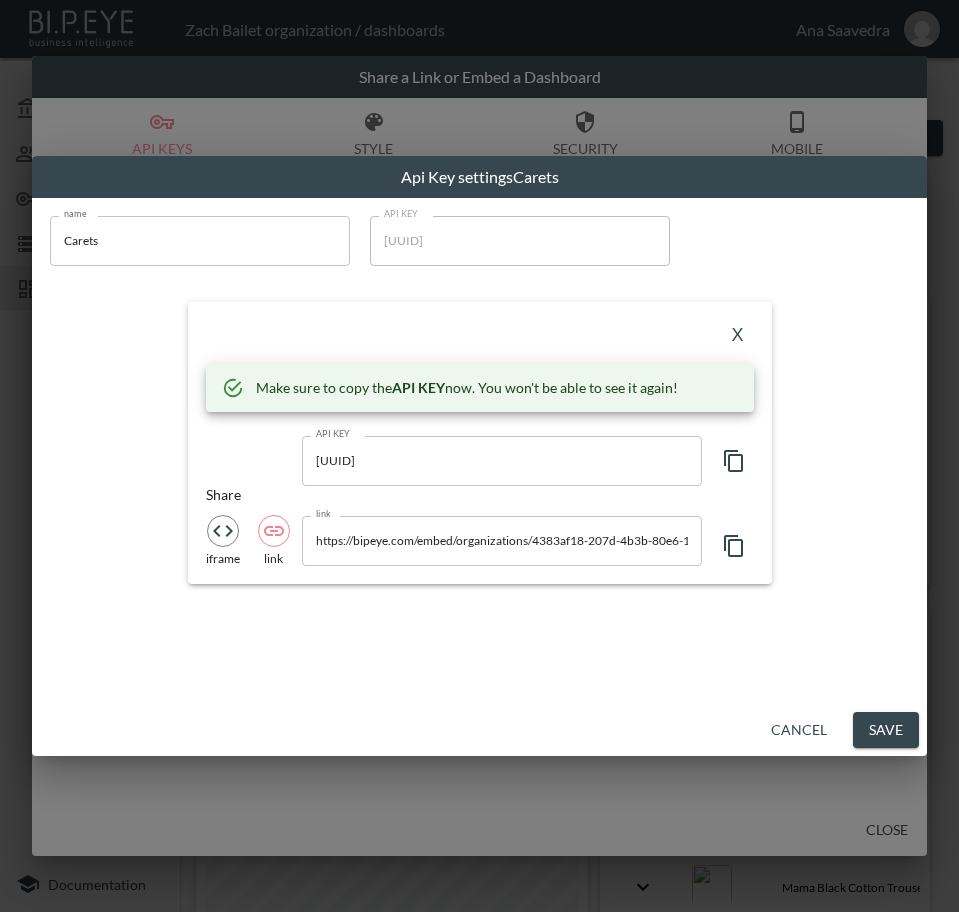 click on "X" at bounding box center (738, 336) 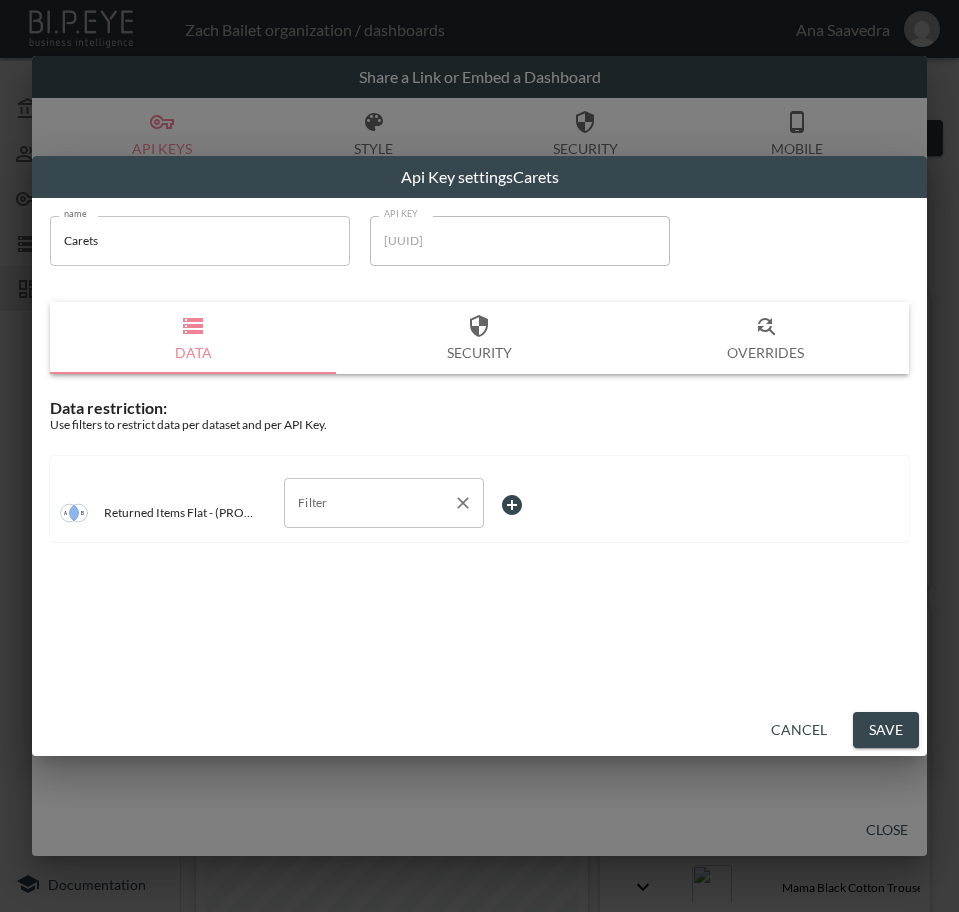 click on "Filter" at bounding box center [369, 503] 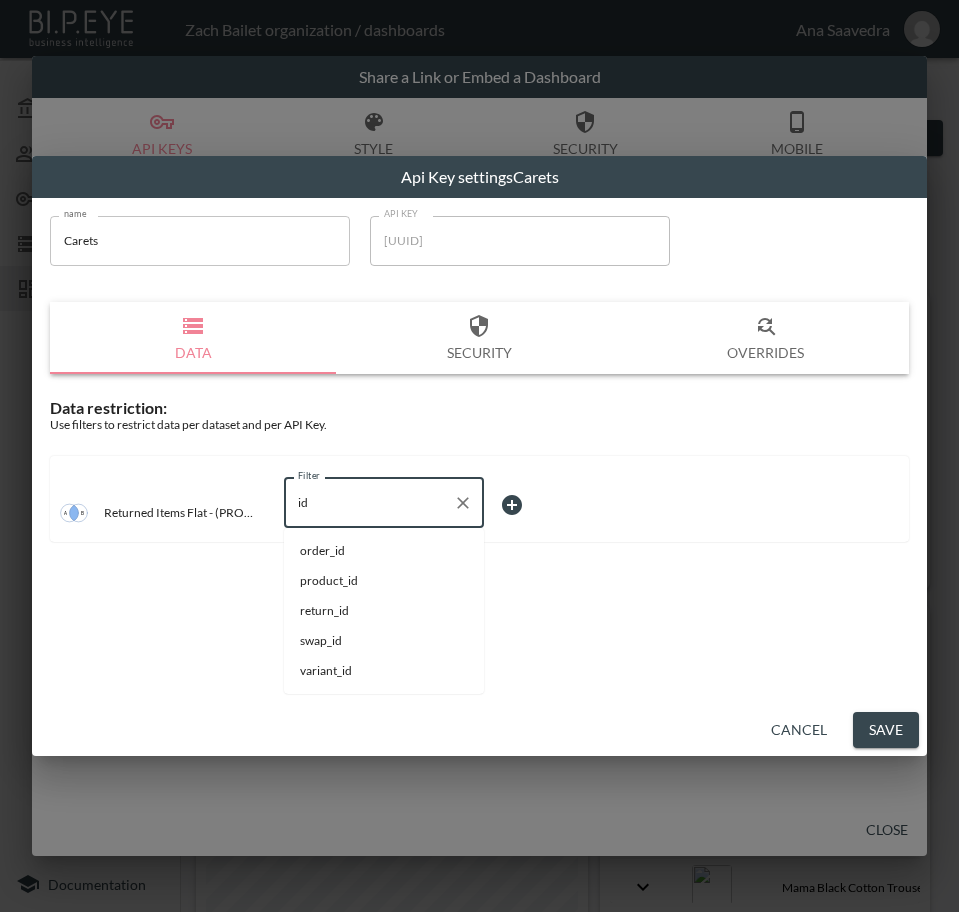 click on "swap_id" at bounding box center [384, 641] 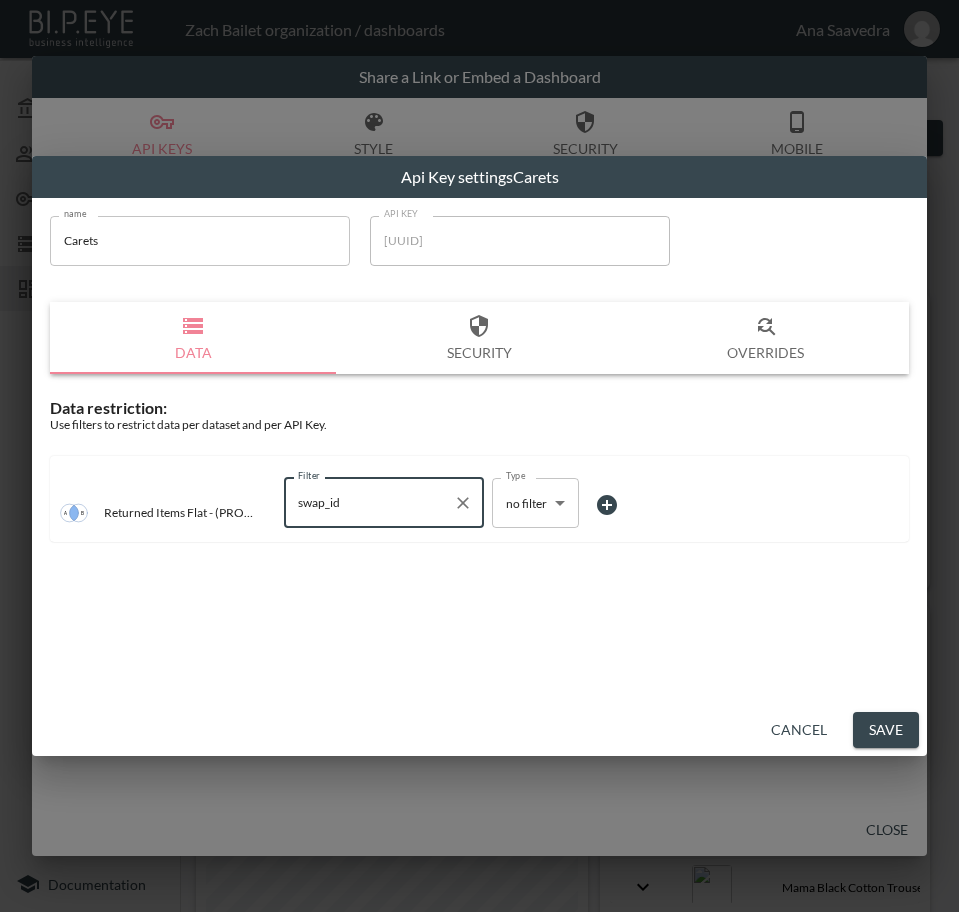 type on "swap_id" 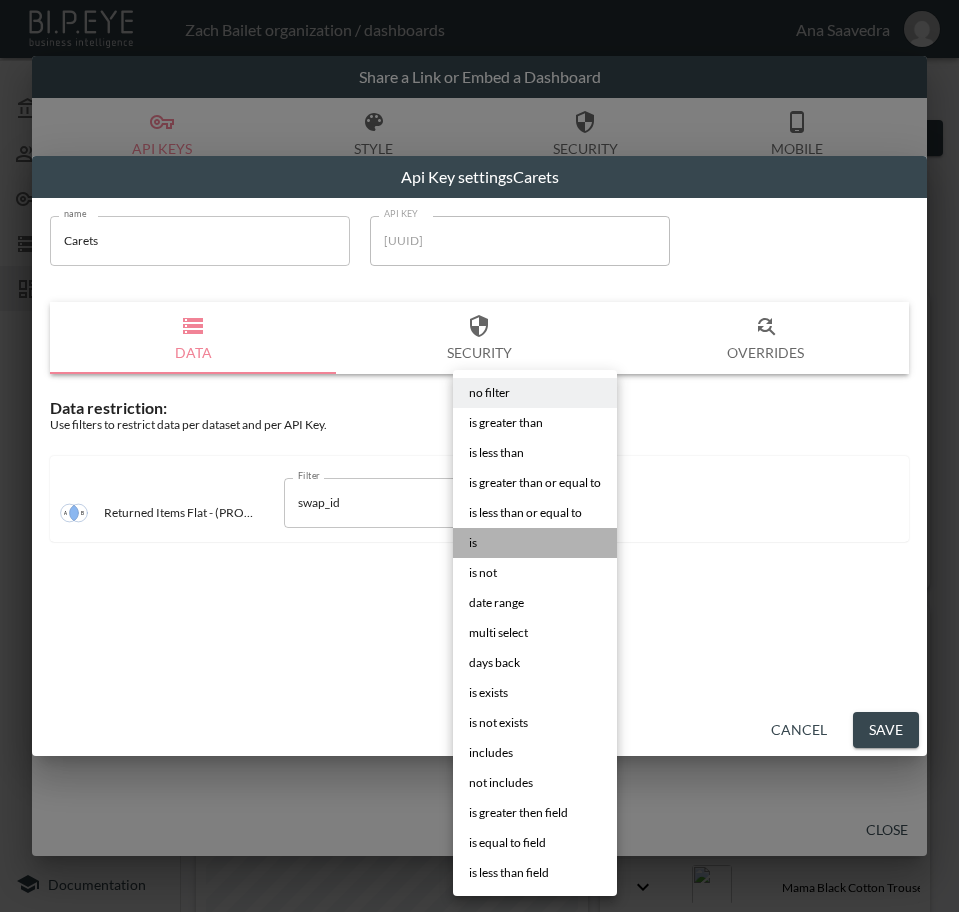 click on "is" at bounding box center [535, 543] 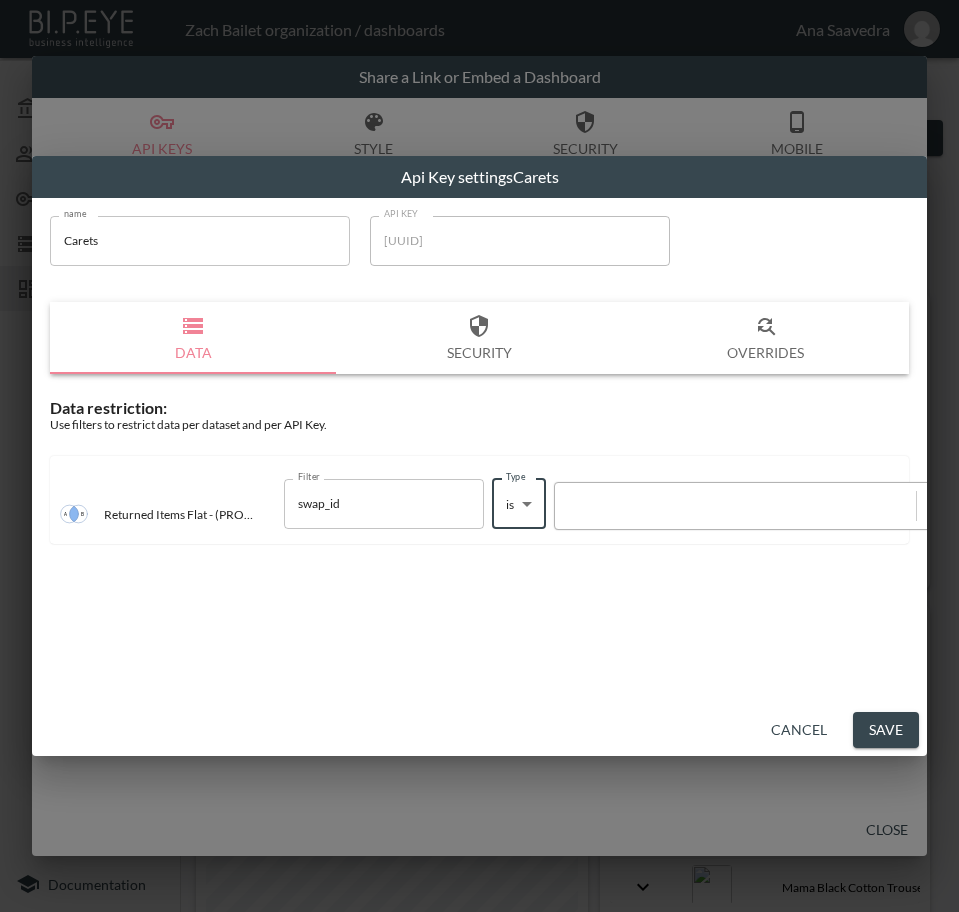 click at bounding box center [735, 505] 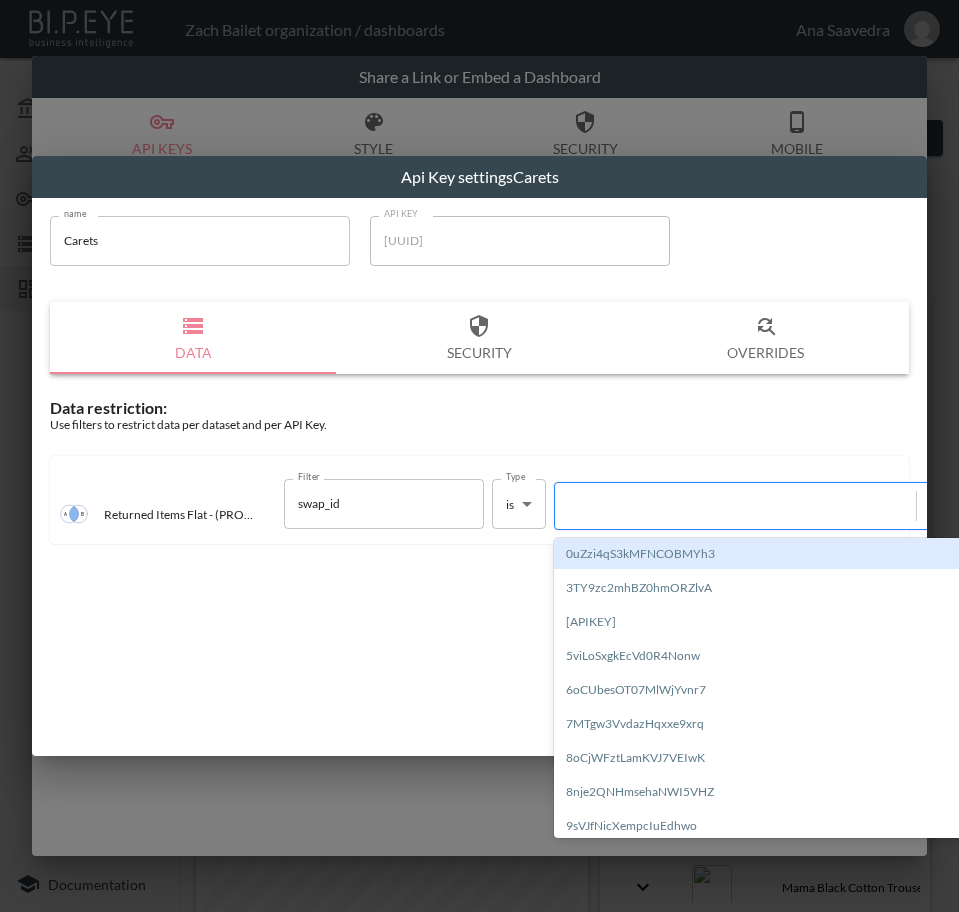 paste on "tDs13t2GJT3o20jORxXk" 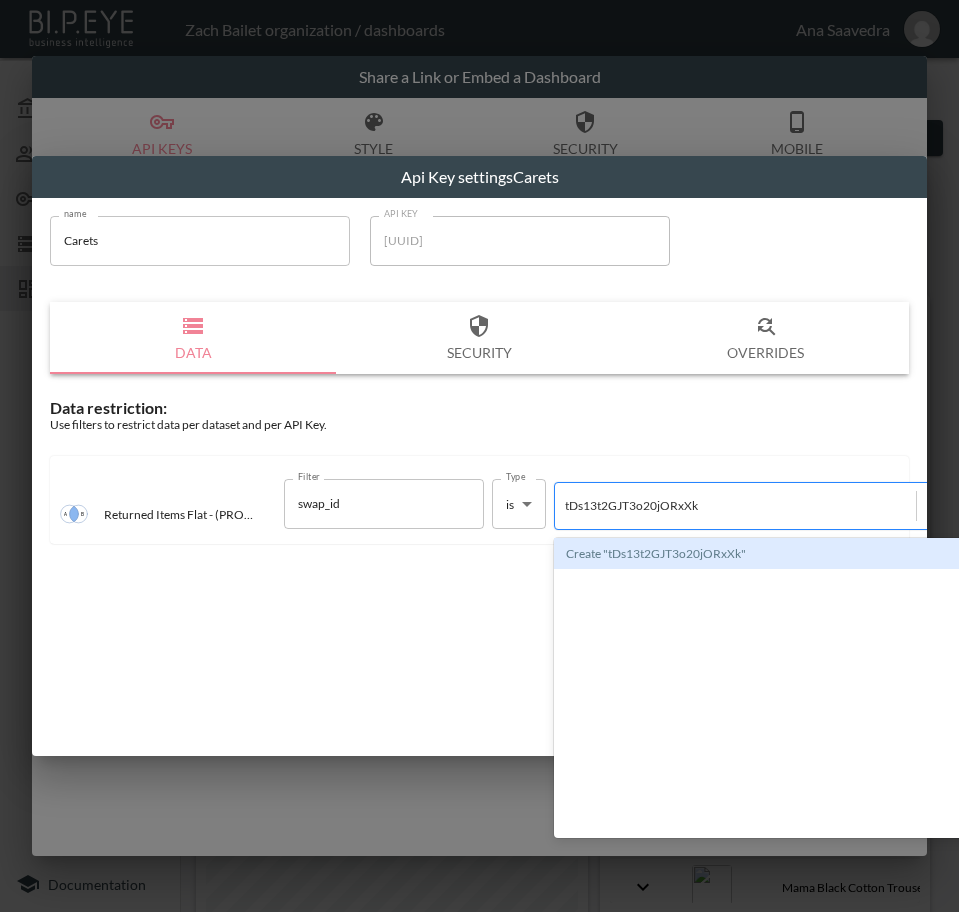 type 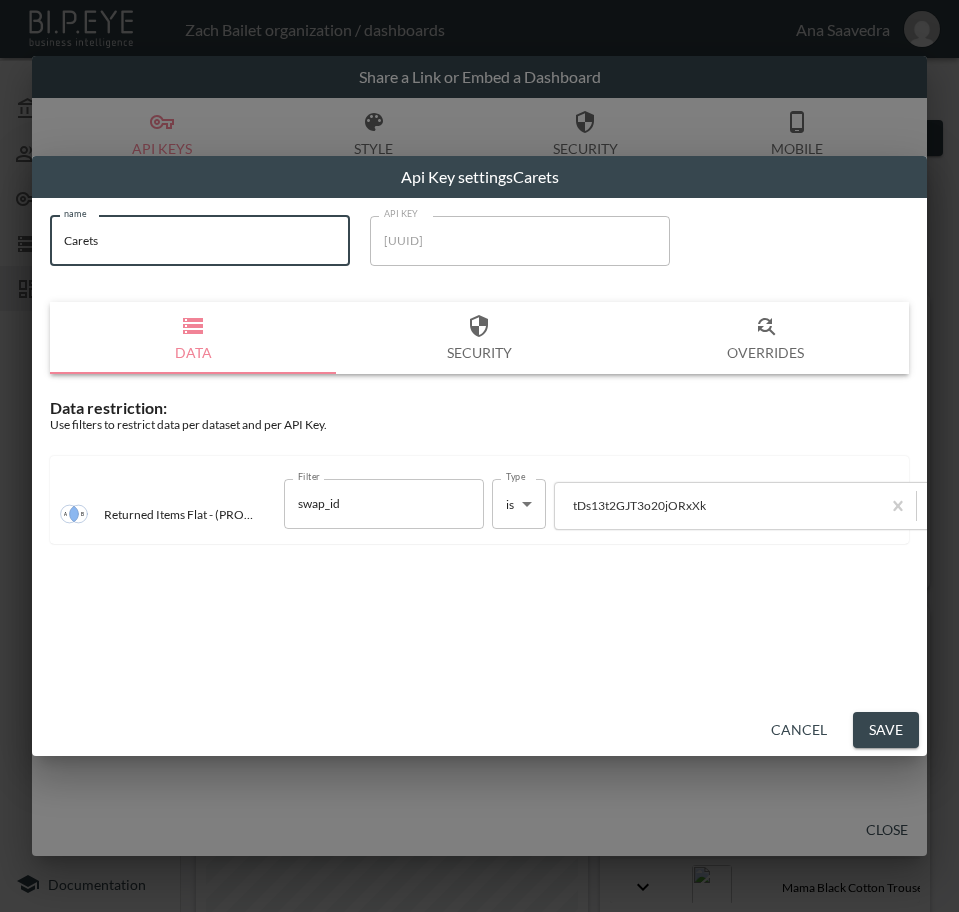 drag, startPoint x: 144, startPoint y: 244, endPoint x: 43, endPoint y: 256, distance: 101.71037 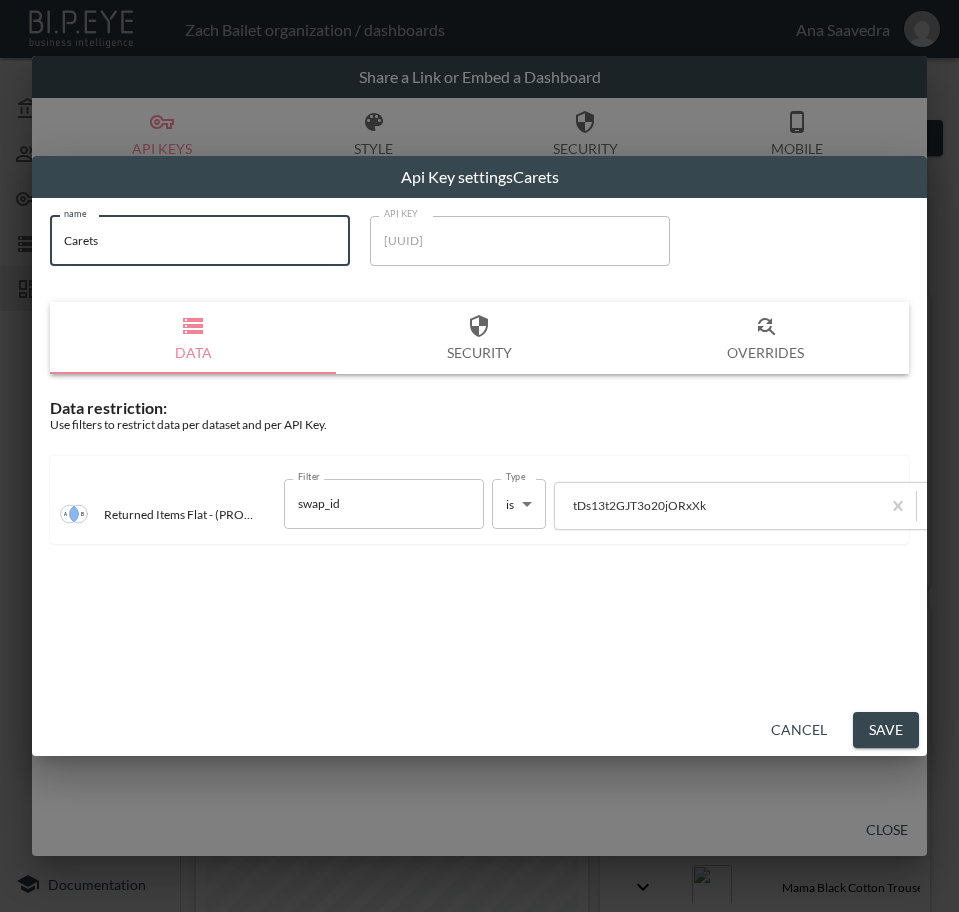 click on "Save" at bounding box center (886, 730) 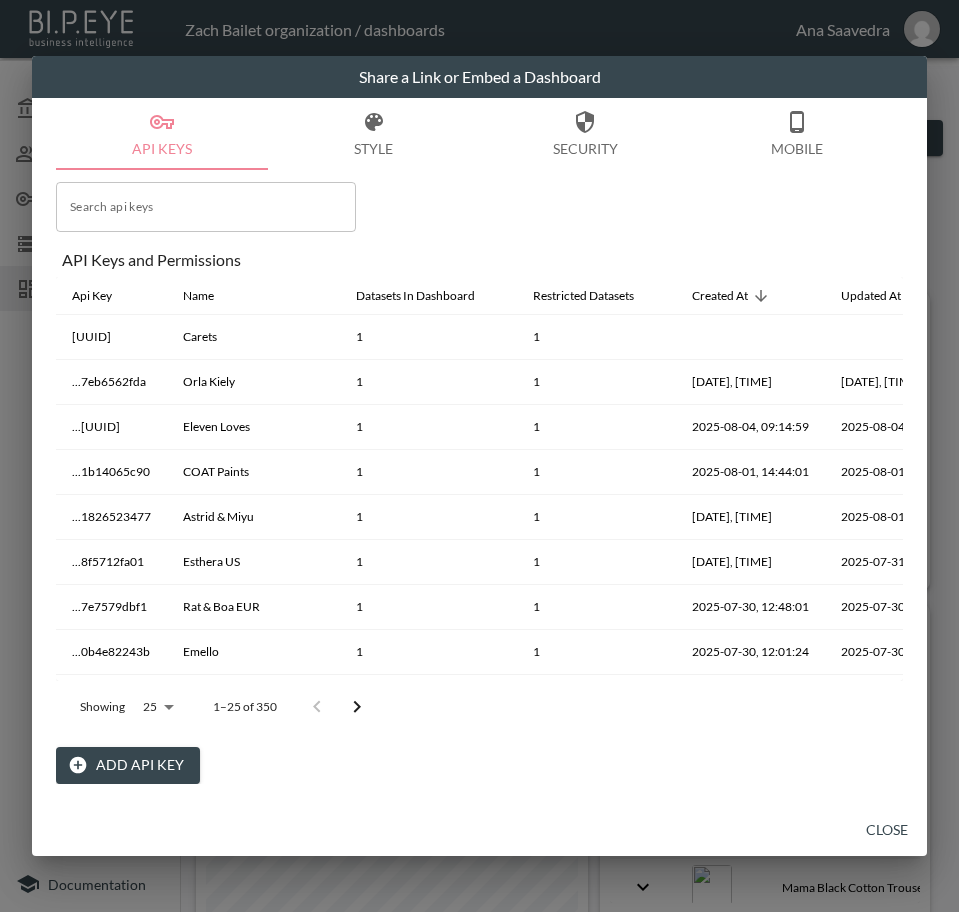 click on "Close" at bounding box center [887, 830] 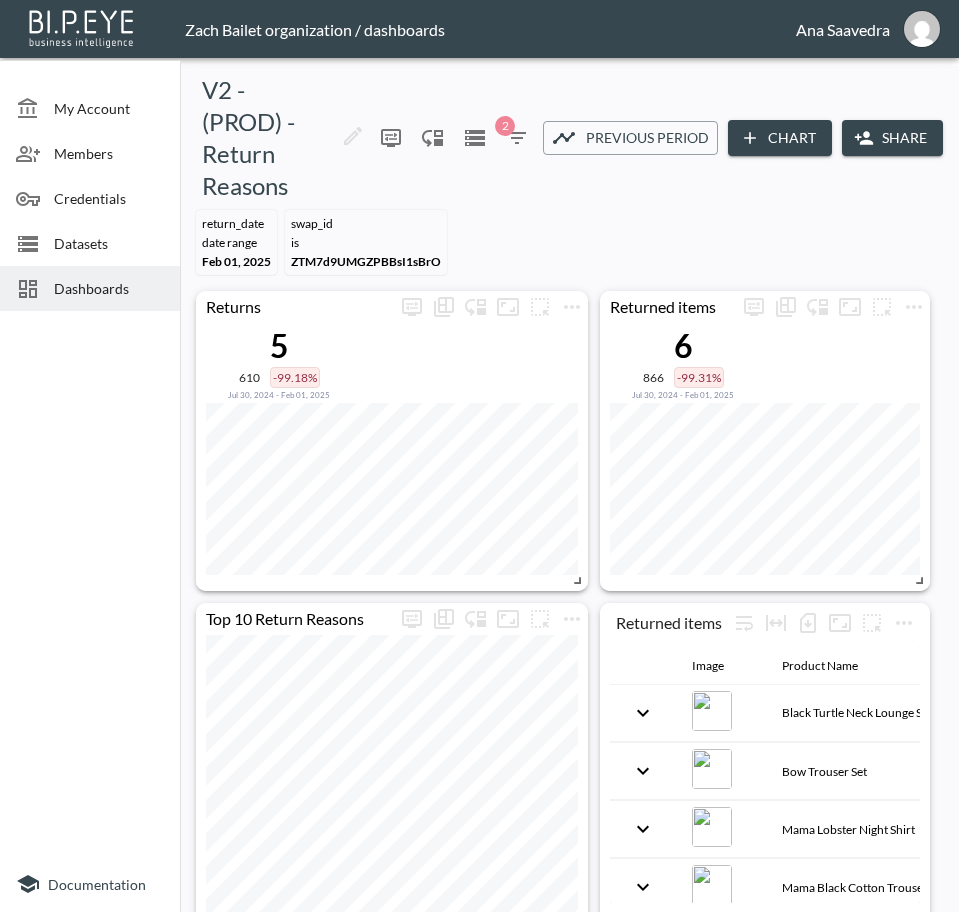 click on "Dashboards" at bounding box center (109, 288) 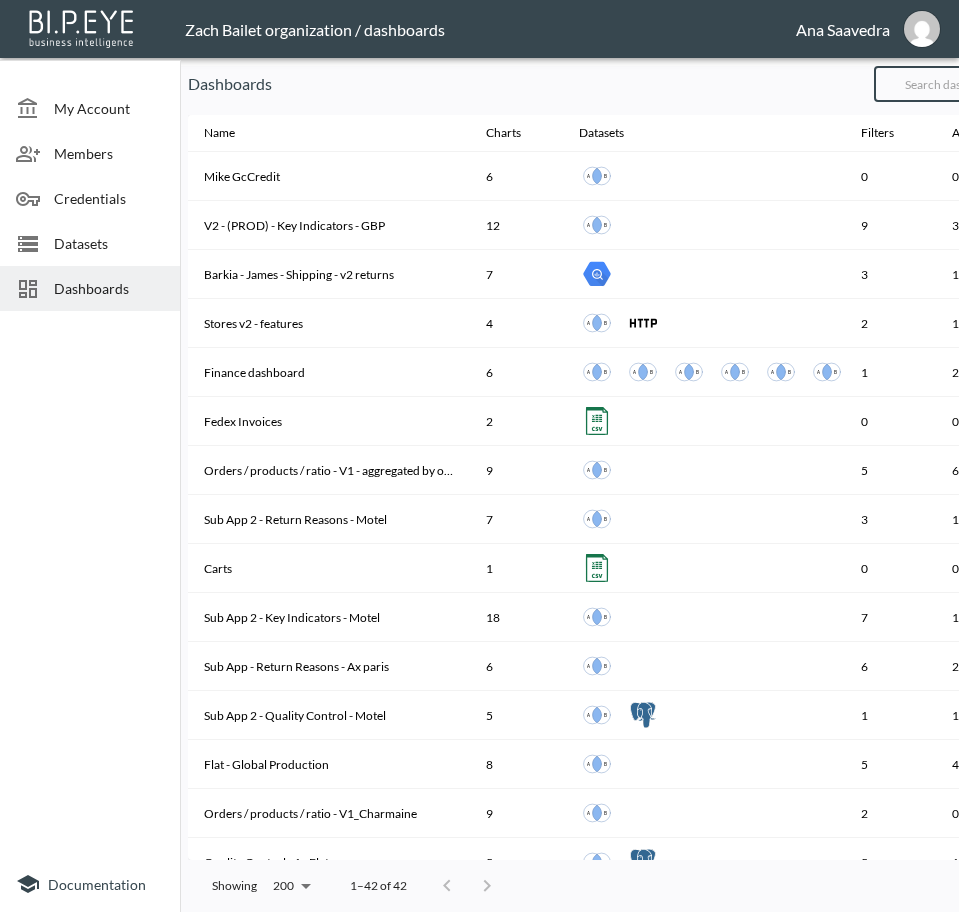 click at bounding box center [955, 84] 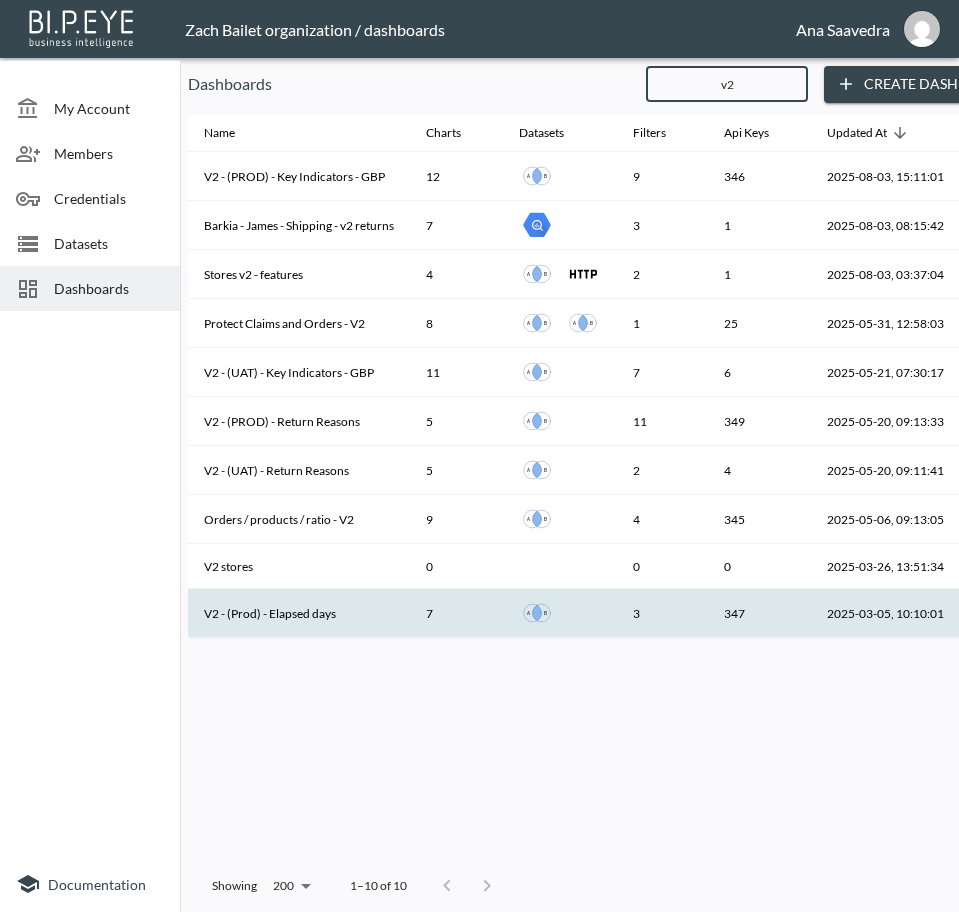 type on "v2" 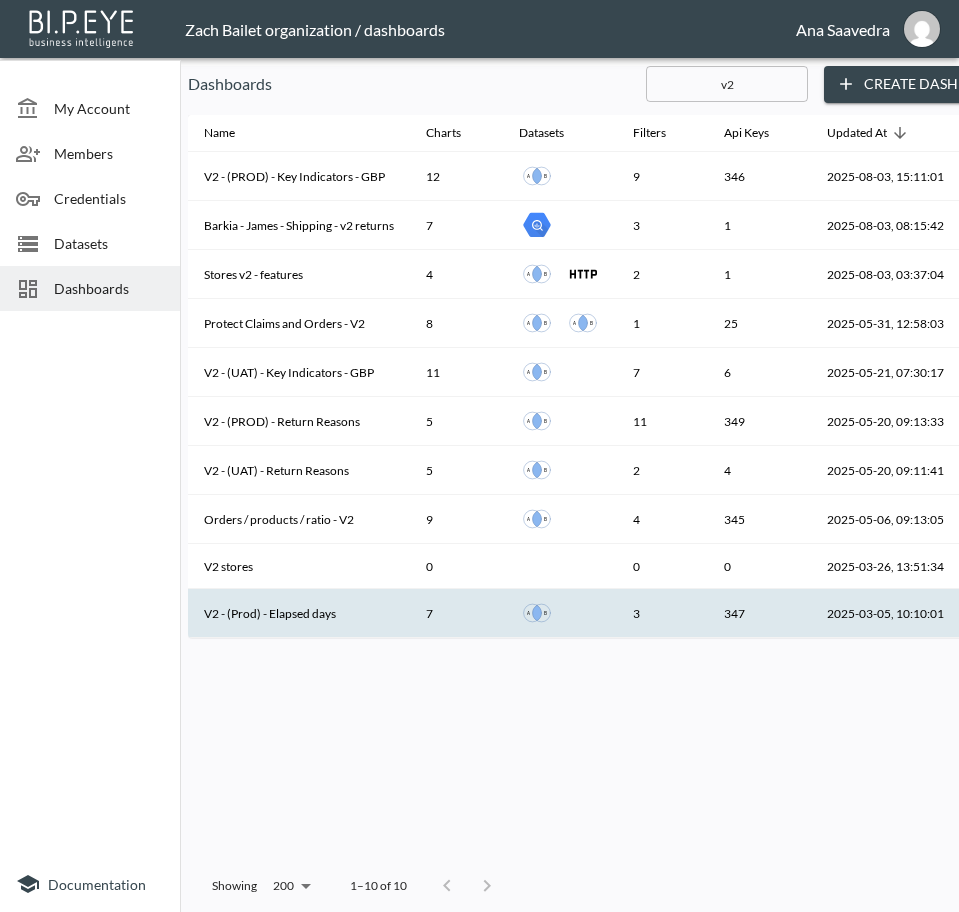 click on "V2 - (Prod) - Elapsed days" at bounding box center [299, 613] 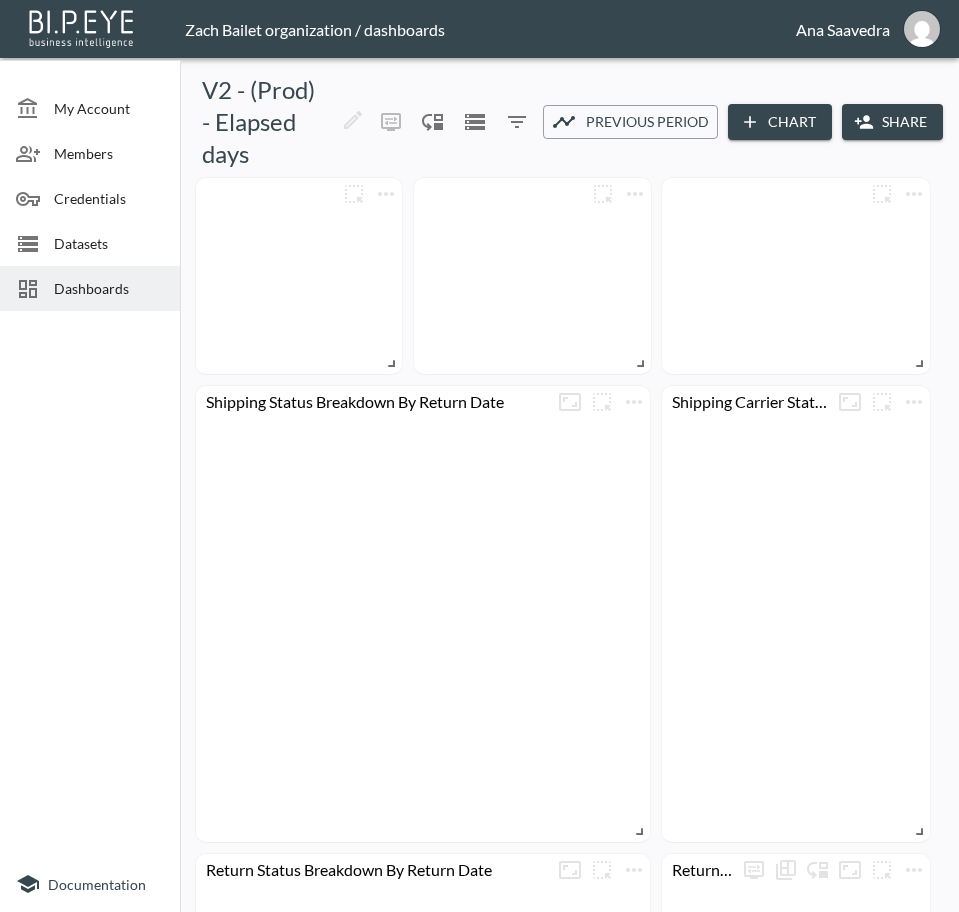 click on "Share" at bounding box center (892, 122) 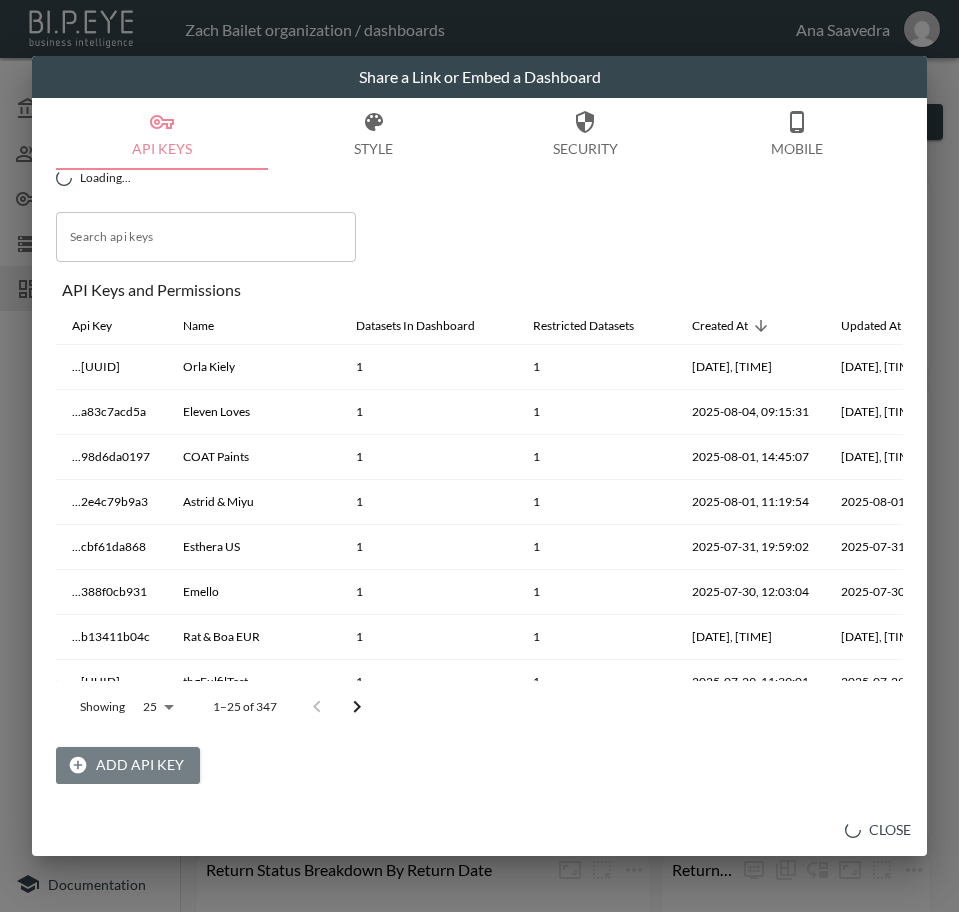 click on "Add API Key" at bounding box center (128, 765) 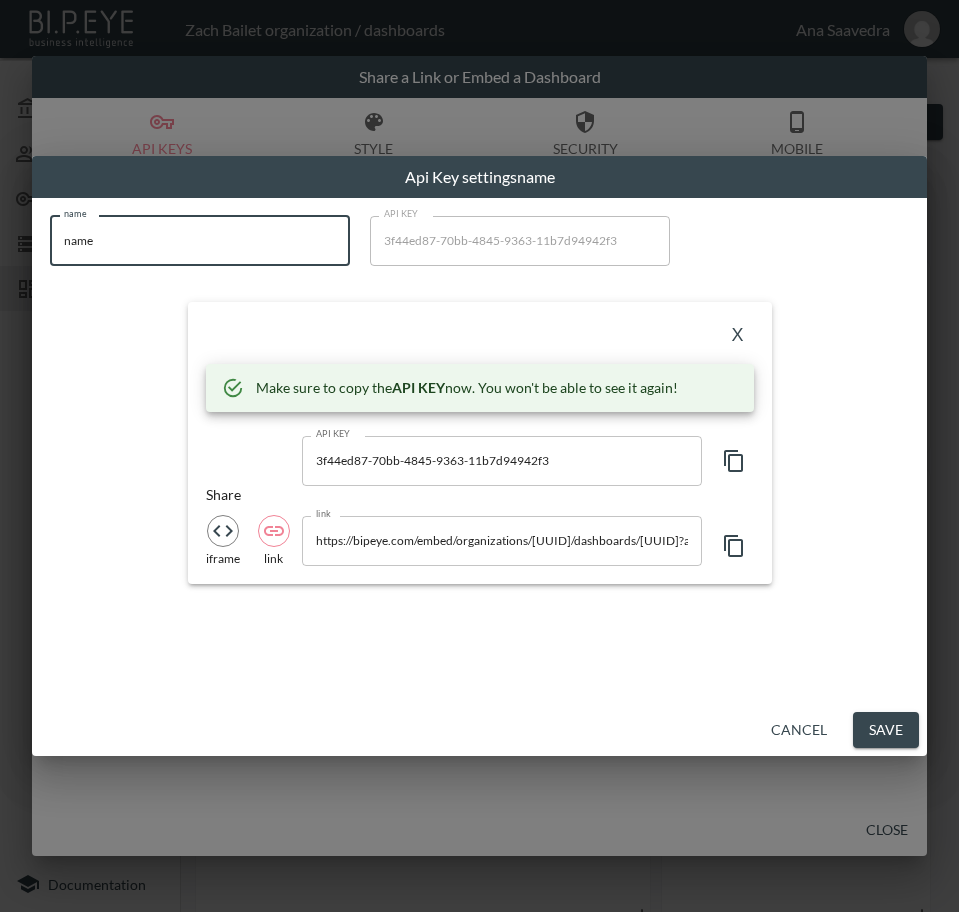 click on "BI.P.EYE, Interactive Analytics Dashboards - app Zach Bailet organization / dashboards Ana Saavedra My Account Members Credentials Datasets Dashboards Documentation V2 - (Prod) - Elapsed days 0 2 Previous period Chart Share return_created_at DATE RANGE May 01, 2025 swap_id IS ZTM7d9UMGZPBBsI1sBrO Loading... Loading... Shipping Carrier Statuses Loading... Return Status Breakdown By Return Date Loading... Shipping Status Breakdown By Return Date Loading... Returns Over Time Loading... Loading... No comparison Previous period Previous year Share a Link or Embed a Dashboard API Keys Style Security Mobile Close Api Key settings name name name name API KEY [UUID] API KEY X Make sure to copy the API KEY now. You won't be able to see it again! API KEY [UUID] API KEY Share iframe link link link Cancel Save" at bounding box center [479, 456] 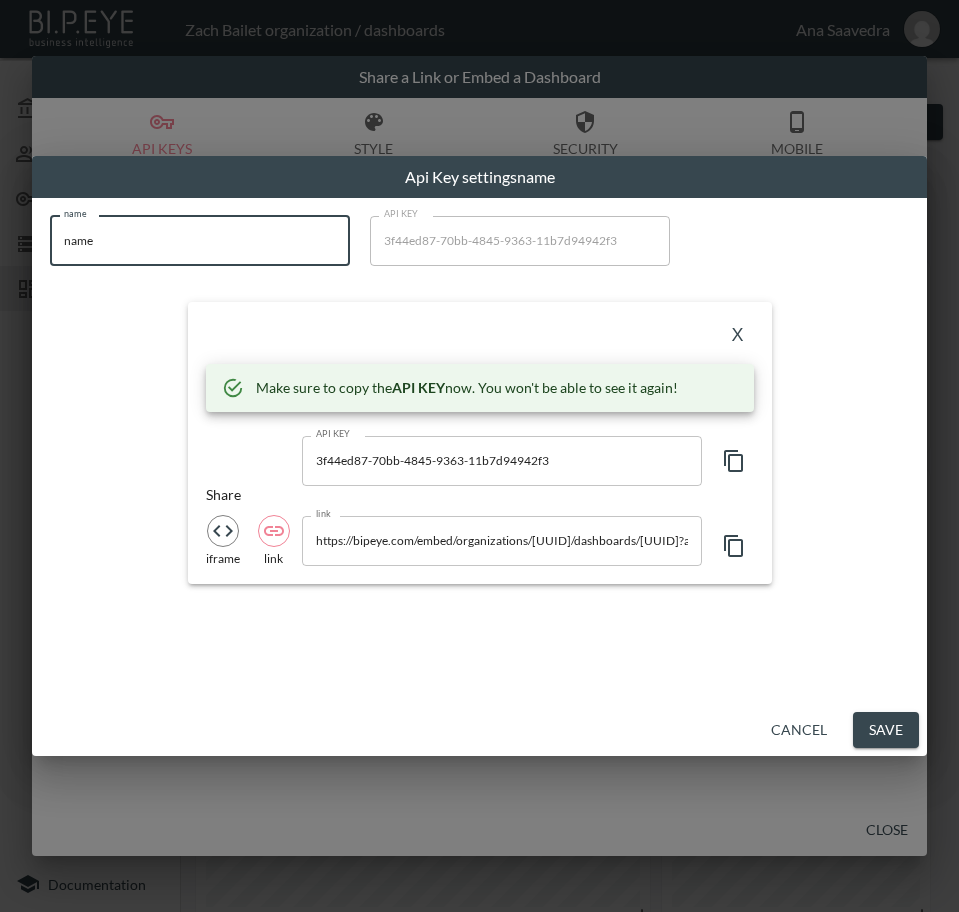 paste on "Carets" 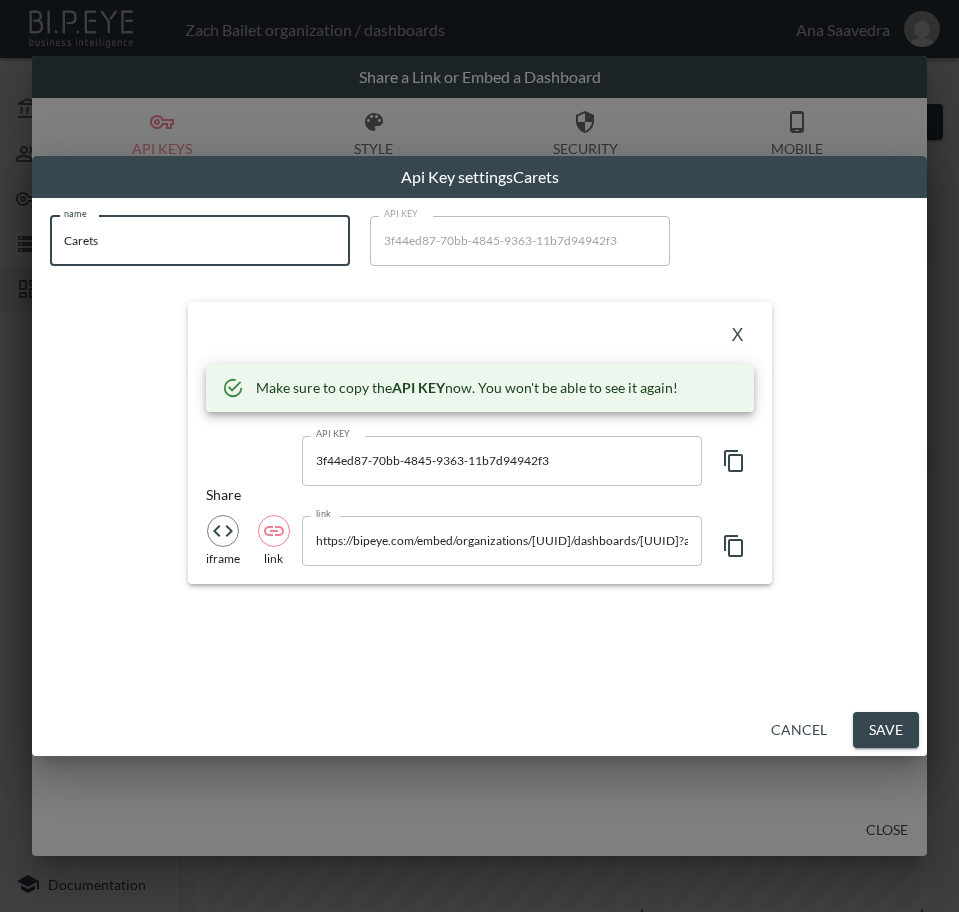 type on "Carets" 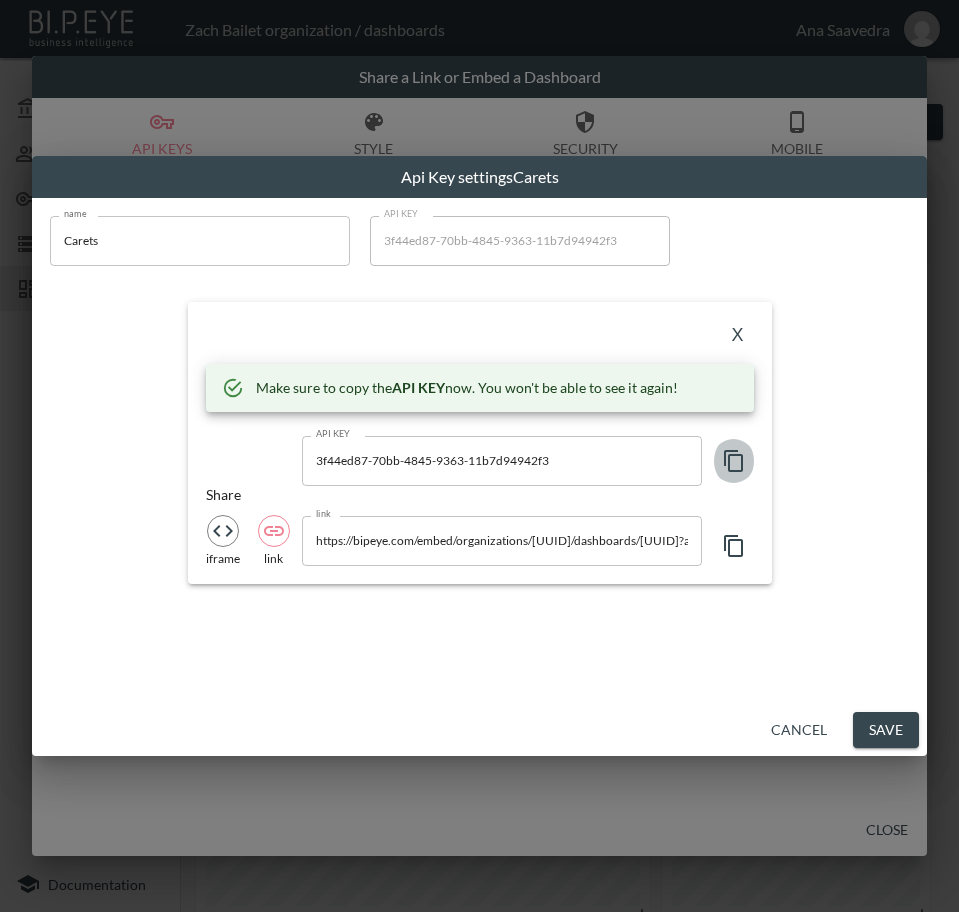 click 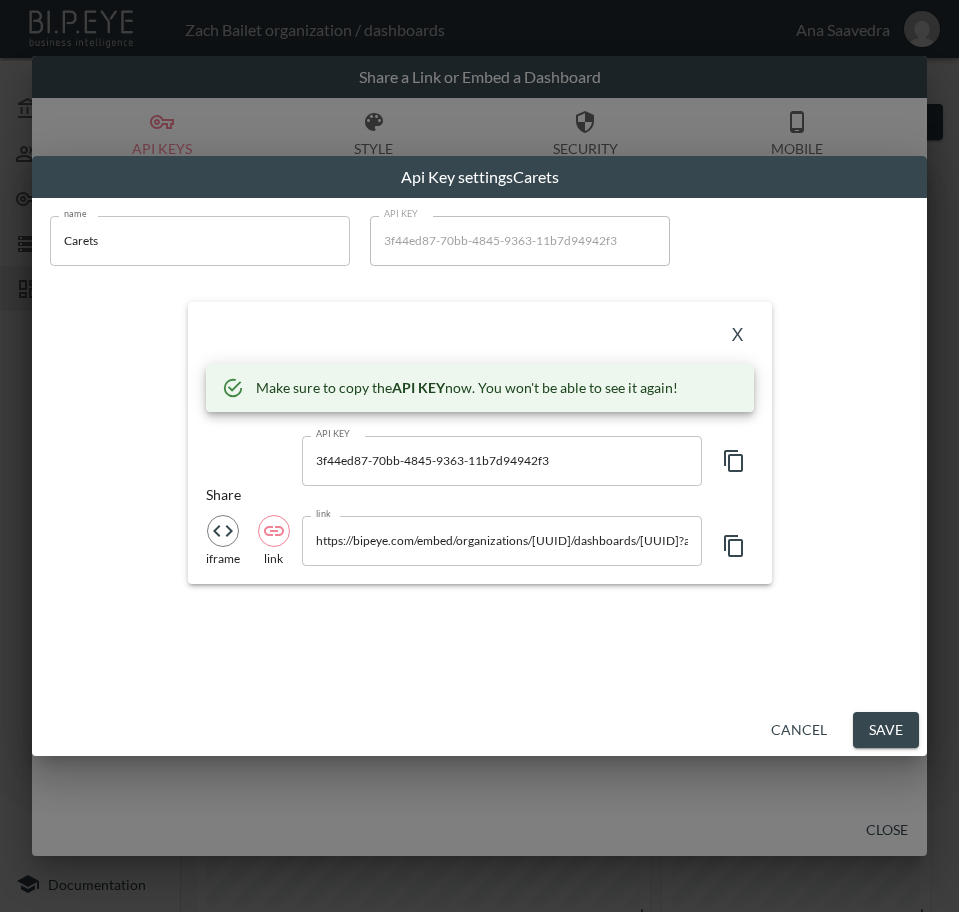 click on "X" at bounding box center [738, 336] 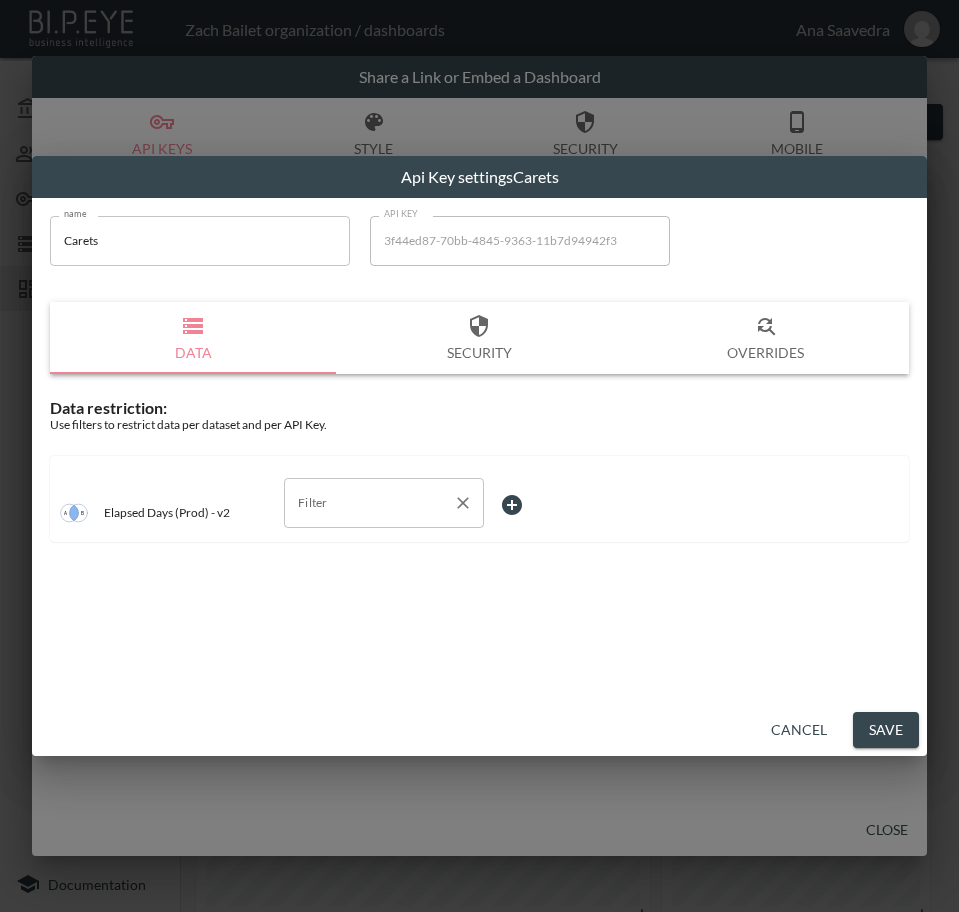 click on "Filter" at bounding box center [369, 503] 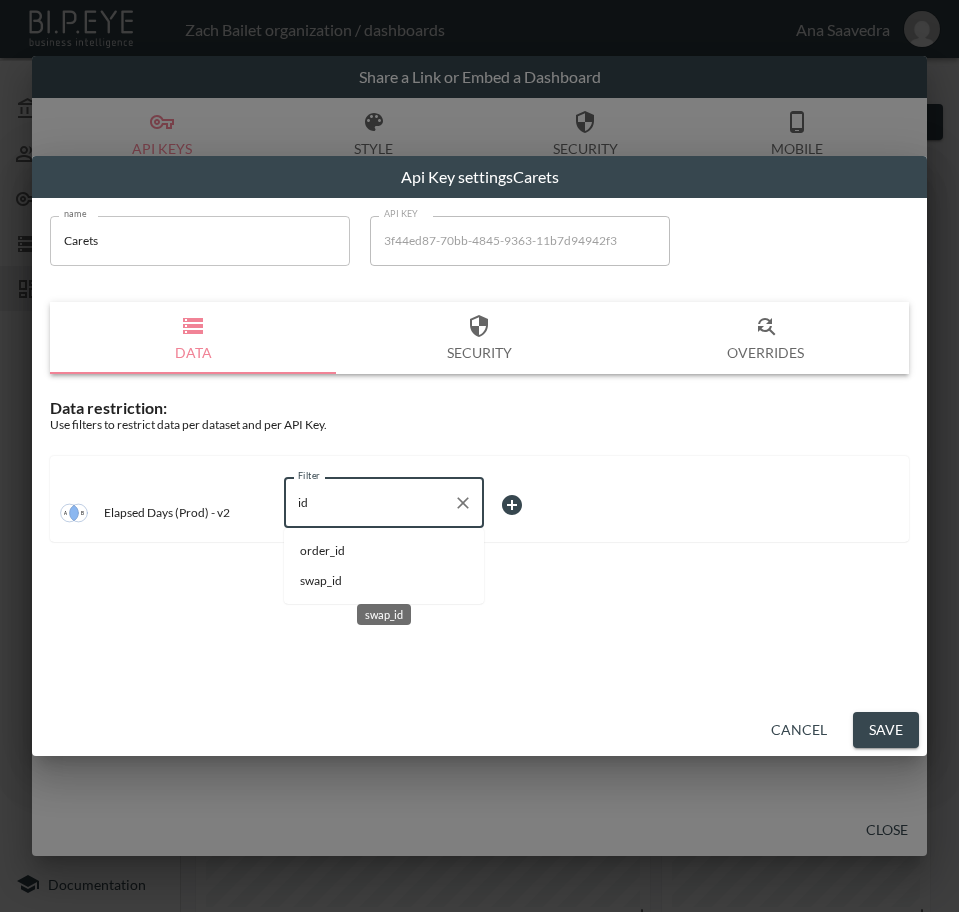 click on "swap_id" at bounding box center [384, 581] 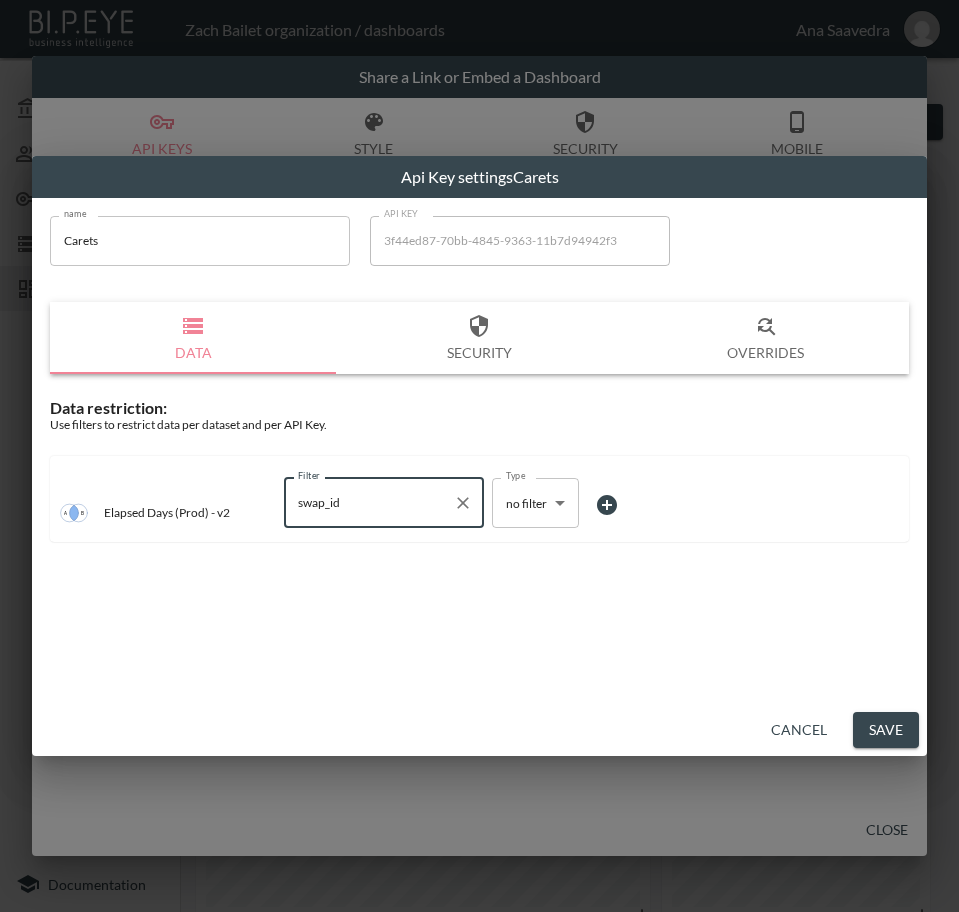 type on "swap_id" 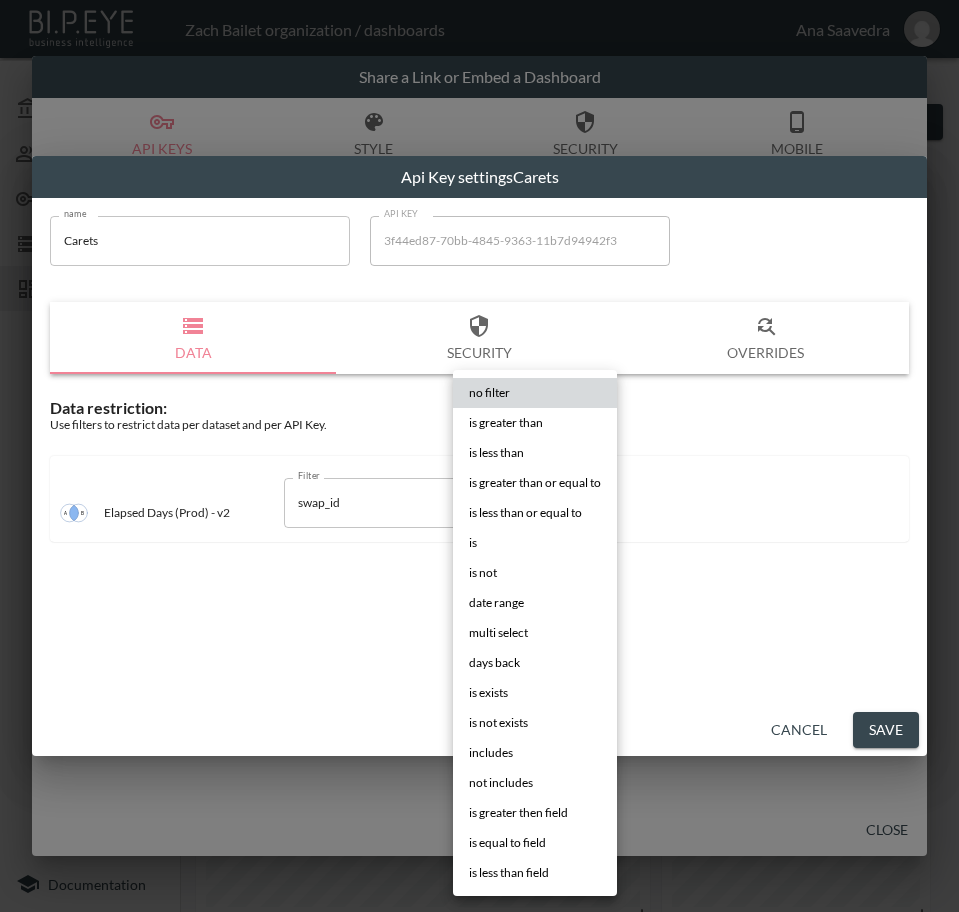 click on "BI.P.EYE, Interactive Analytics Dashboards - app Zach Bailet organization / dashboards Ana Saavedra My Account Members Credentials Datasets Dashboards Documentation V2 - (Prod) - Elapsed days 0 2 Previous period Chart Share return_created_at DATE RANGE May 01, 2025 swap_id IS ZTM7d9UMGZPBBsI1sBrO 0 Average Elapsed Days Purchase To Return 0 Average Elapsed Days Return To Delivery Shipping Carrier Statuses Return Status Breakdown By Return Date Shipping Status Breakdown By Return Date Returns Over Time 0 26 -100% Jan 24, 2025 - May 01, 2025 0 Average Elapsed Days from Delivery to Closed No comparison Previous period Previous year Share a Link or Embed a Dashboard API Keys Style Security Mobile Close Api Key settings Carets name Carets name API KEY [UUID] API KEY Data Security Overrides Data restriction: Use filters to restrict data per dataset and per API Key. Elapsed Days (Prod) - v2 Filter swap_id Filter Type no filter no filter Type Cancel Save" at bounding box center [479, 456] 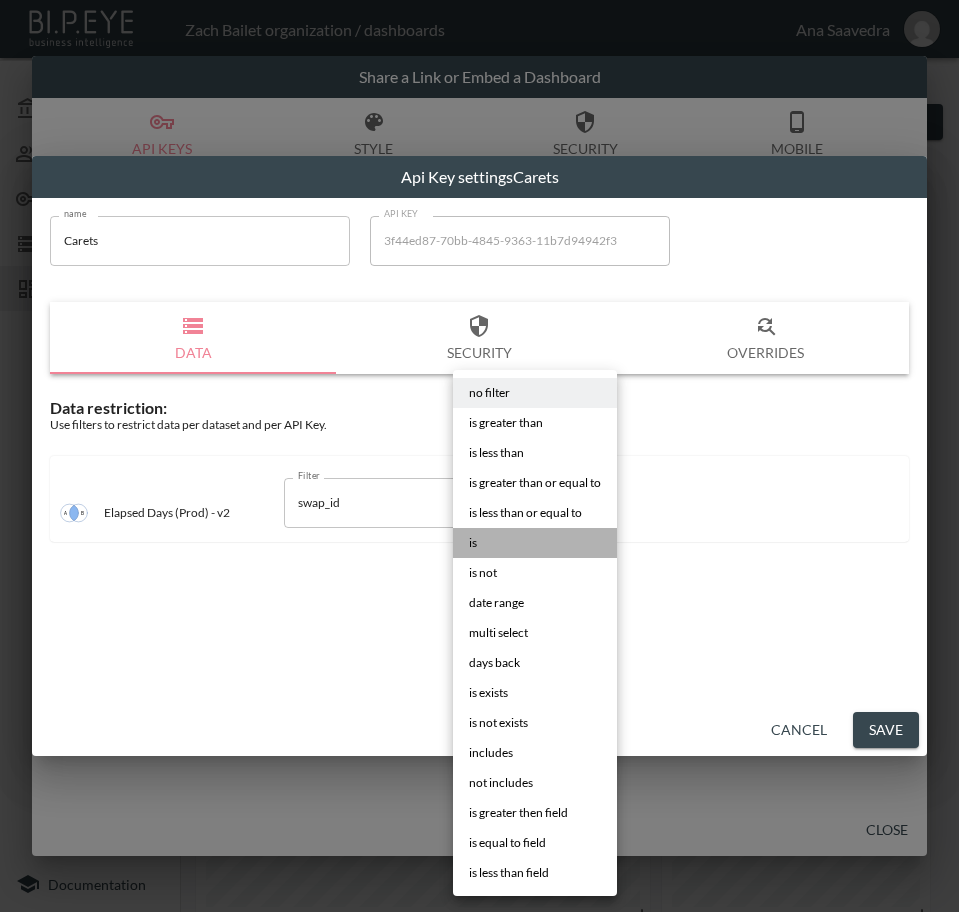 click on "is" at bounding box center (535, 543) 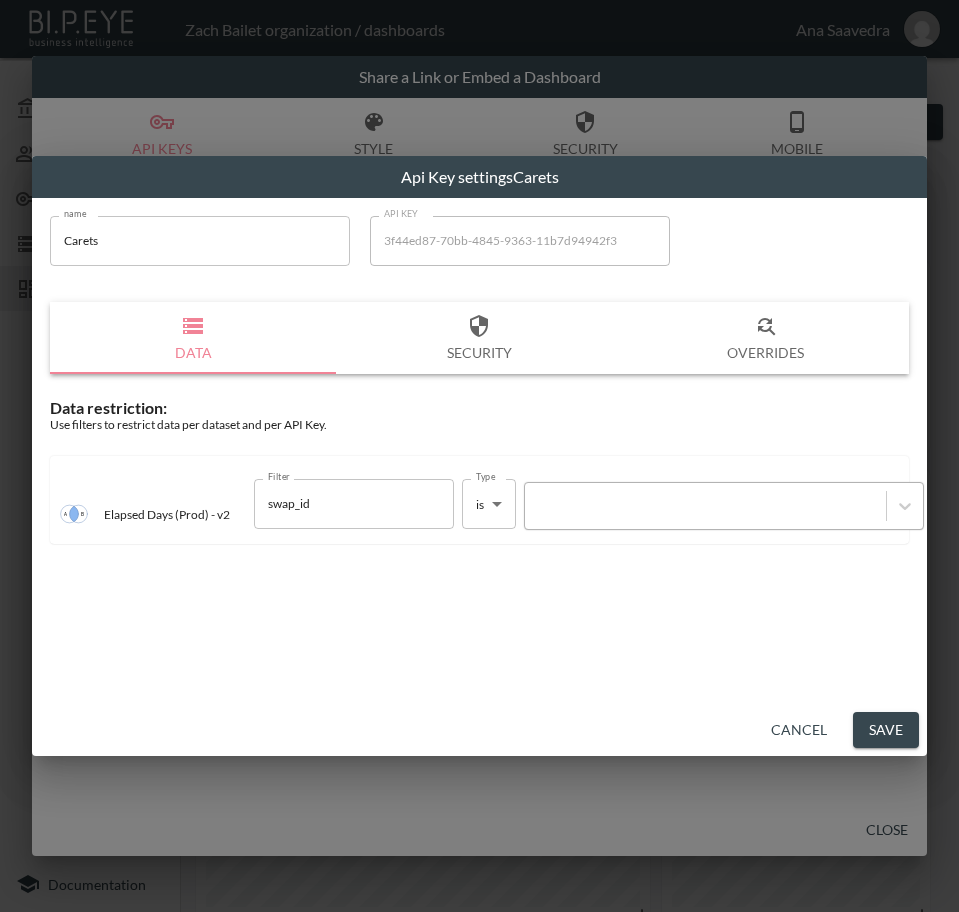 click at bounding box center (705, 505) 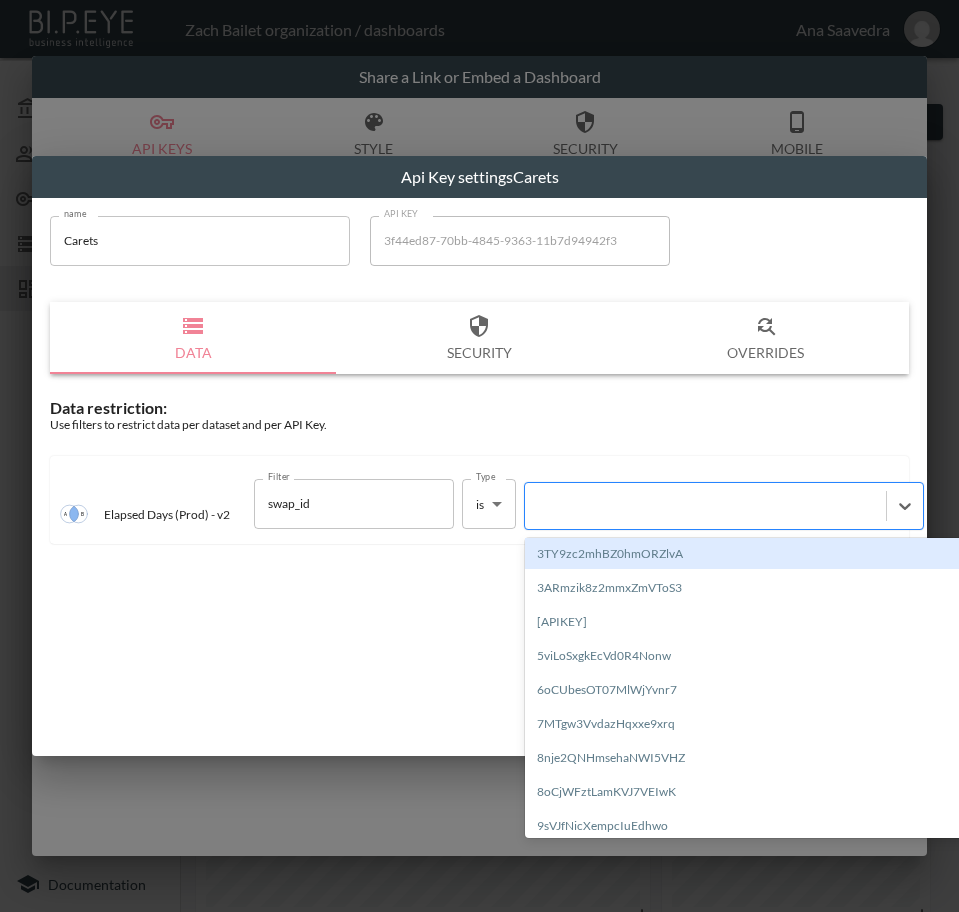 paste on "tDs13t2GJT3o20jORxXk" 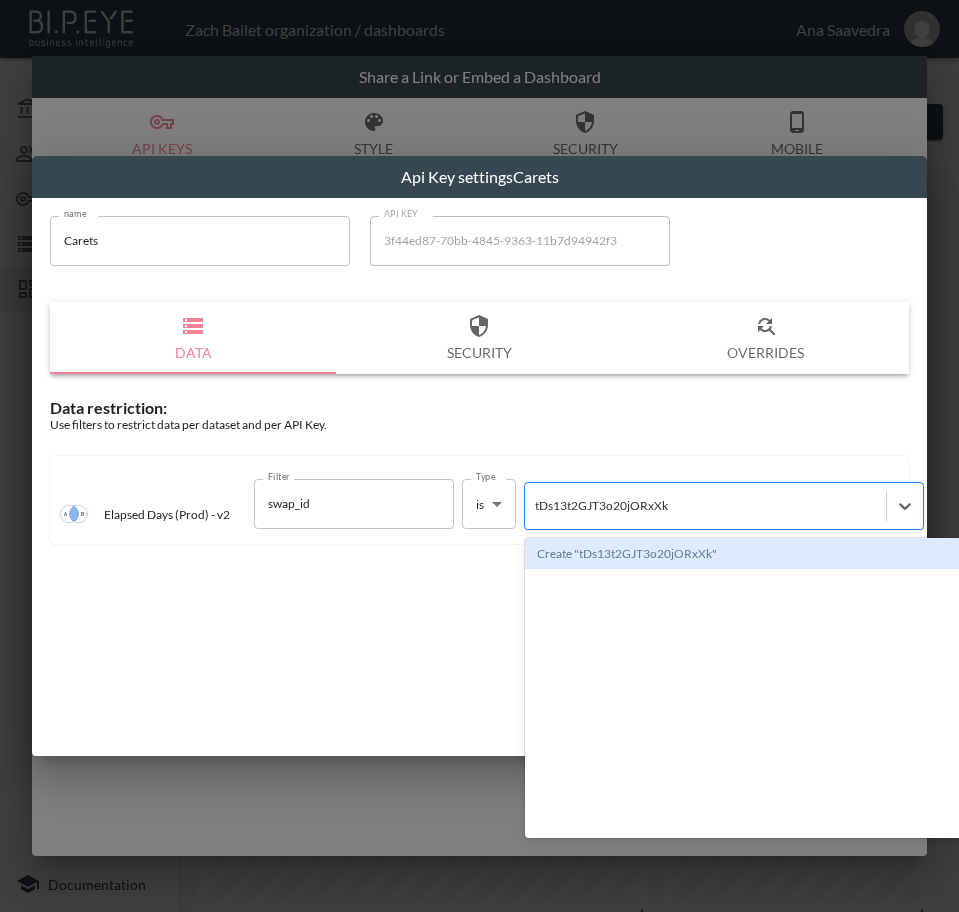 type 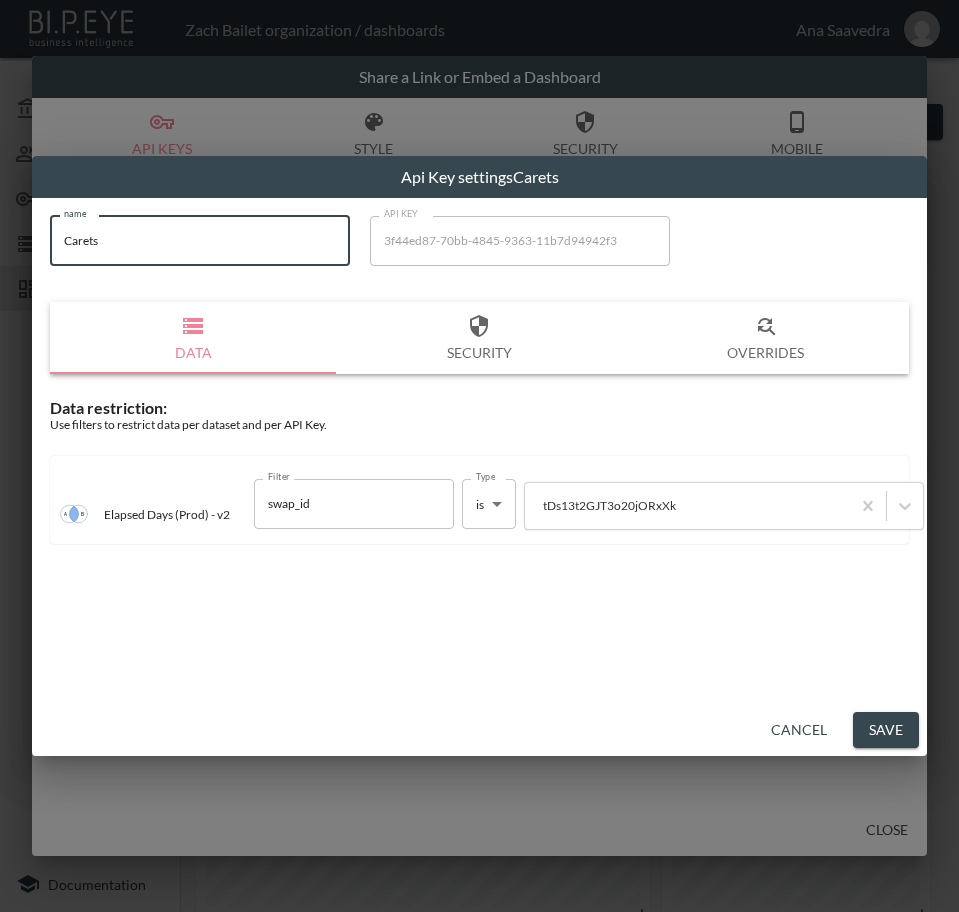 drag, startPoint x: 153, startPoint y: 251, endPoint x: 9, endPoint y: 259, distance: 144.22205 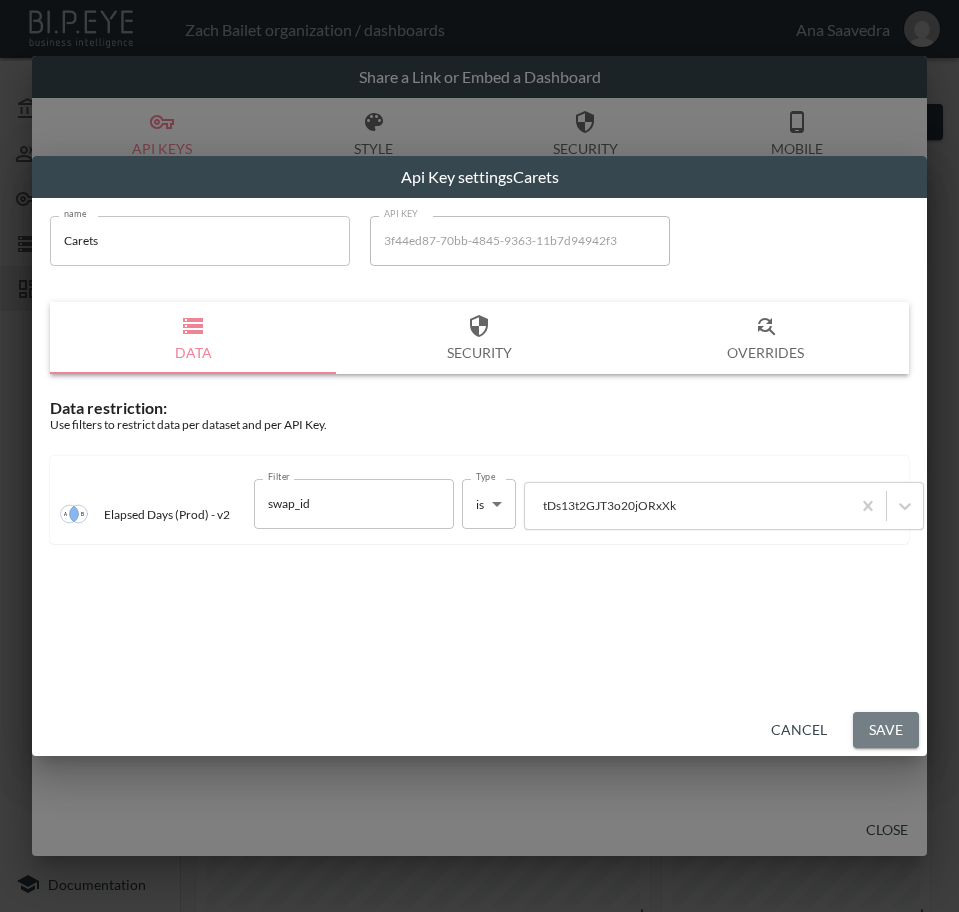 click on "Save" at bounding box center [886, 730] 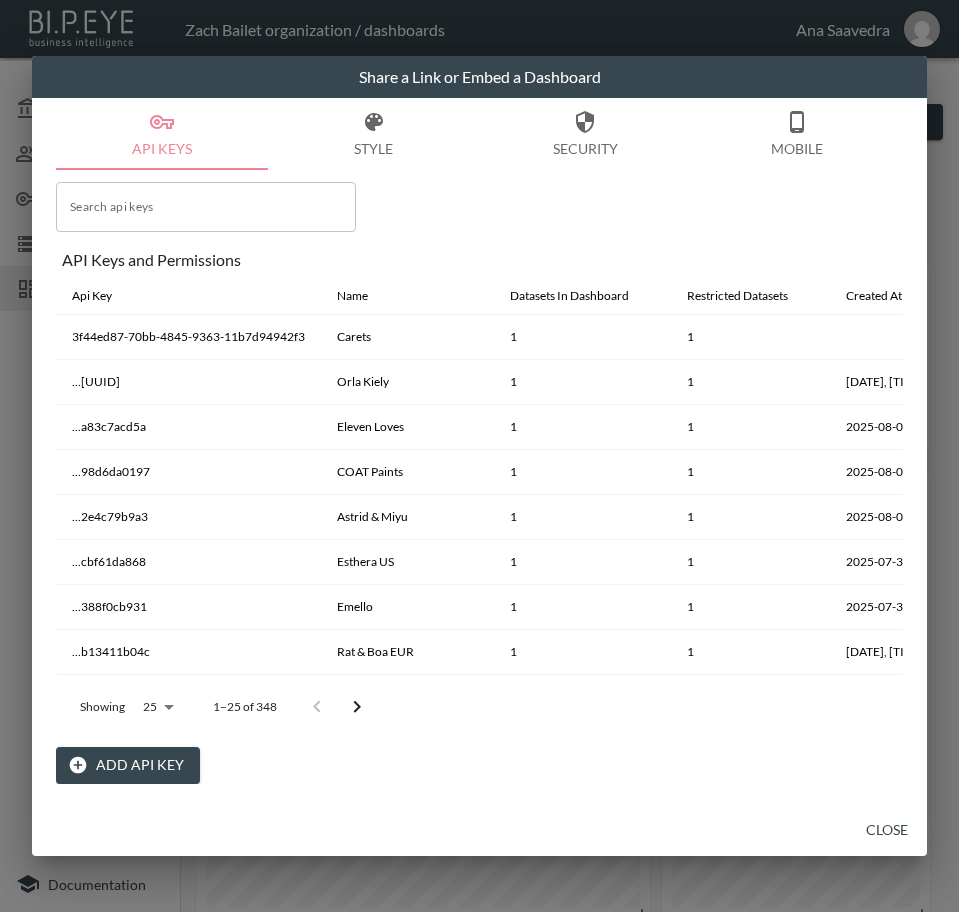 click on "Close" at bounding box center [887, 830] 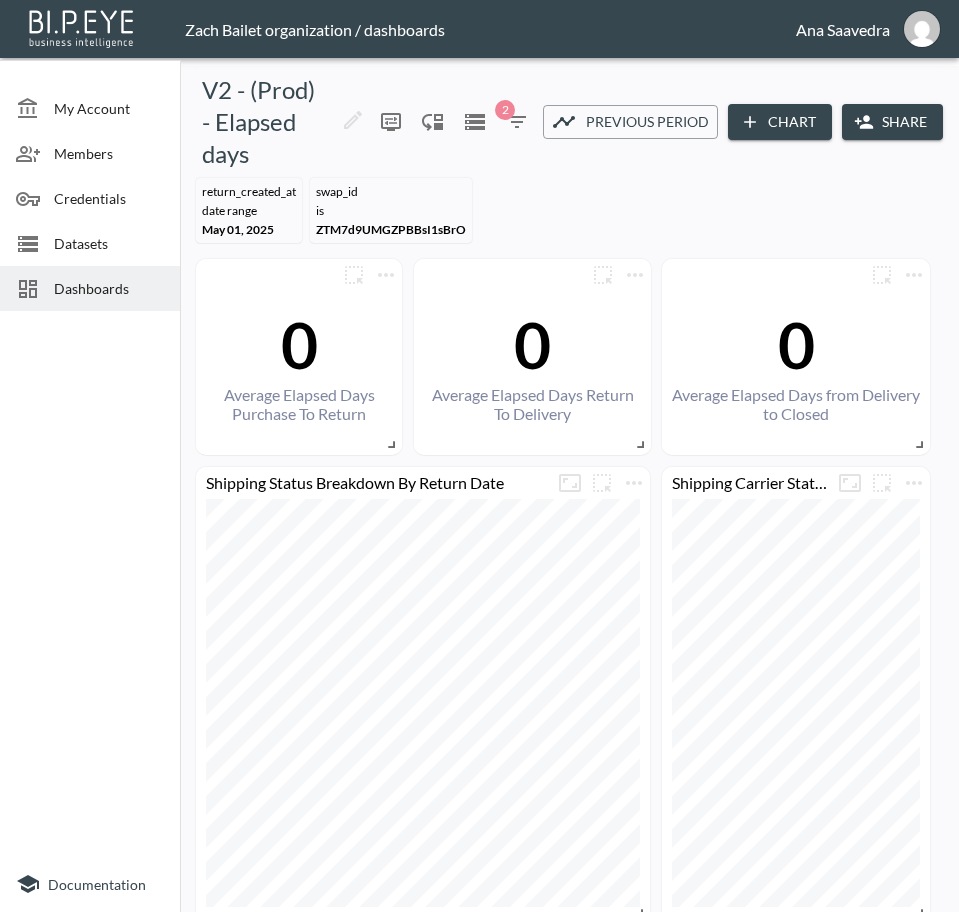 click on "Dashboards" at bounding box center [109, 288] 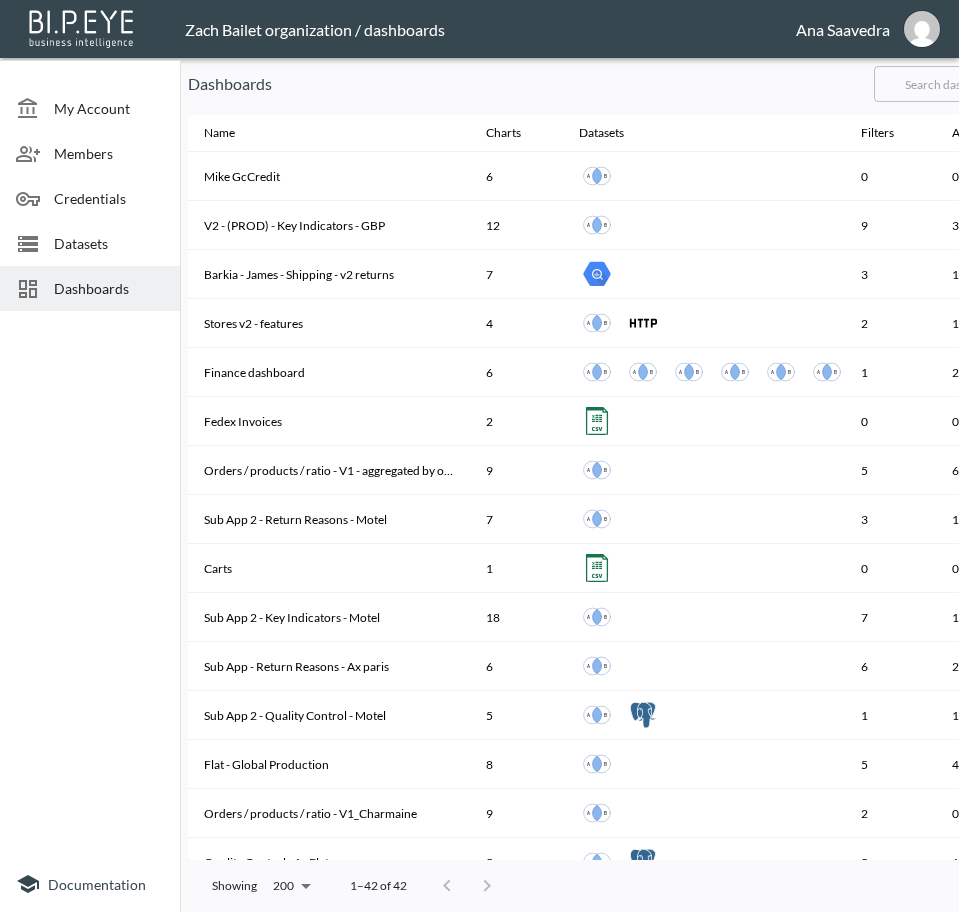 click at bounding box center (955, 84) 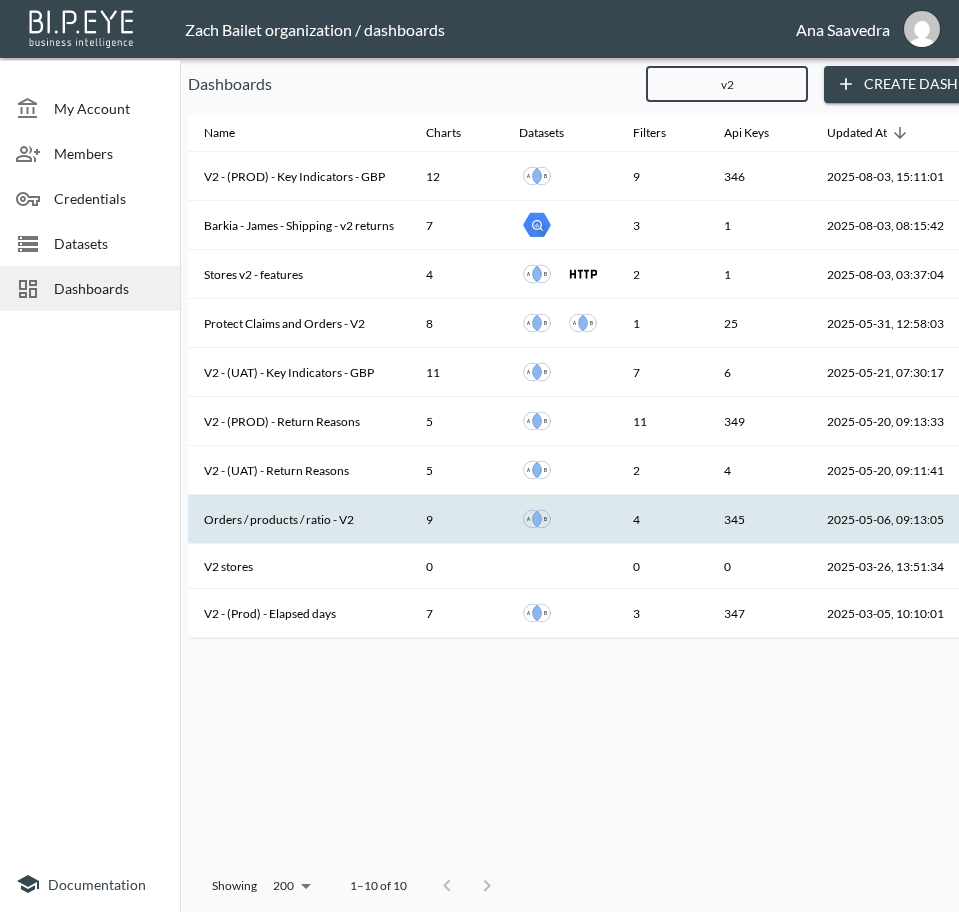 type on "v2" 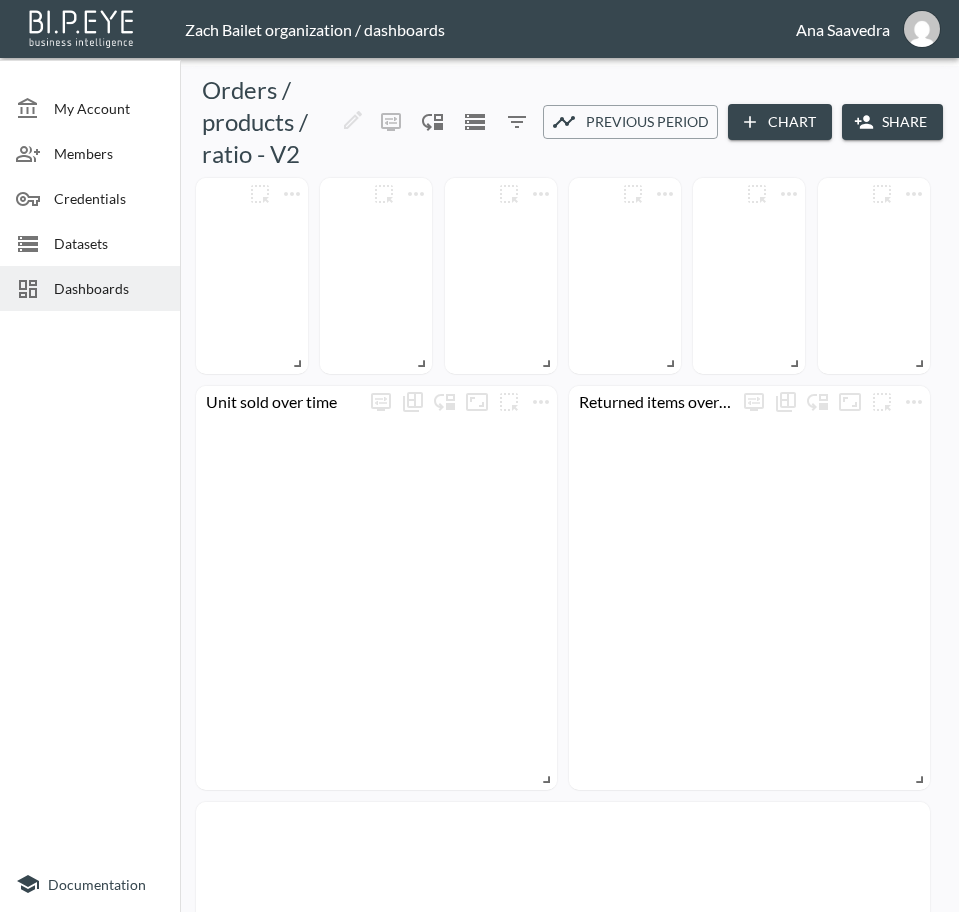 click on "Share" at bounding box center (892, 122) 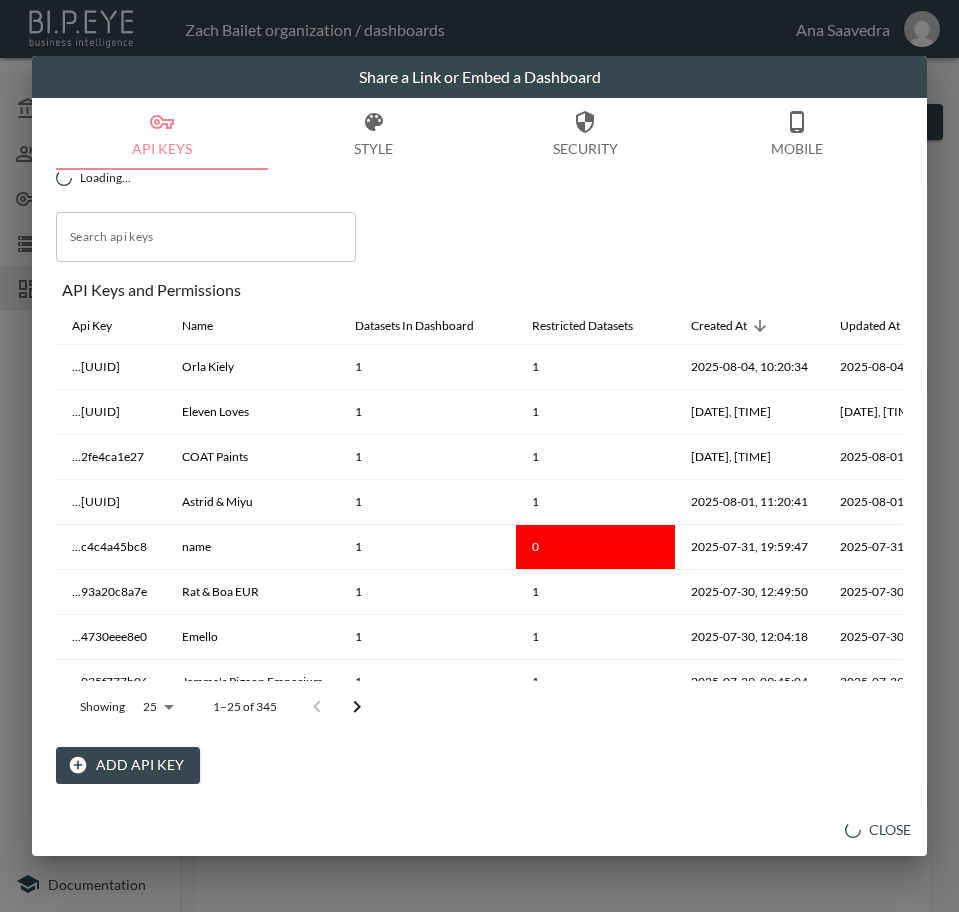 click on "Add API Key" at bounding box center [128, 765] 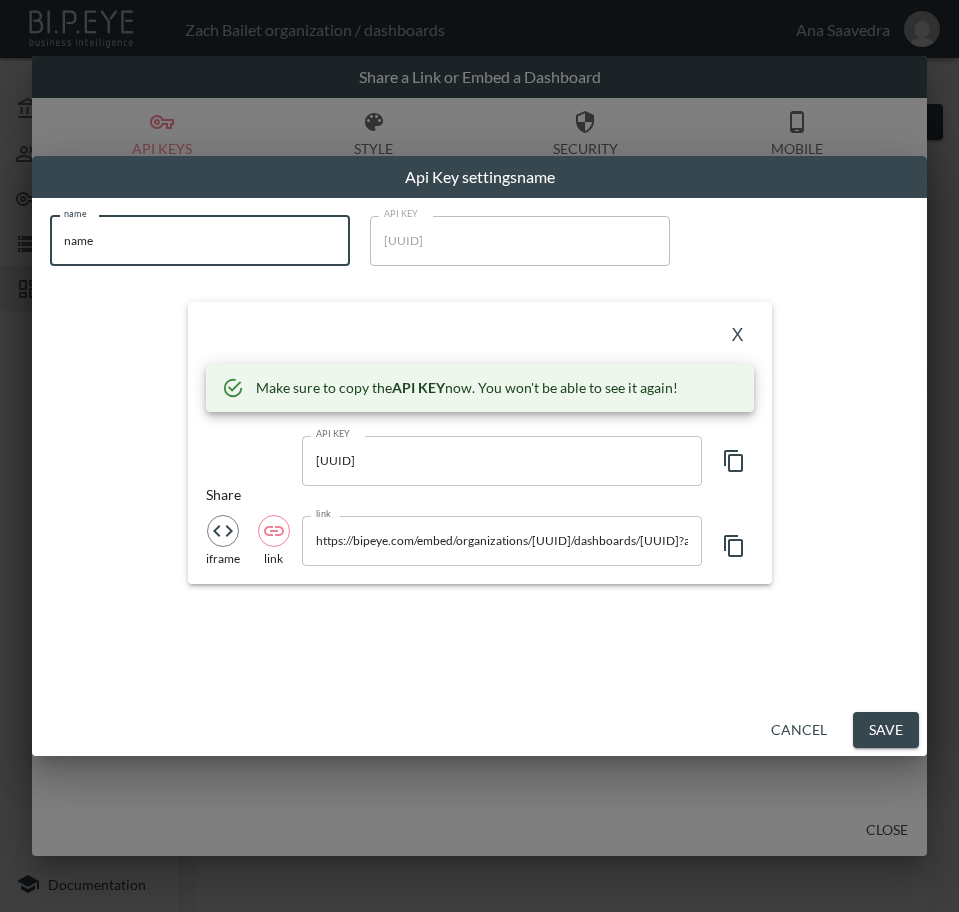 drag, startPoint x: 143, startPoint y: 240, endPoint x: -1, endPoint y: 238, distance: 144.01389 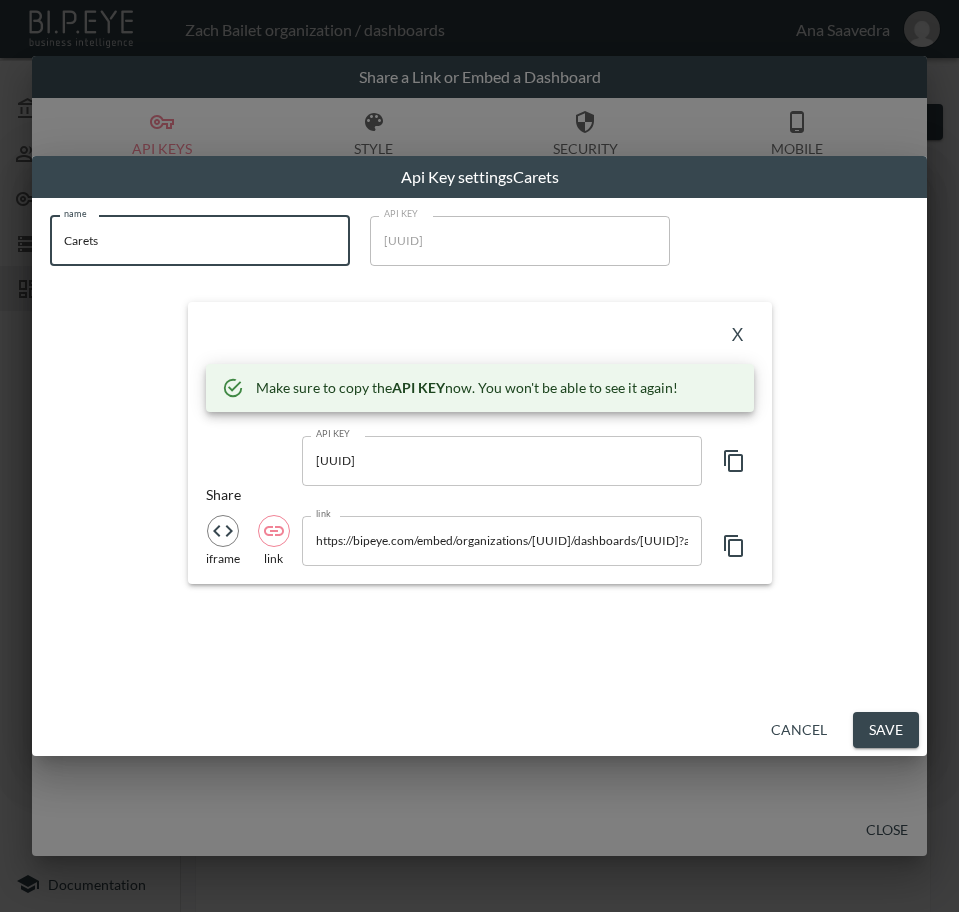 type on "Carets" 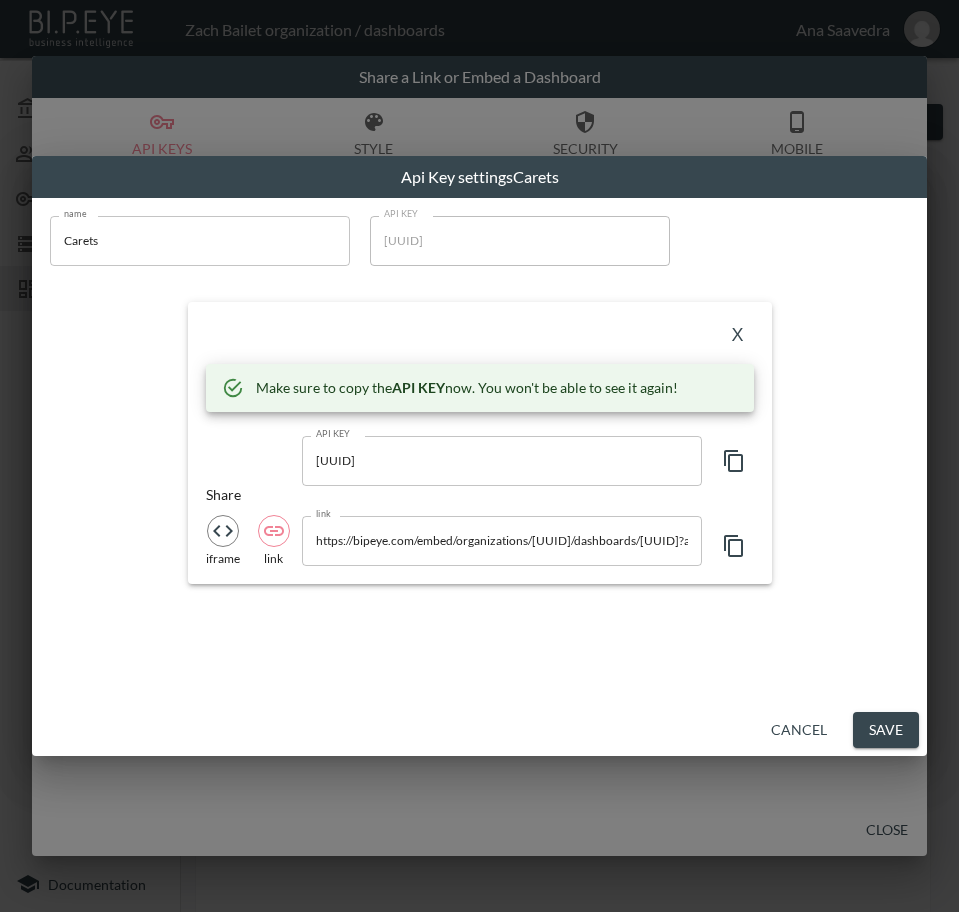 click on "X" at bounding box center (738, 336) 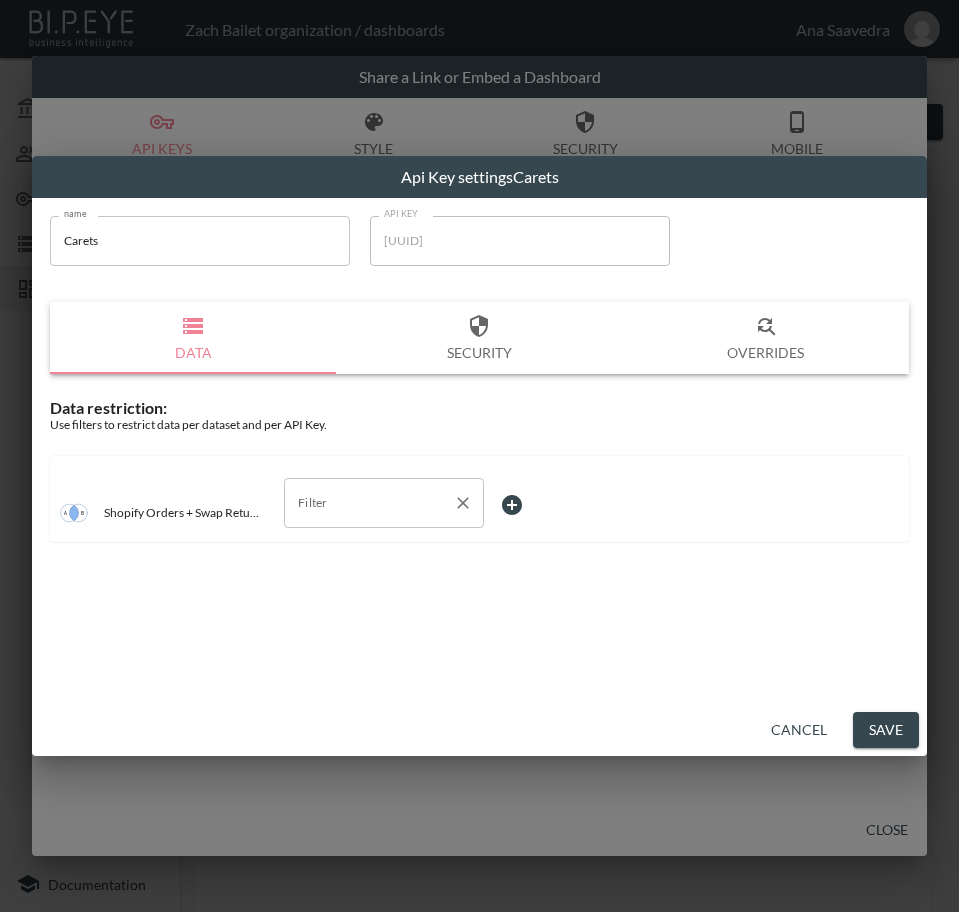 click on "Filter" at bounding box center [369, 503] 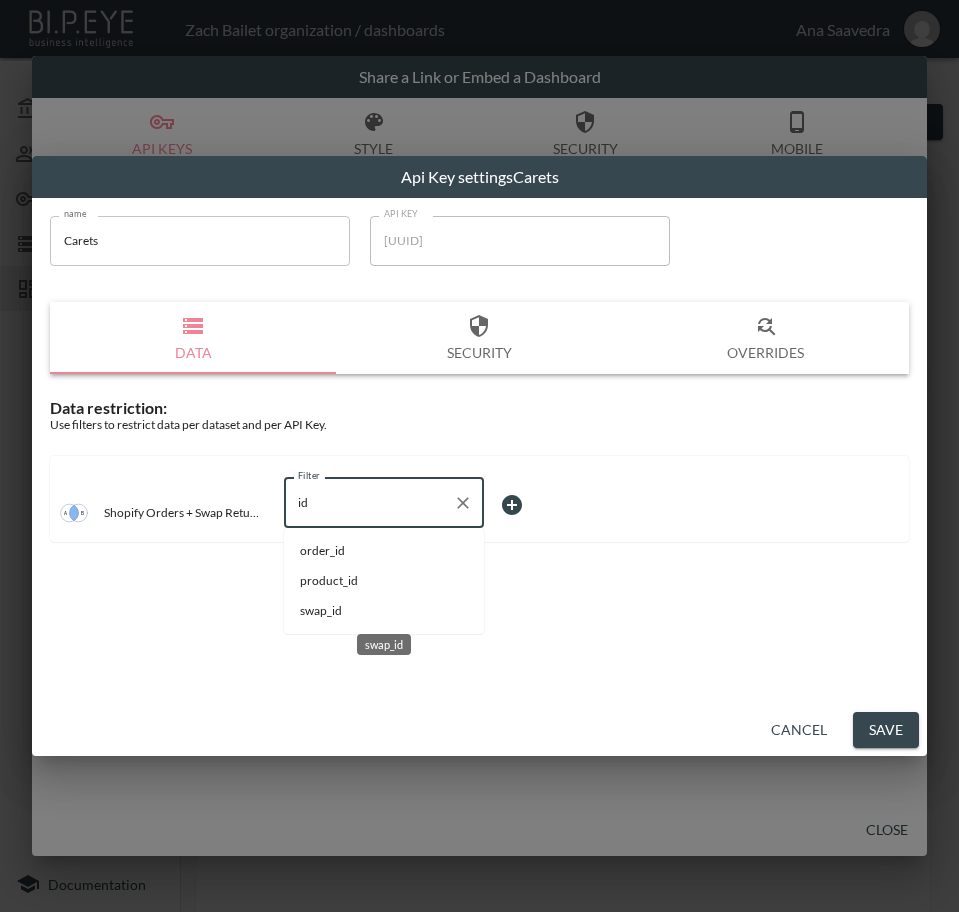 click on "swap_id" at bounding box center (384, 611) 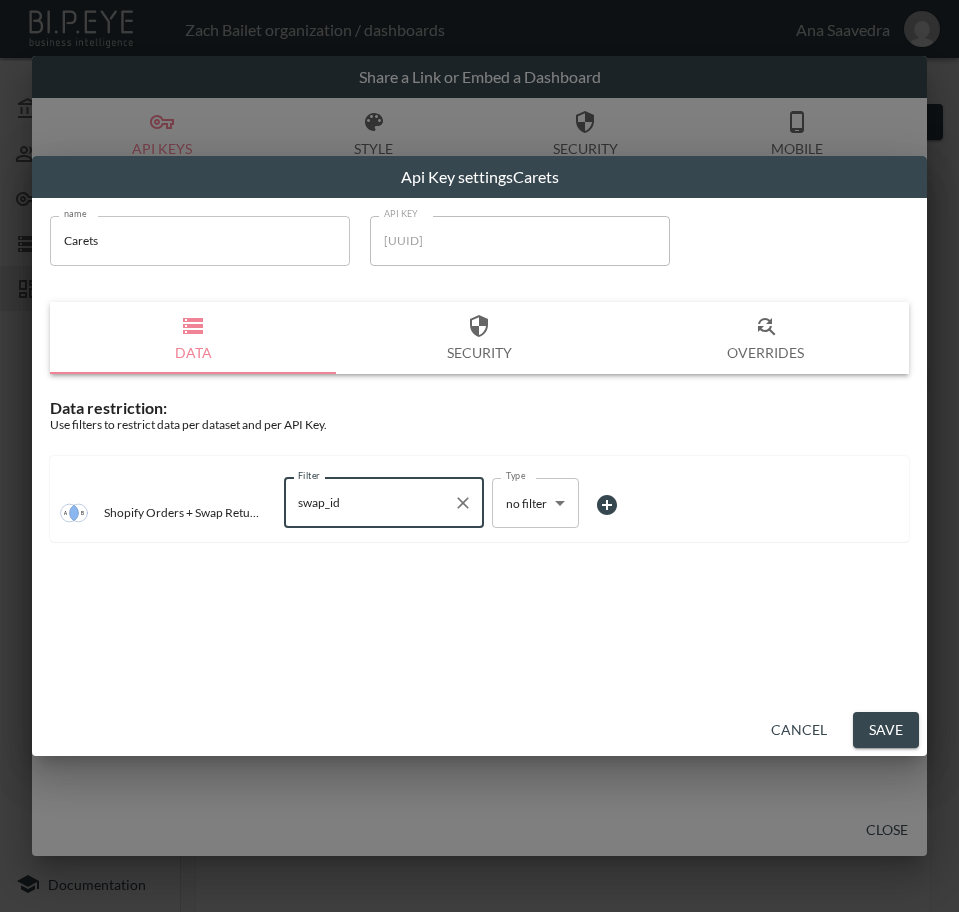 type on "swap_id" 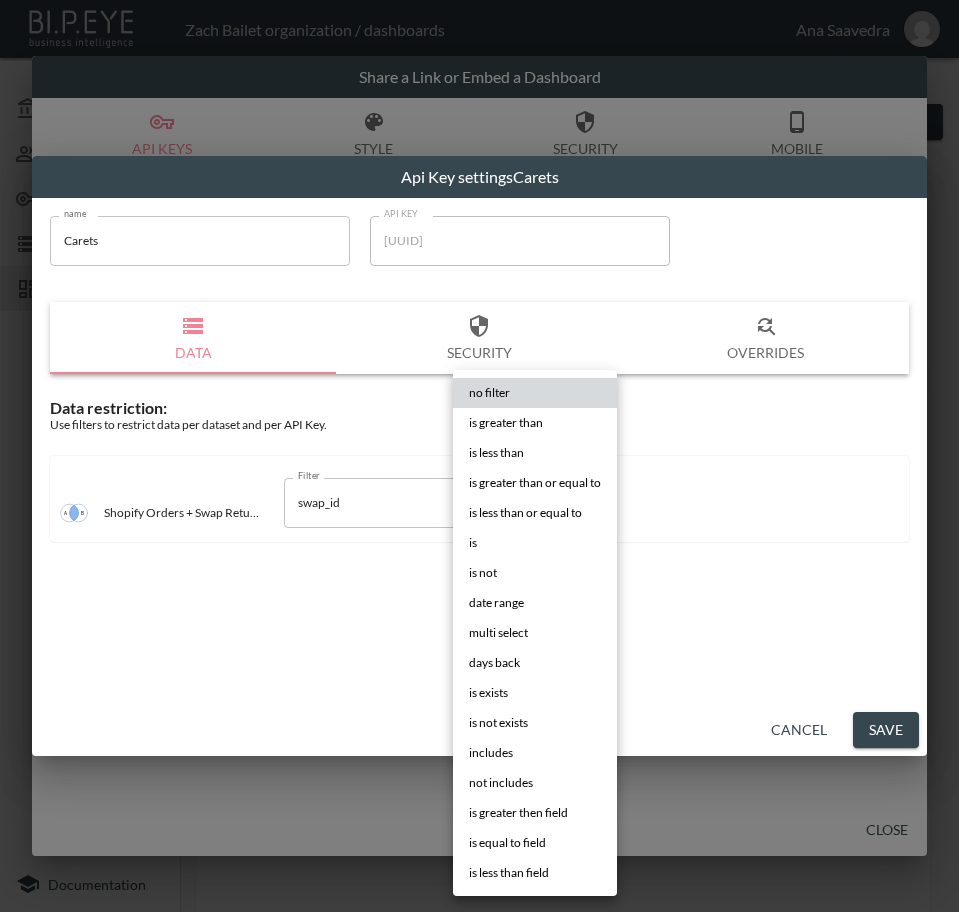 click on "is" at bounding box center (535, 543) 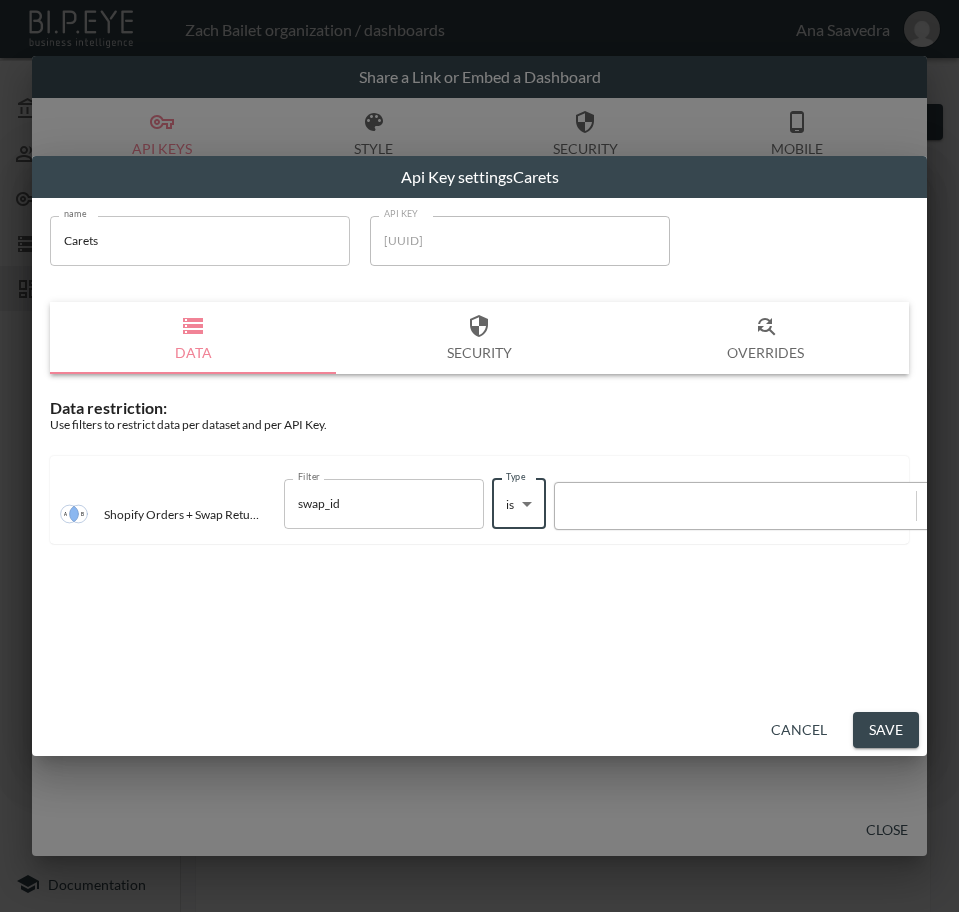 click at bounding box center (735, 505) 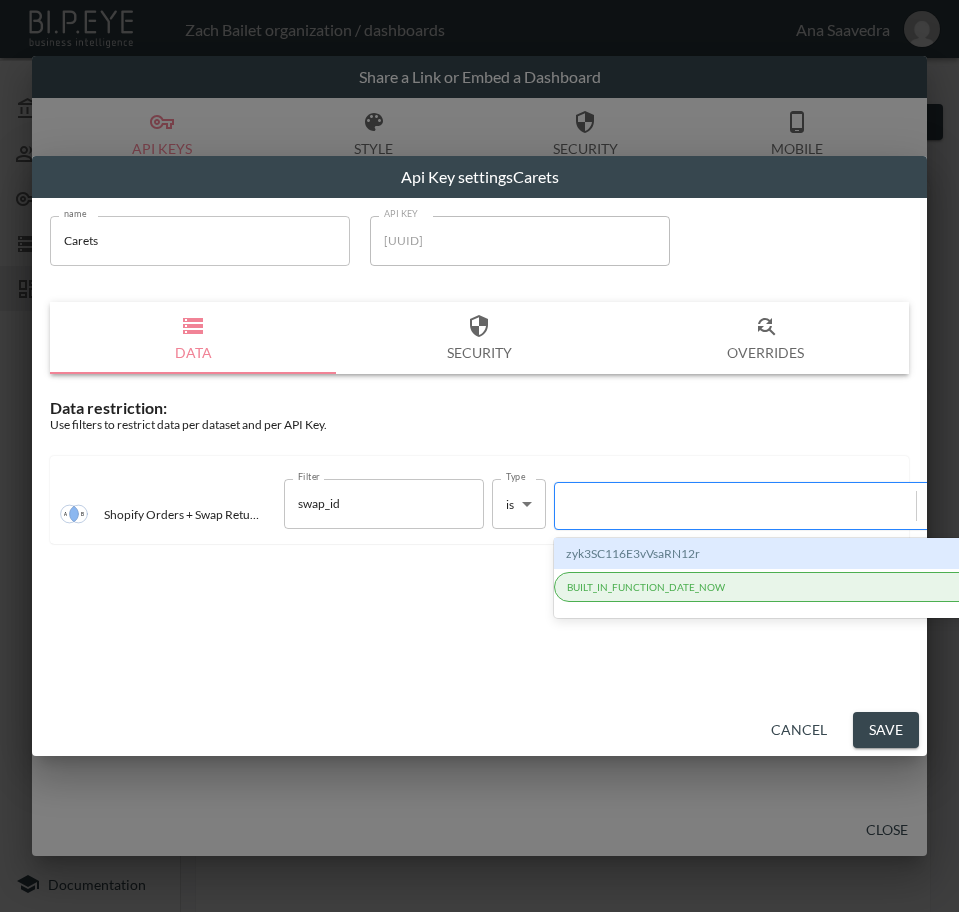 paste on "tDs13t2GJT3o20jORxXk" 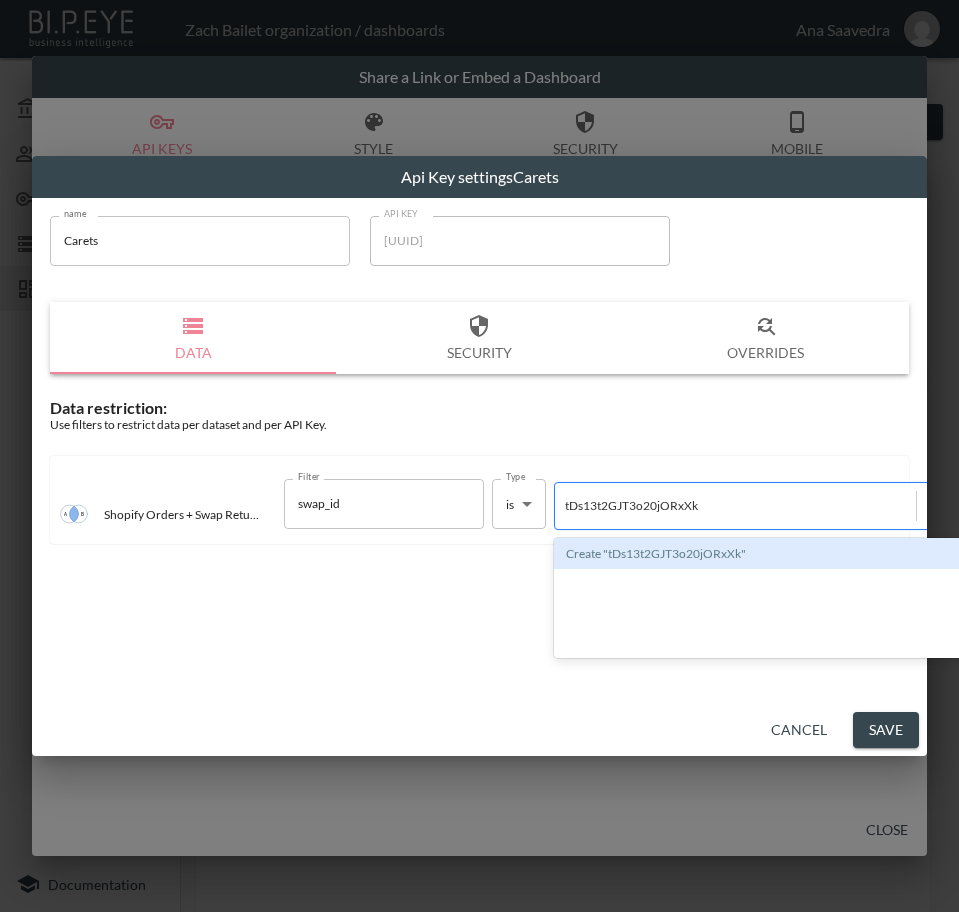 type 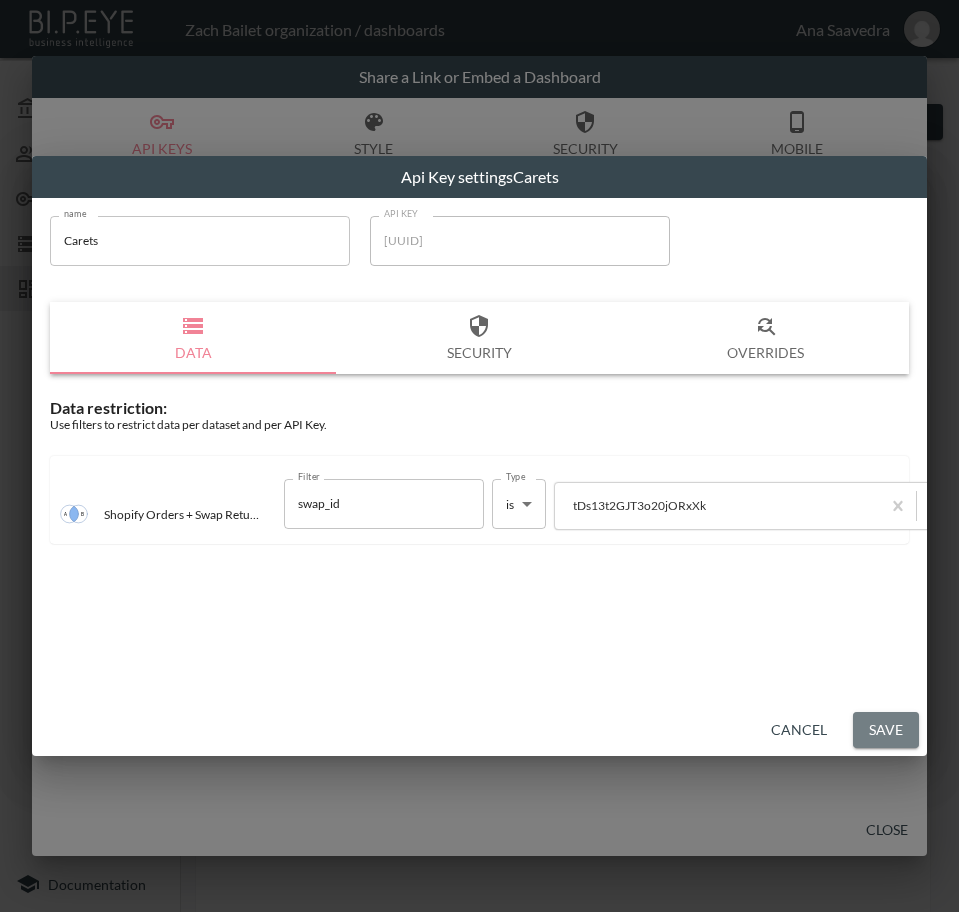 click on "Save" at bounding box center (886, 730) 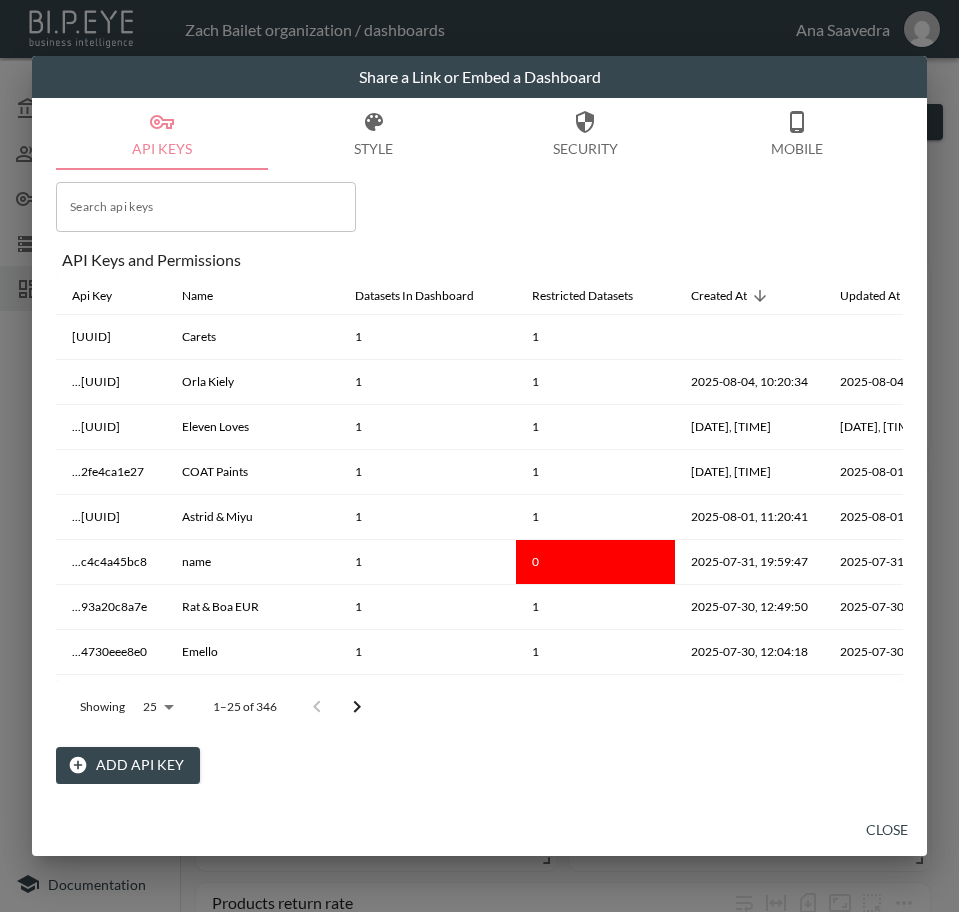 click on "Close" at bounding box center [887, 830] 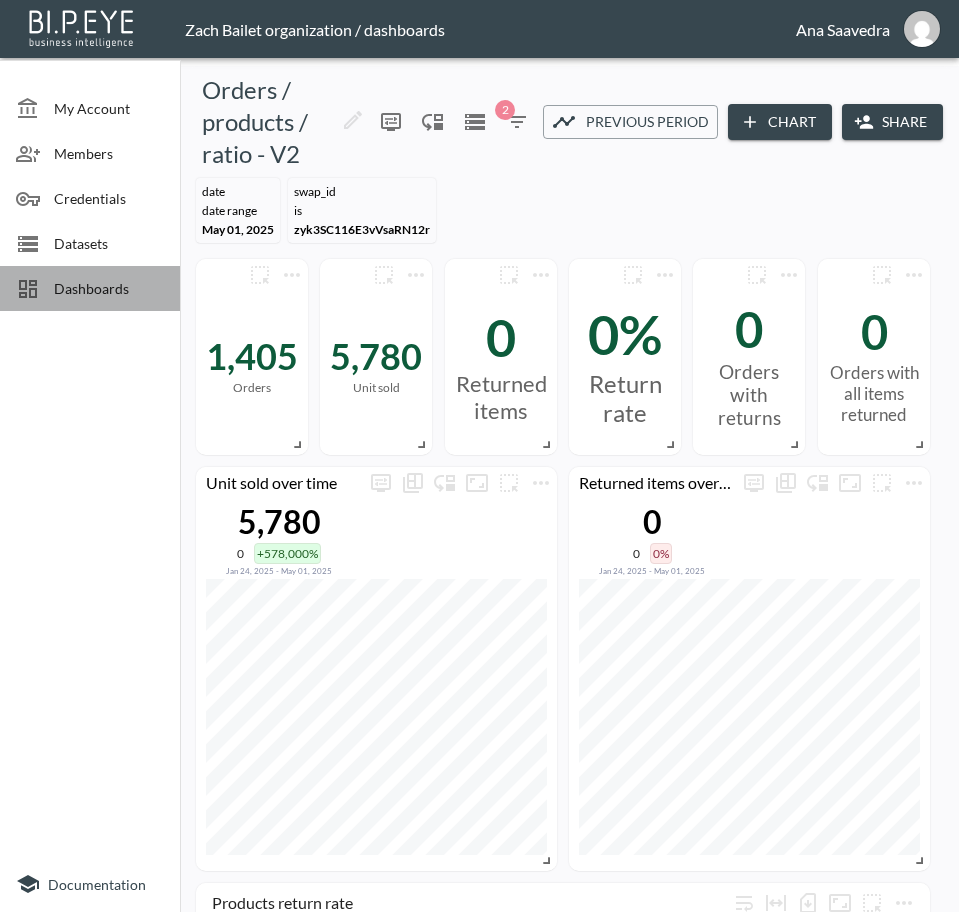 click on "Dashboards" at bounding box center [109, 288] 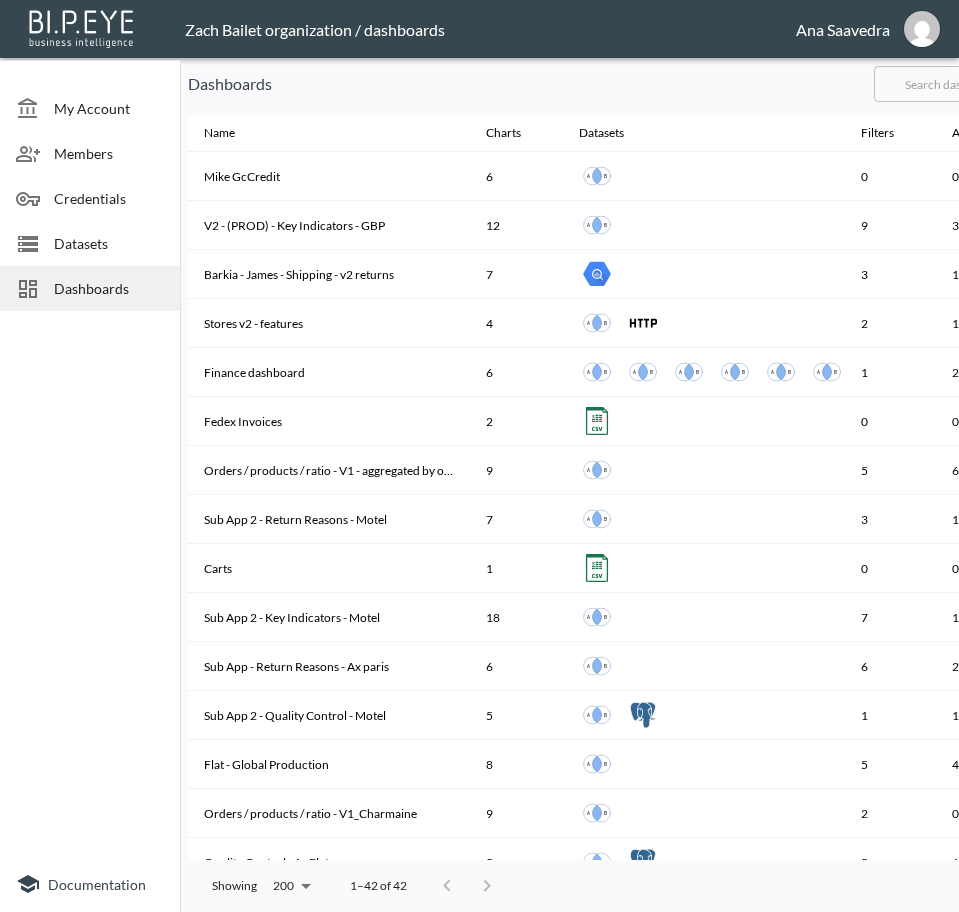 click at bounding box center [955, 84] 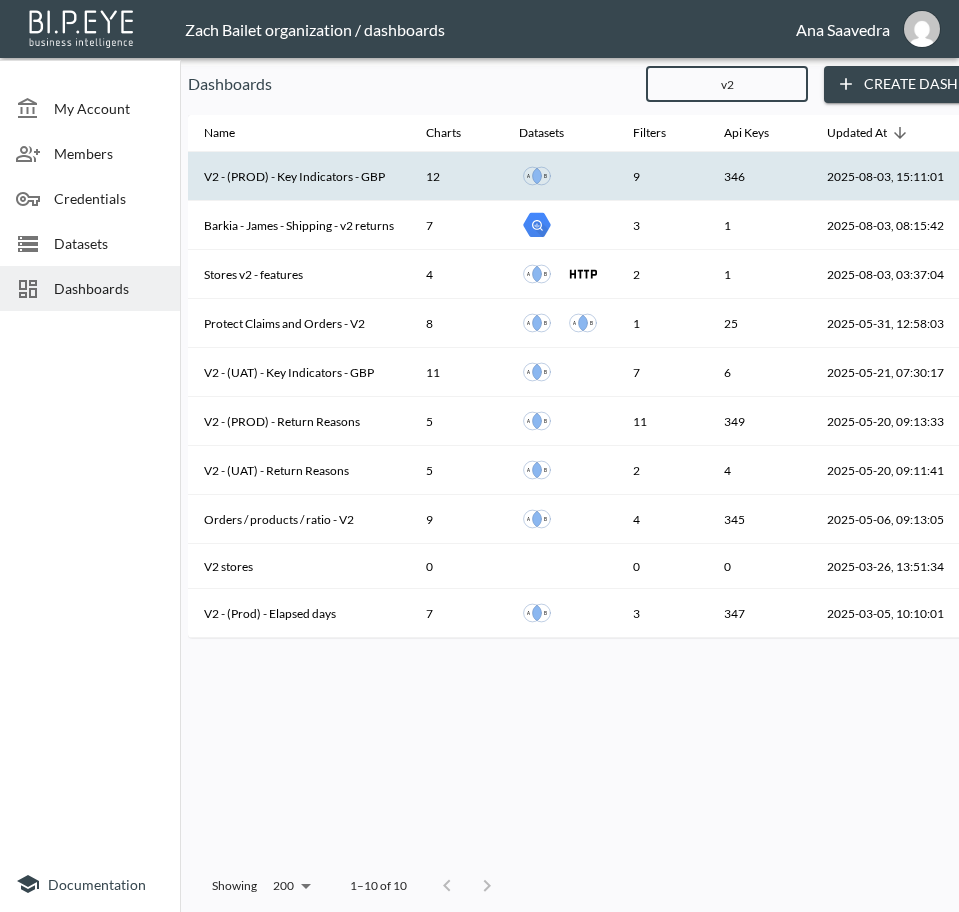 type on "v2" 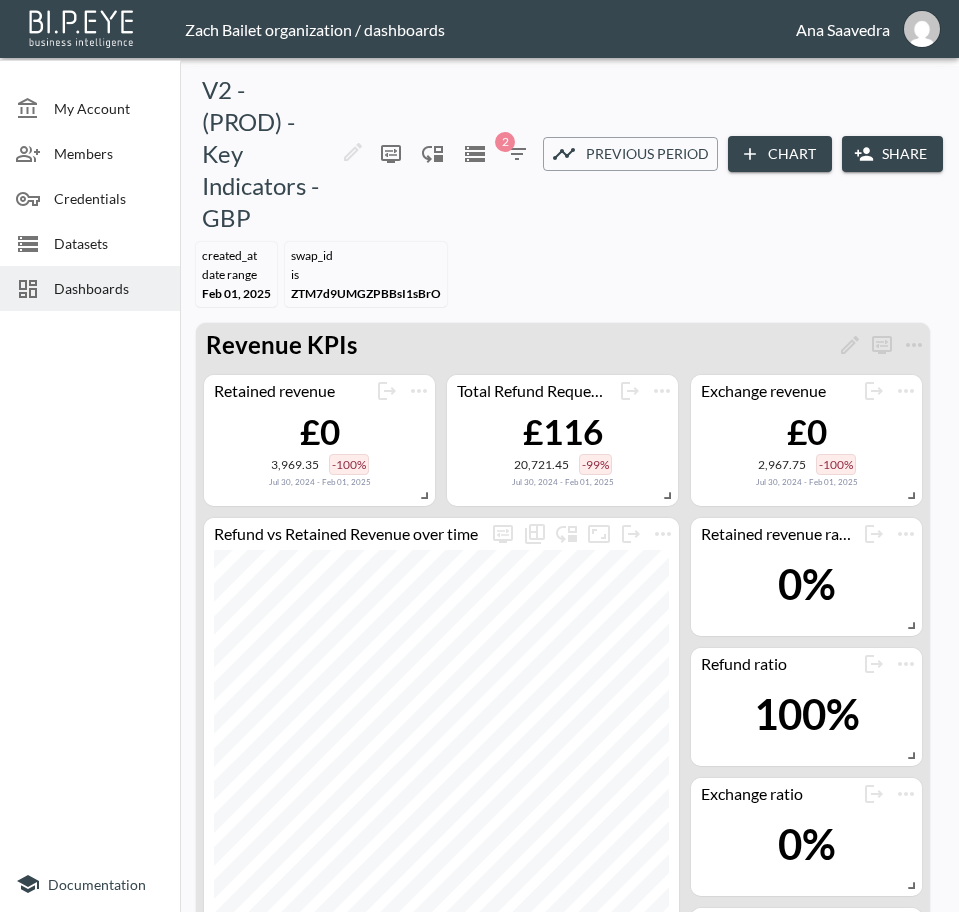 click on "Dashboards" at bounding box center (109, 288) 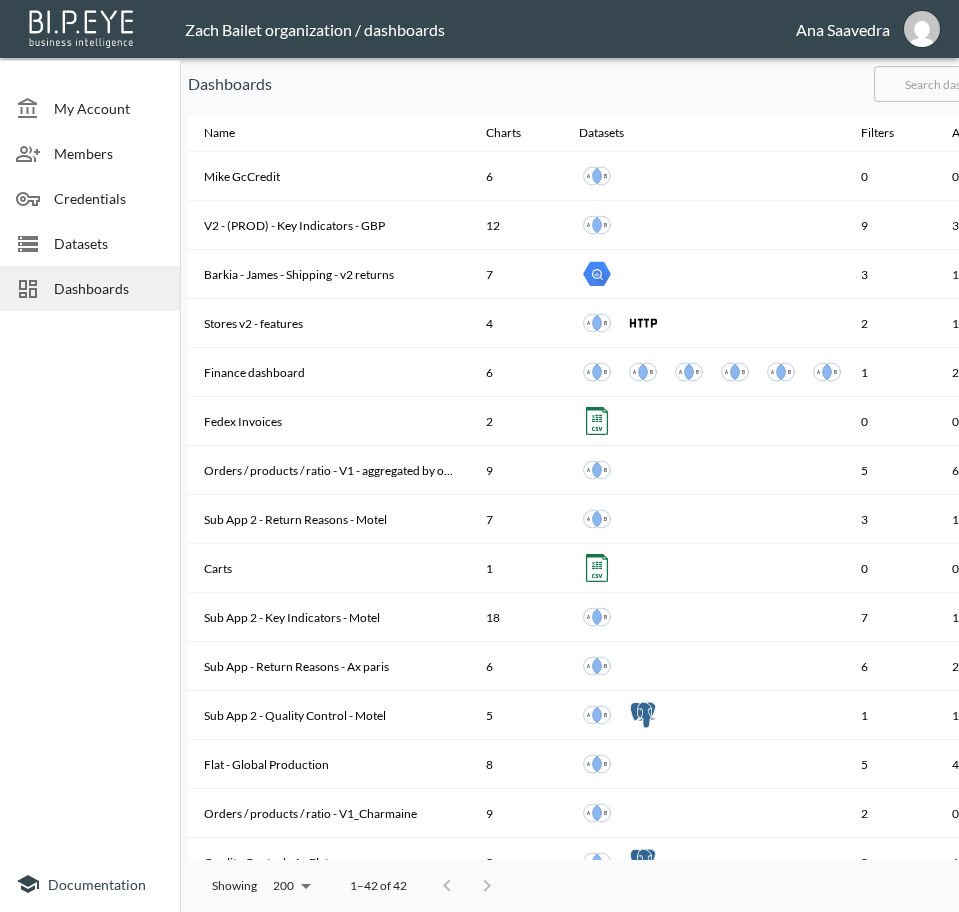 click at bounding box center (955, 84) 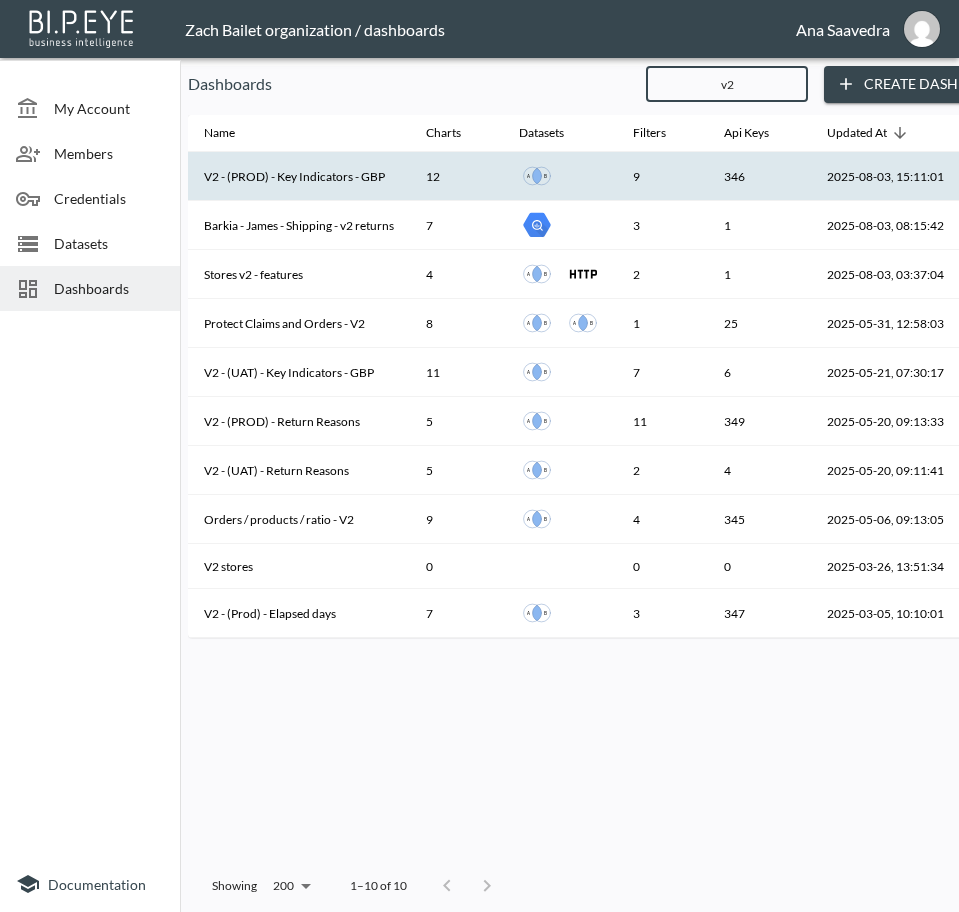 type on "v2" 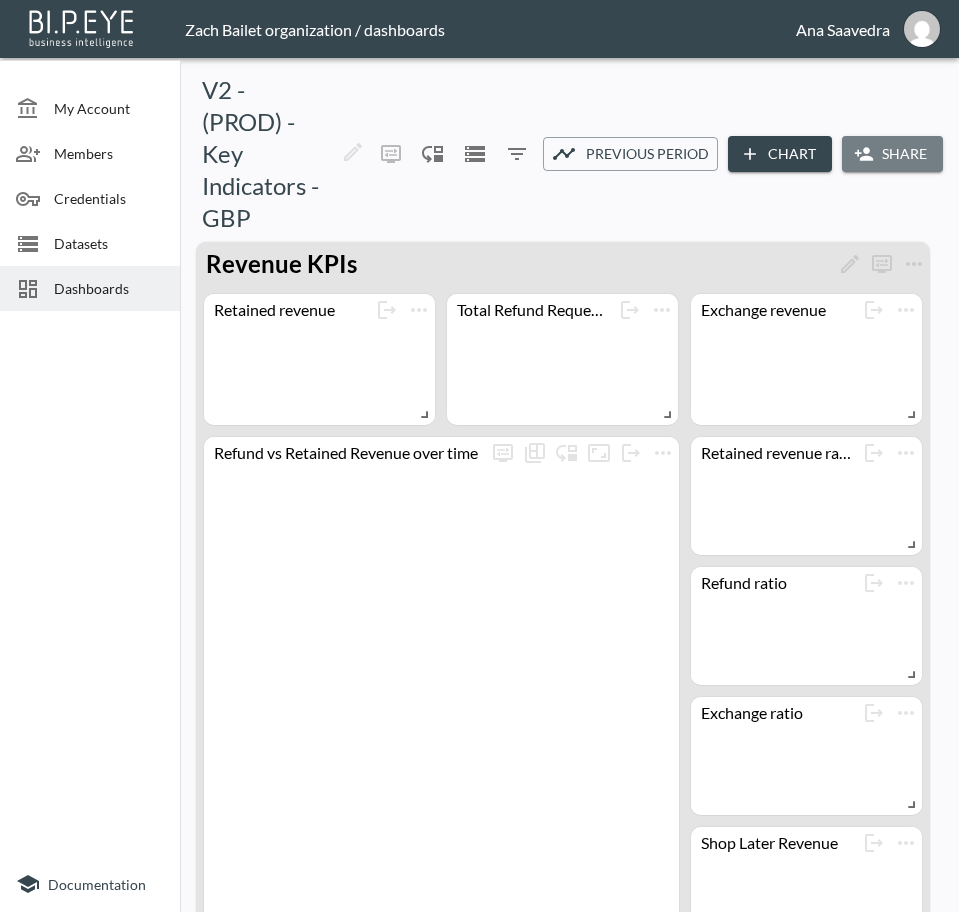 click 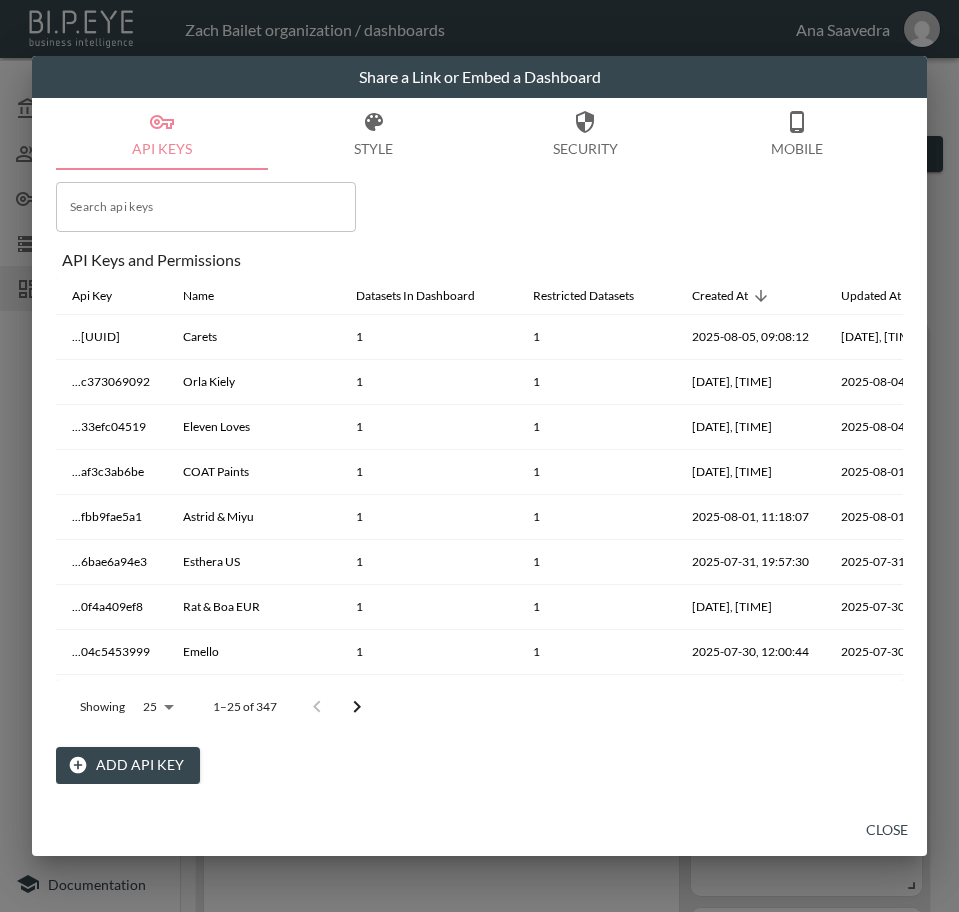 click on "Add API Key" at bounding box center (128, 765) 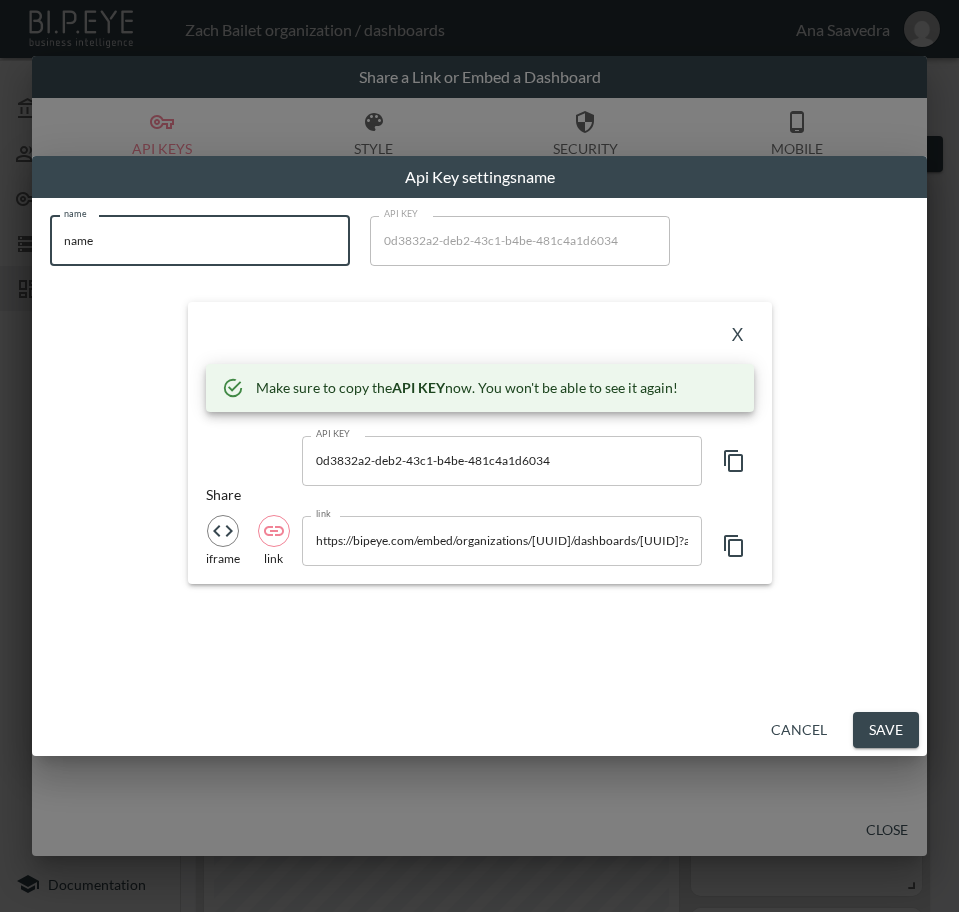 drag, startPoint x: 56, startPoint y: 244, endPoint x: 28, endPoint y: 244, distance: 28 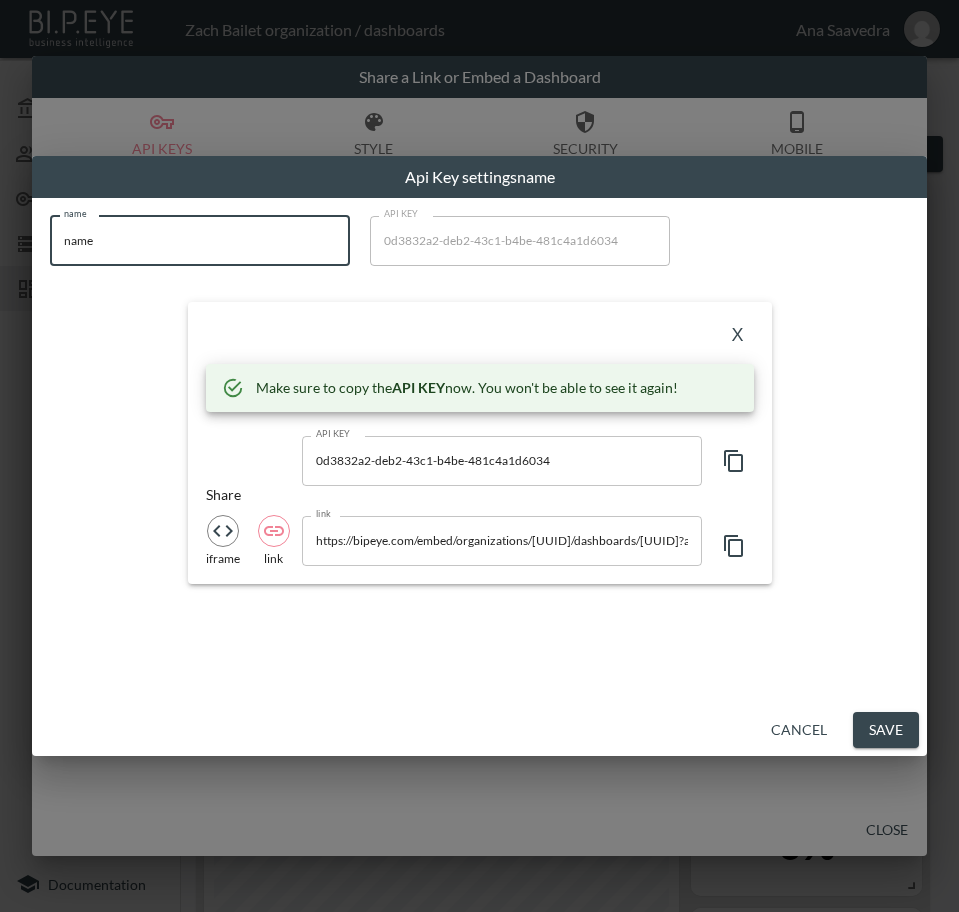 paste on "No Emotions" 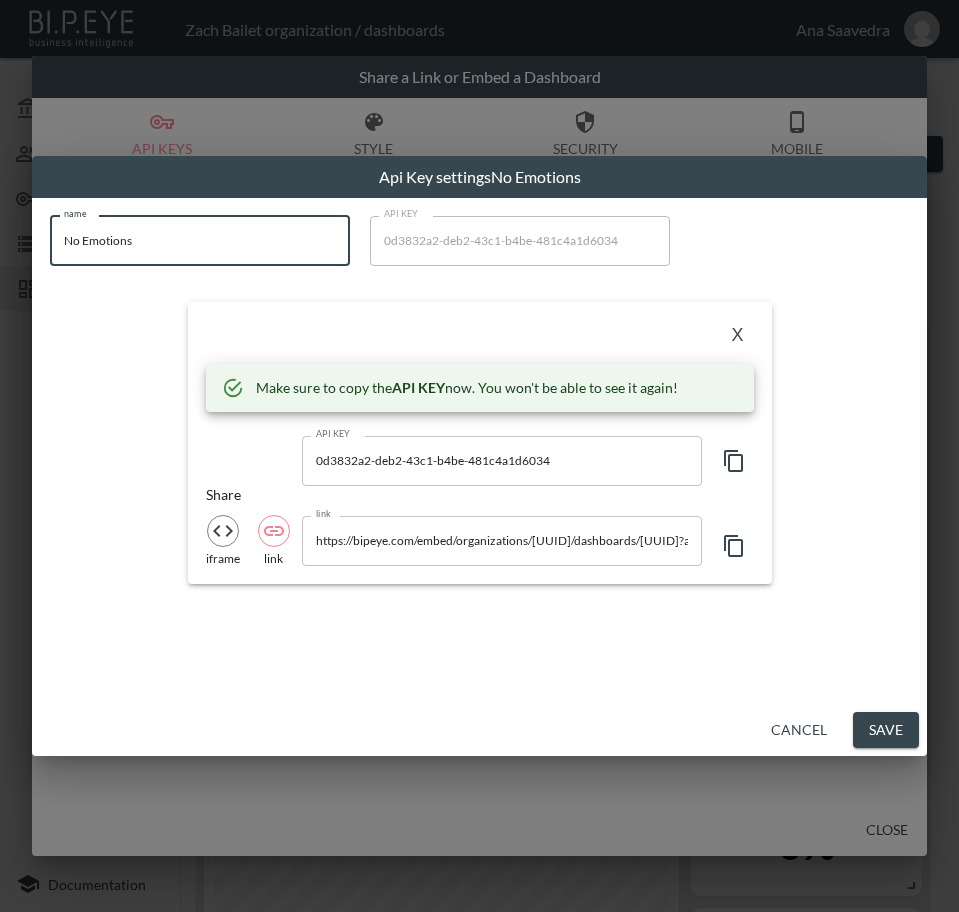 type on "No Emotions" 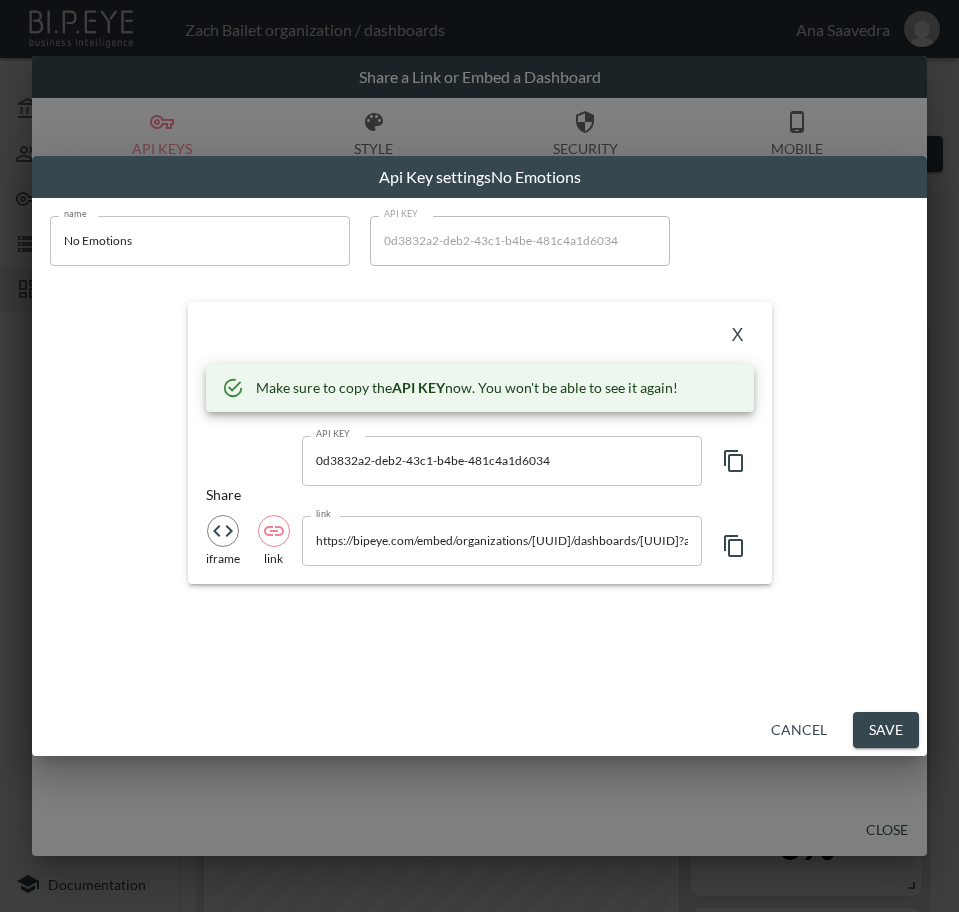 click on "X" at bounding box center [480, 336] 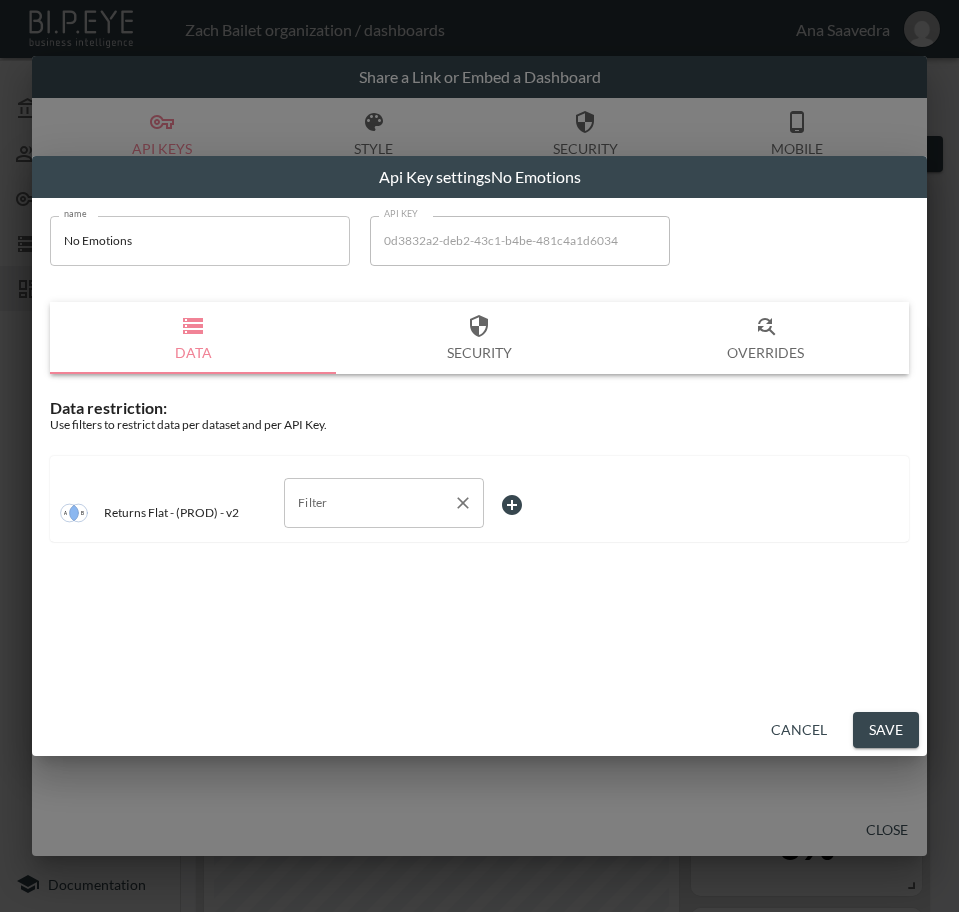 click on "Filter" at bounding box center [369, 503] 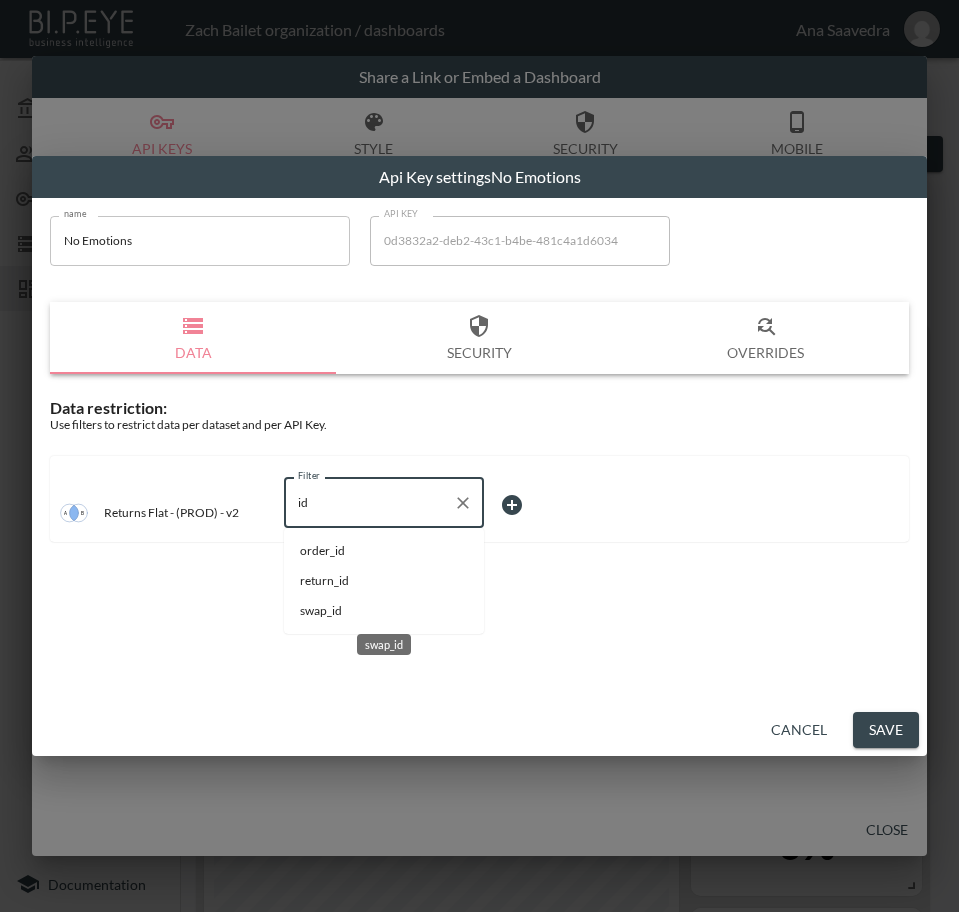 click on "swap_id" at bounding box center [384, 611] 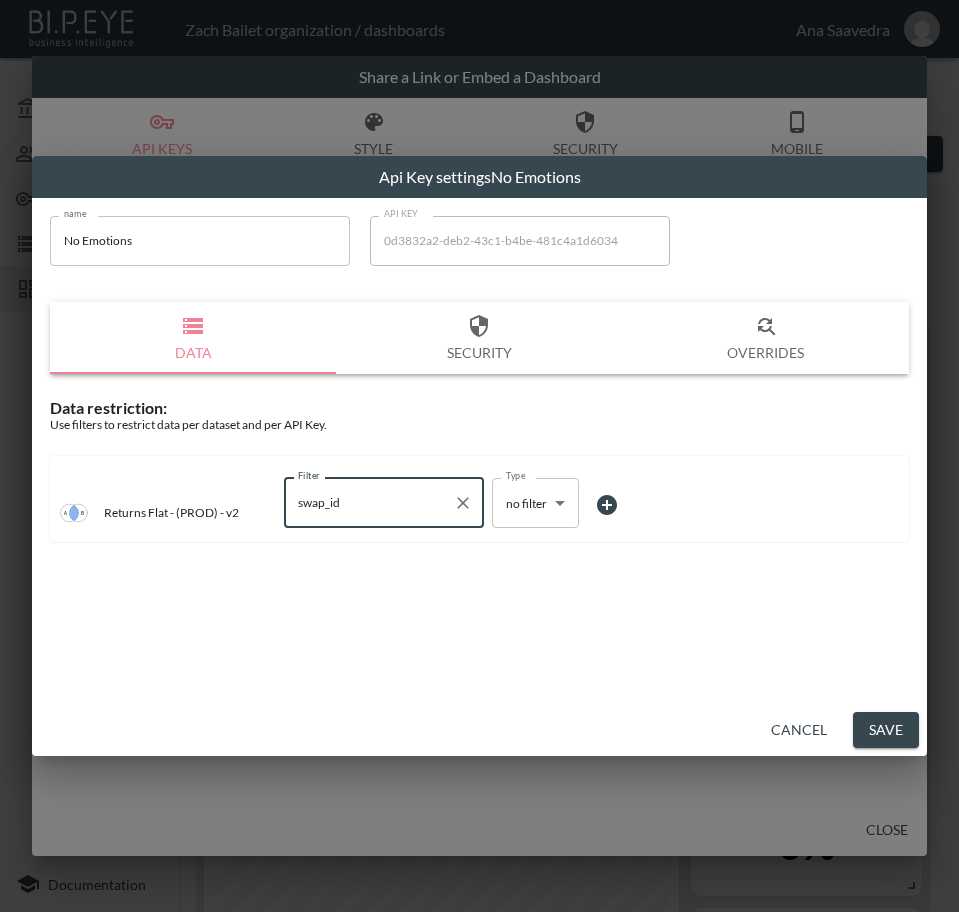type on "swap_id" 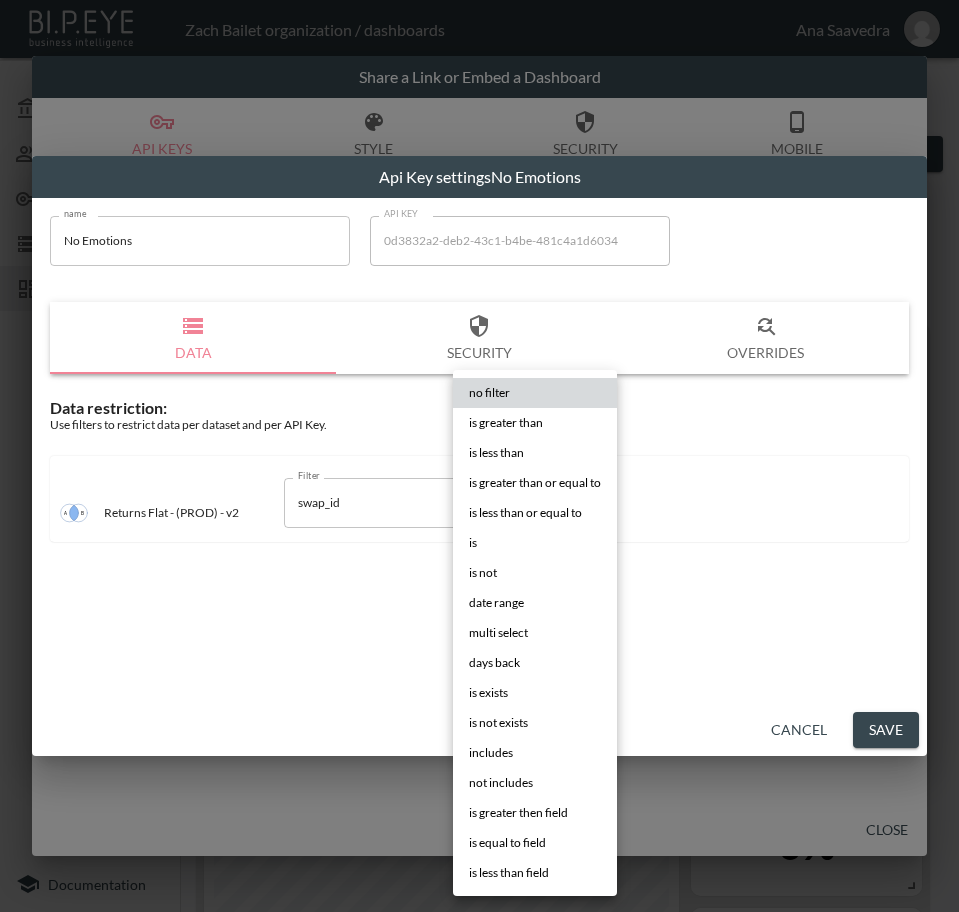 click on "BI.P.EYE, Interactive Analytics Dashboards - app Zach Bailet organization / dashboards Ana Saavedra My Account Members Credentials Datasets Dashboards Documentation V2 - (PROD) - Key Indicators - GBP 0 2 Previous period Chart Share created_at DATE RANGE Feb 01, 2025 swap_id IS ZTM7d9UMGZPBBsI1sBrO Revenue KPIs Retained revenue £0 3,969.35 -100% Jul 30, 2024 - Feb 01, 2025 Total Refund Requested £116 20,721.45 -99% Jul 30, 2024 - Feb 01, 2025 Exchange revenue £0 2,967.75 -100% Jul 30, 2024 - Feb 01, 2025 Retained revenue ratio 0% Refund vs Retained Revenue over time Refund ratio 100% Exchange ratio 0% Shop Later Revenue £0 0 0% Jul 30, 2024 - Feb 01, 2025 Shipping KPIs Number of orders per shipping carrier Retained revenue per shipping carrier Shipment From Address Country Analysis Shipment From Address Country Retained Ratio Refund Ratio Exchange Ratio Retained Revenue Refund Revenue Exchange Revenue 0% 100% 0% 0 116 0 United Kingdom 0% 100% 0% 0 116 0 Showing" at bounding box center [479, 456] 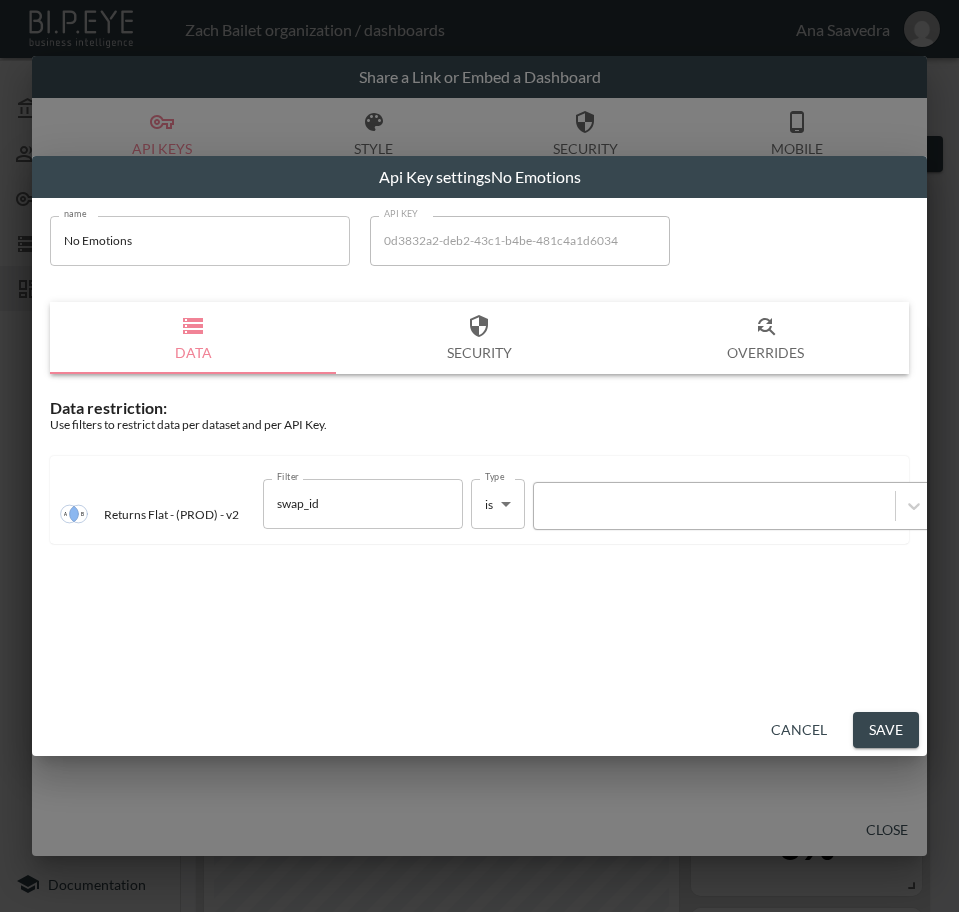 click at bounding box center (714, 505) 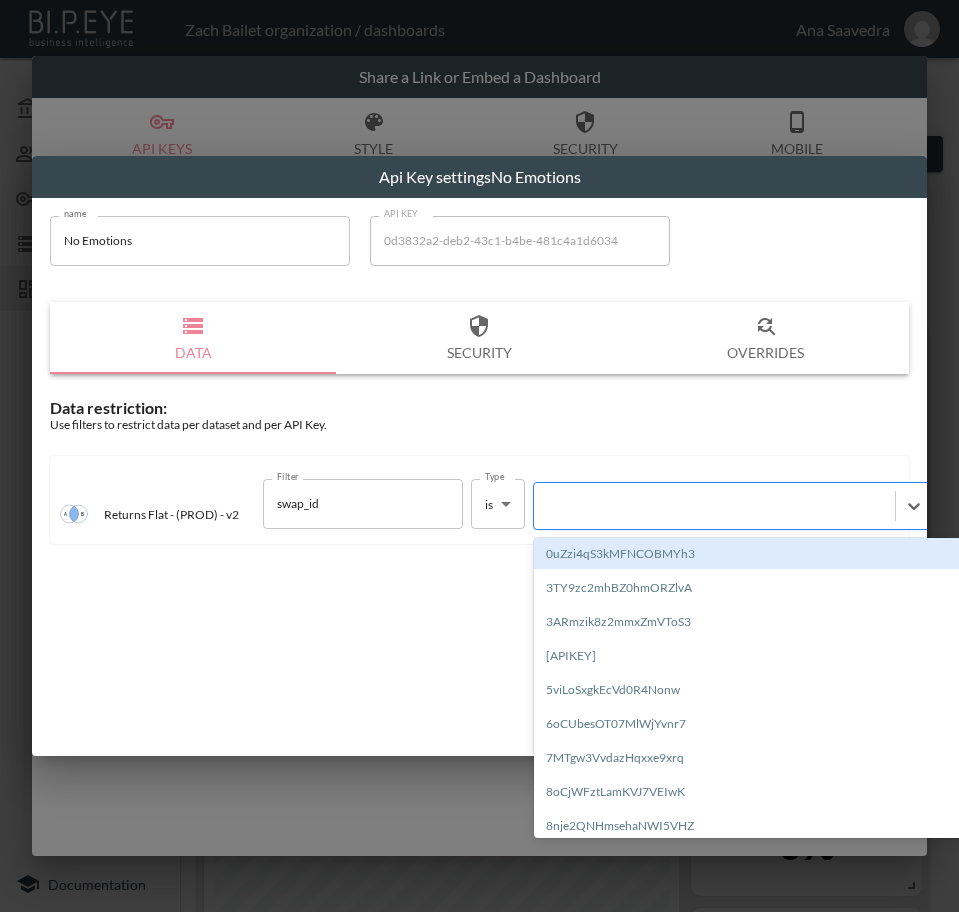 paste on "PpLzsvVOommVFip2FJpy" 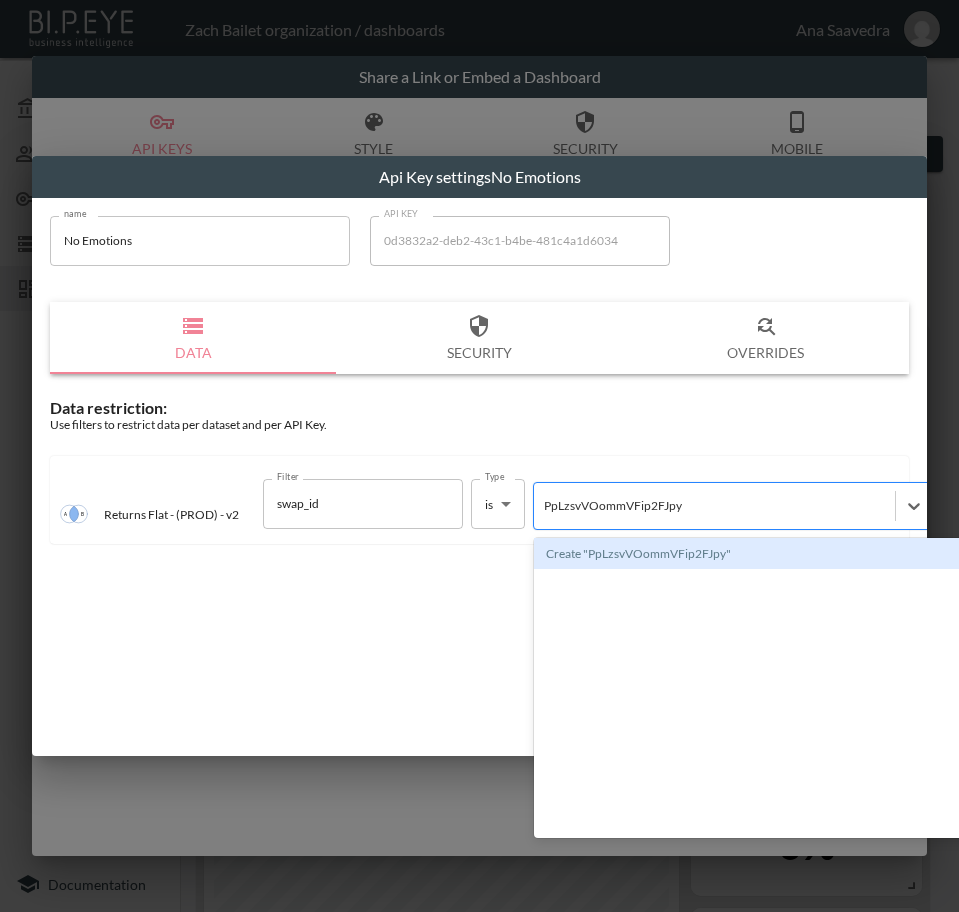type 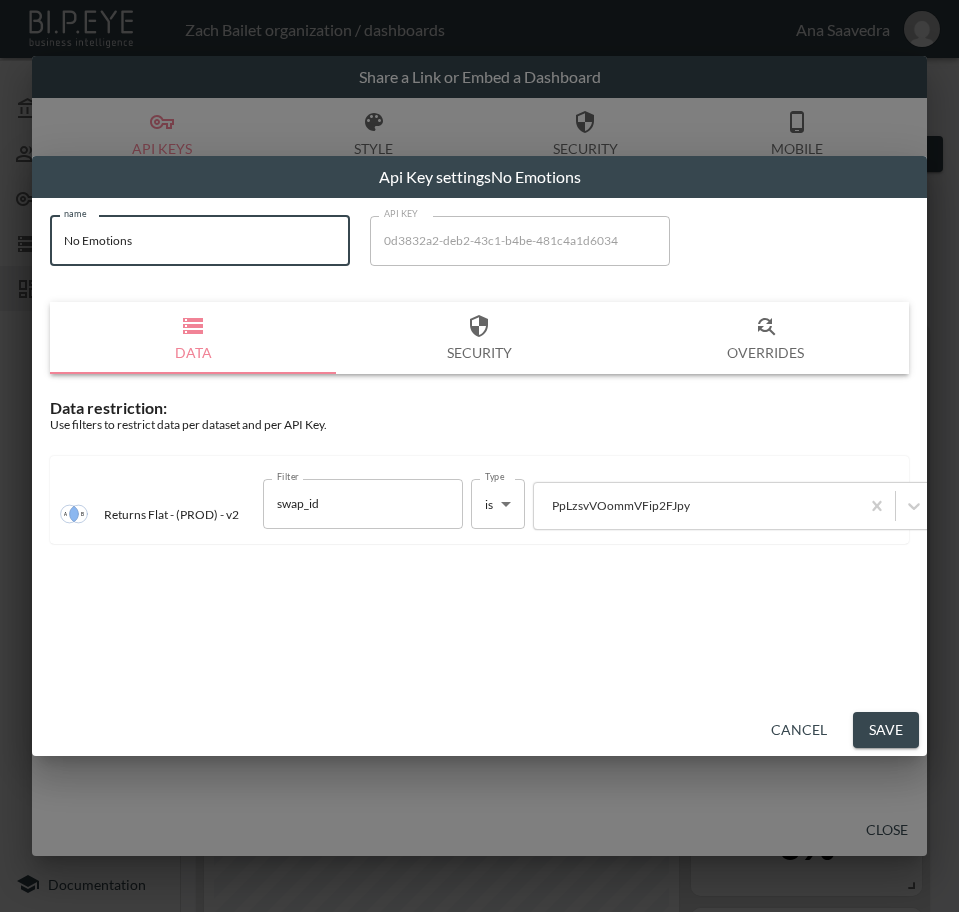 drag, startPoint x: 157, startPoint y: 252, endPoint x: 48, endPoint y: 242, distance: 109.457756 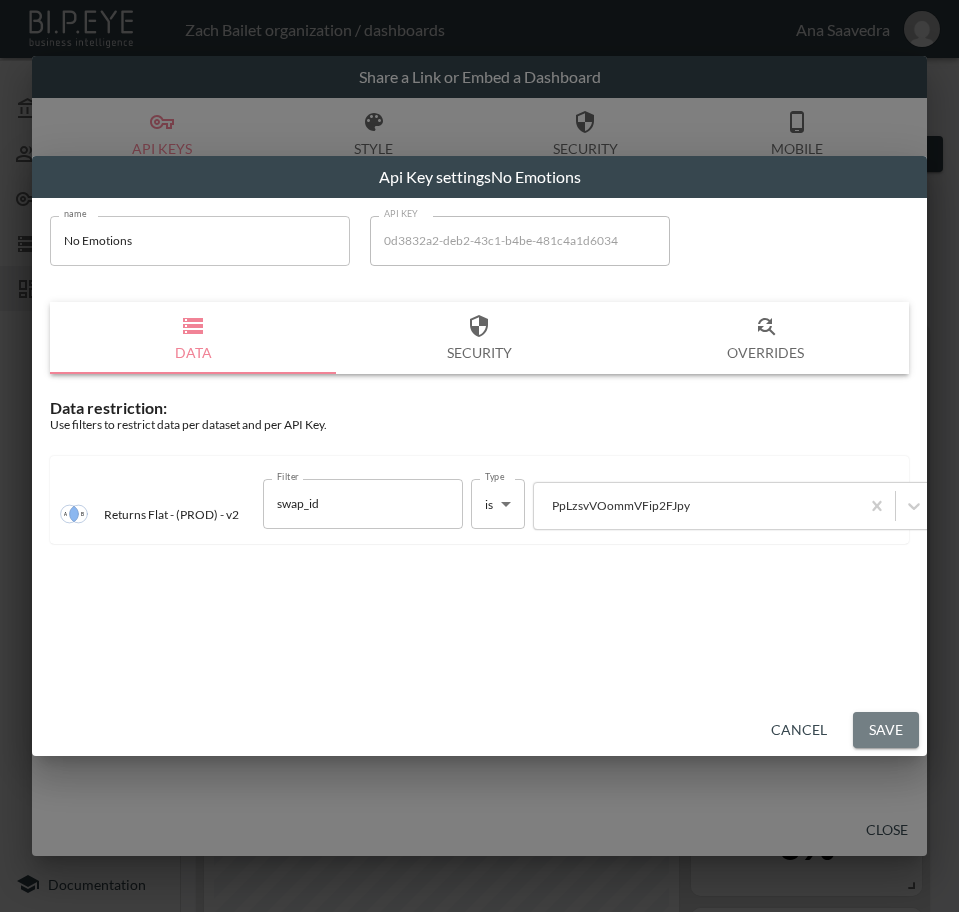 click on "Save" at bounding box center [886, 730] 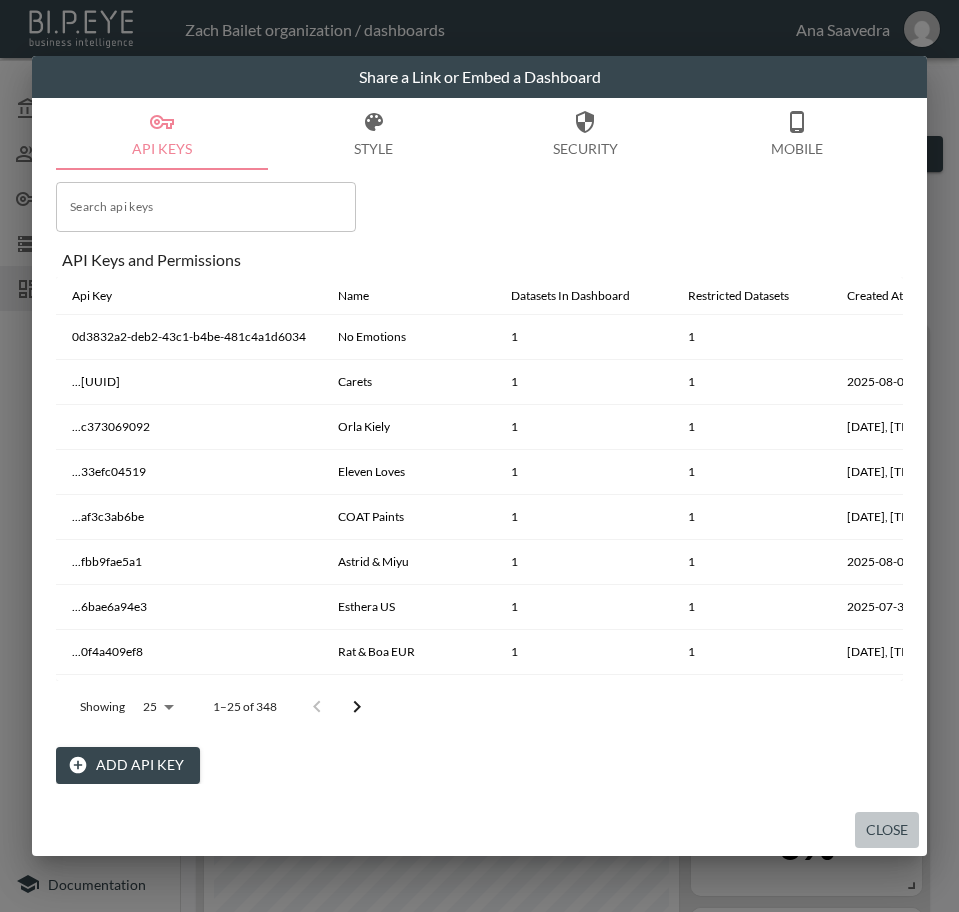 click on "Close" at bounding box center (887, 830) 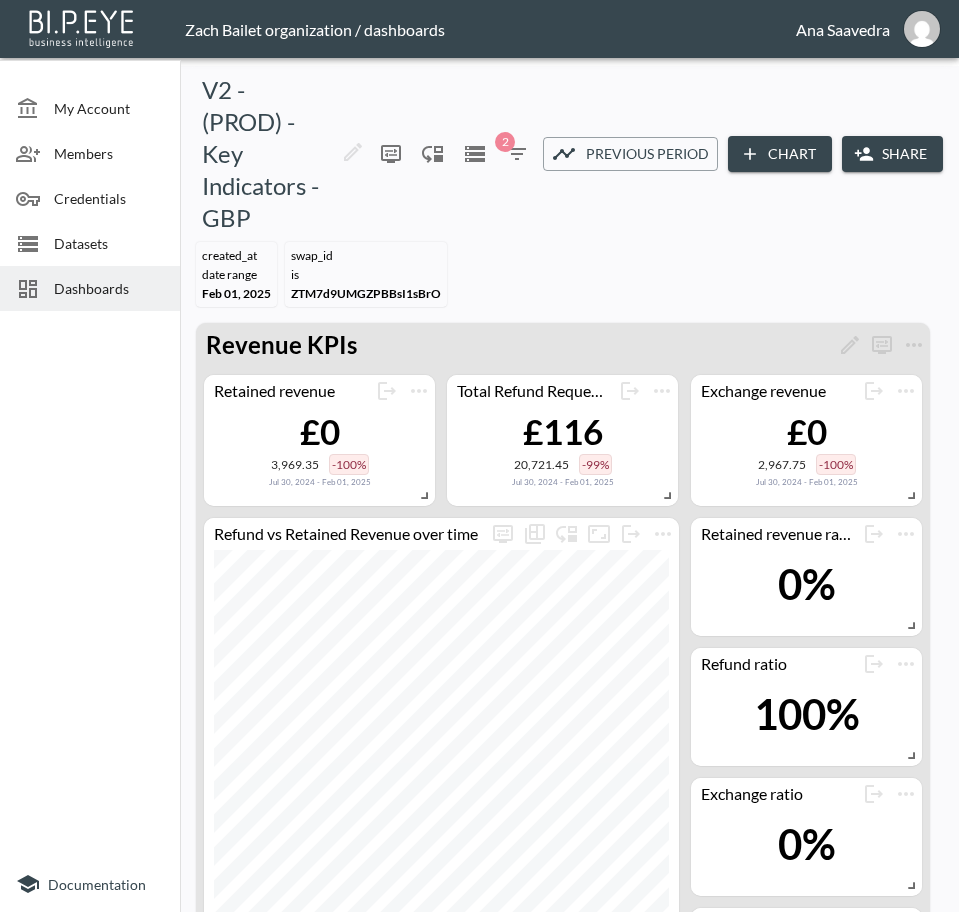 click on "Dashboards" at bounding box center (109, 288) 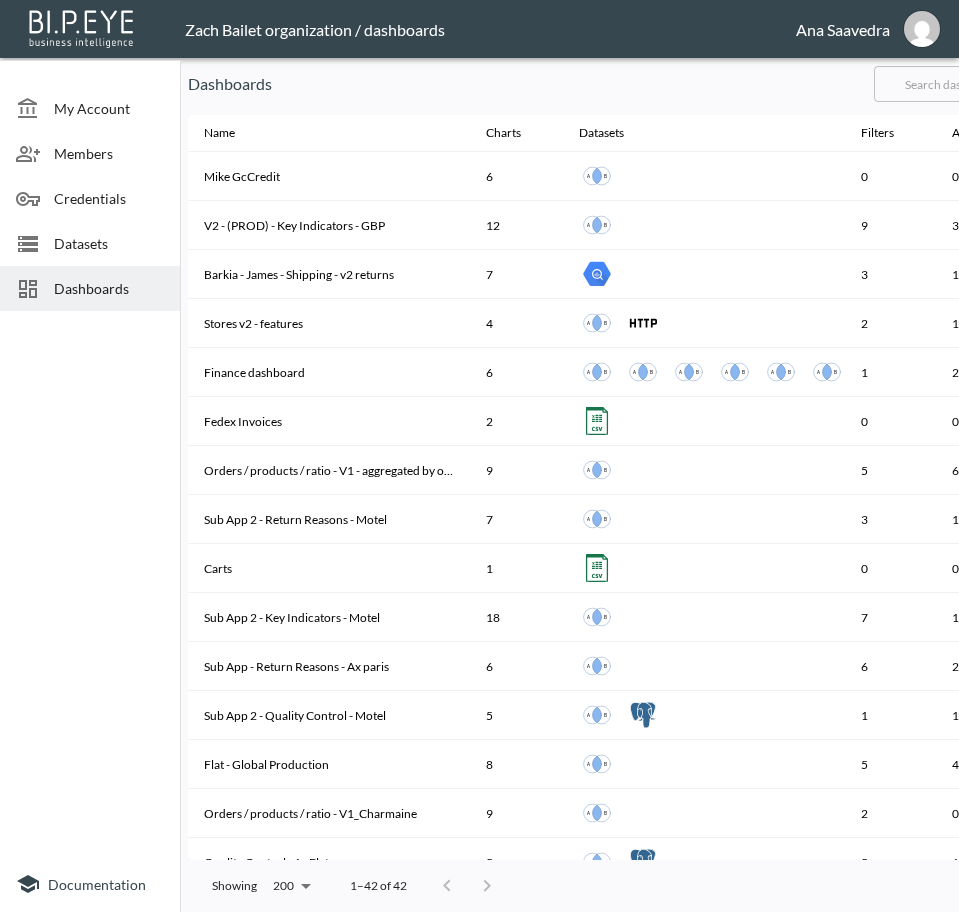 click at bounding box center (955, 84) 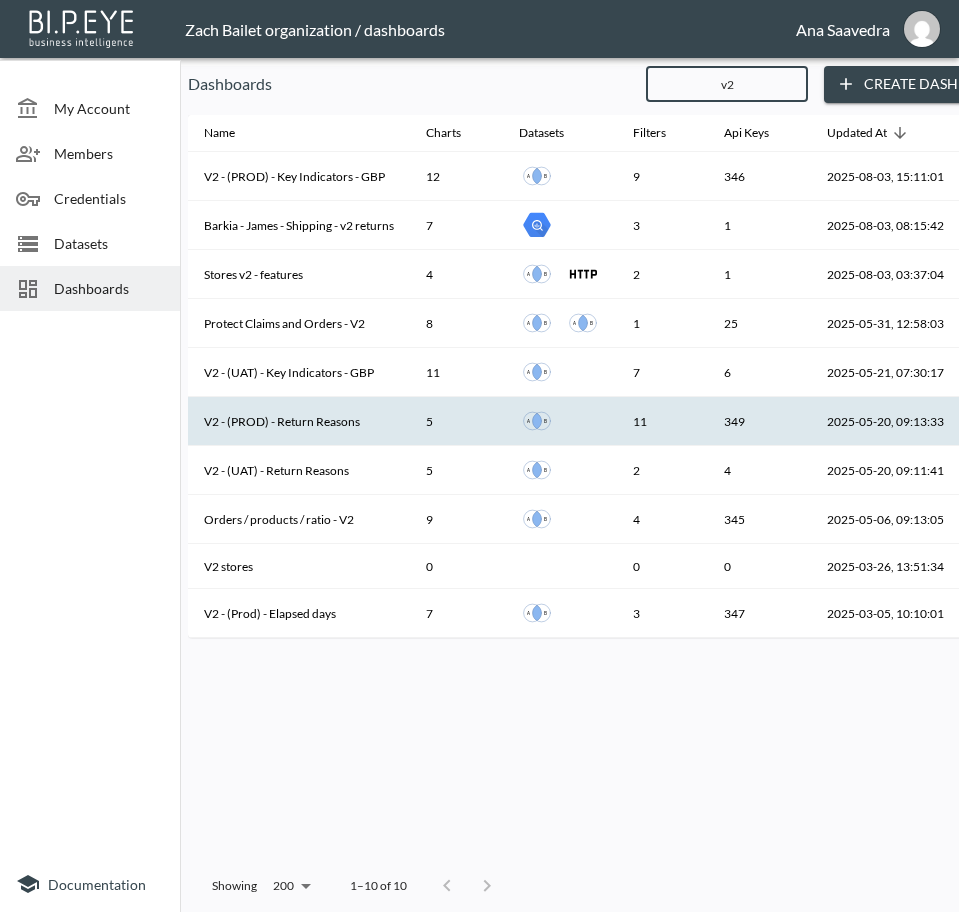 type on "v2" 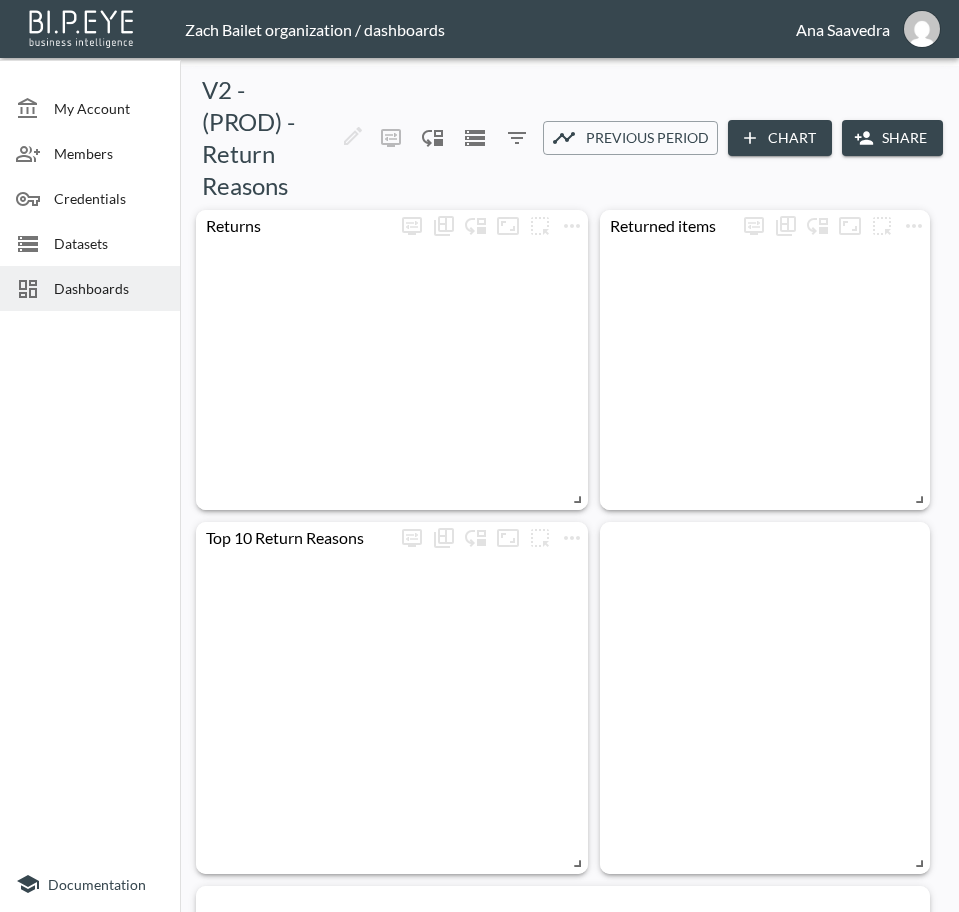 click on "Share" at bounding box center [892, 138] 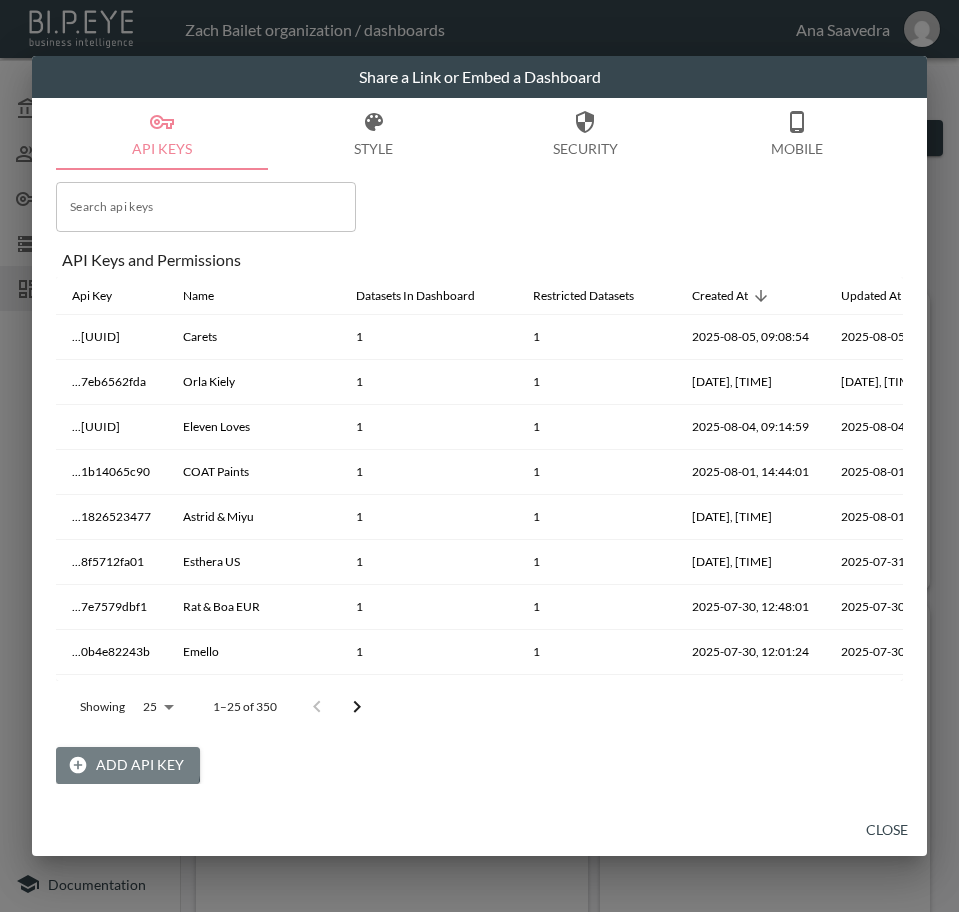 click on "Add API Key" at bounding box center (128, 765) 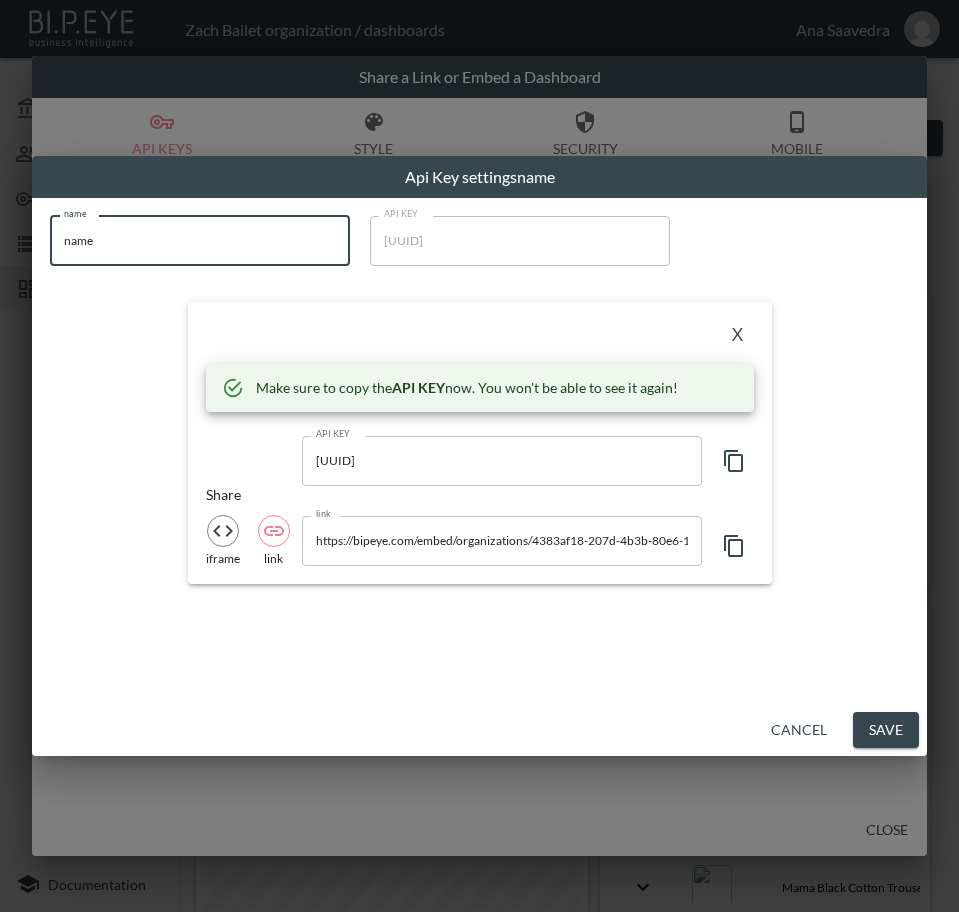 drag, startPoint x: 221, startPoint y: 247, endPoint x: 1, endPoint y: 275, distance: 221.77466 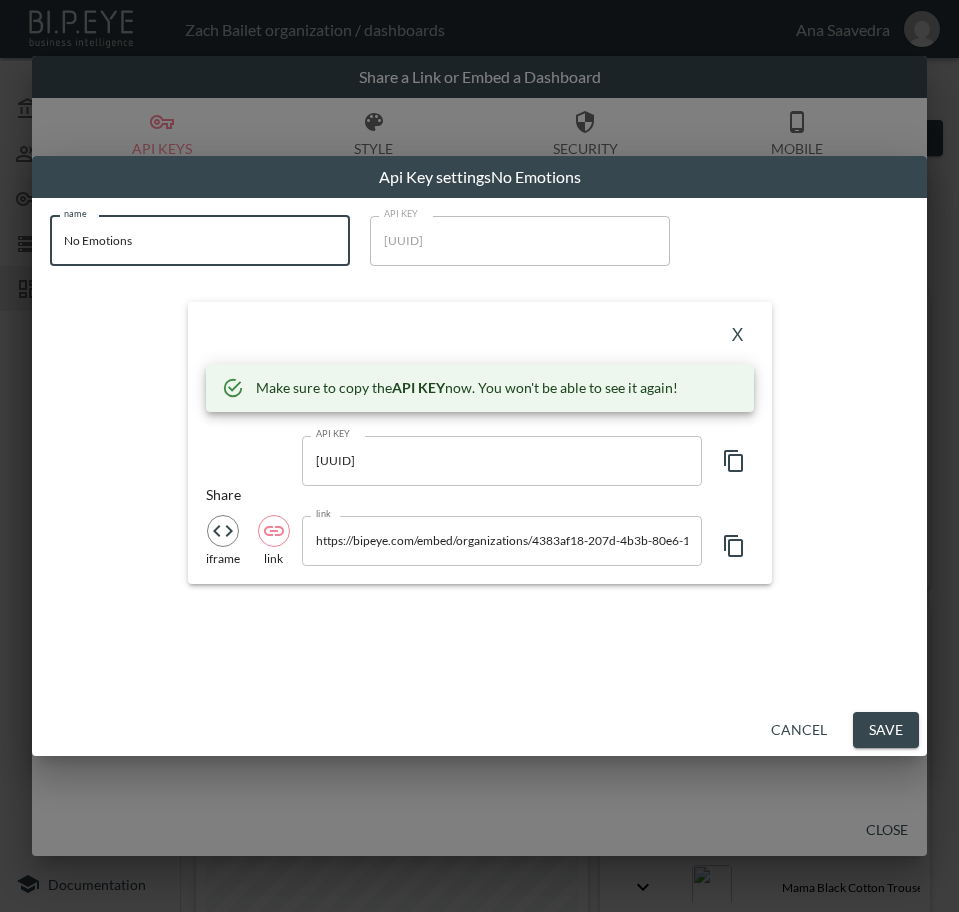 type on "No Emotions" 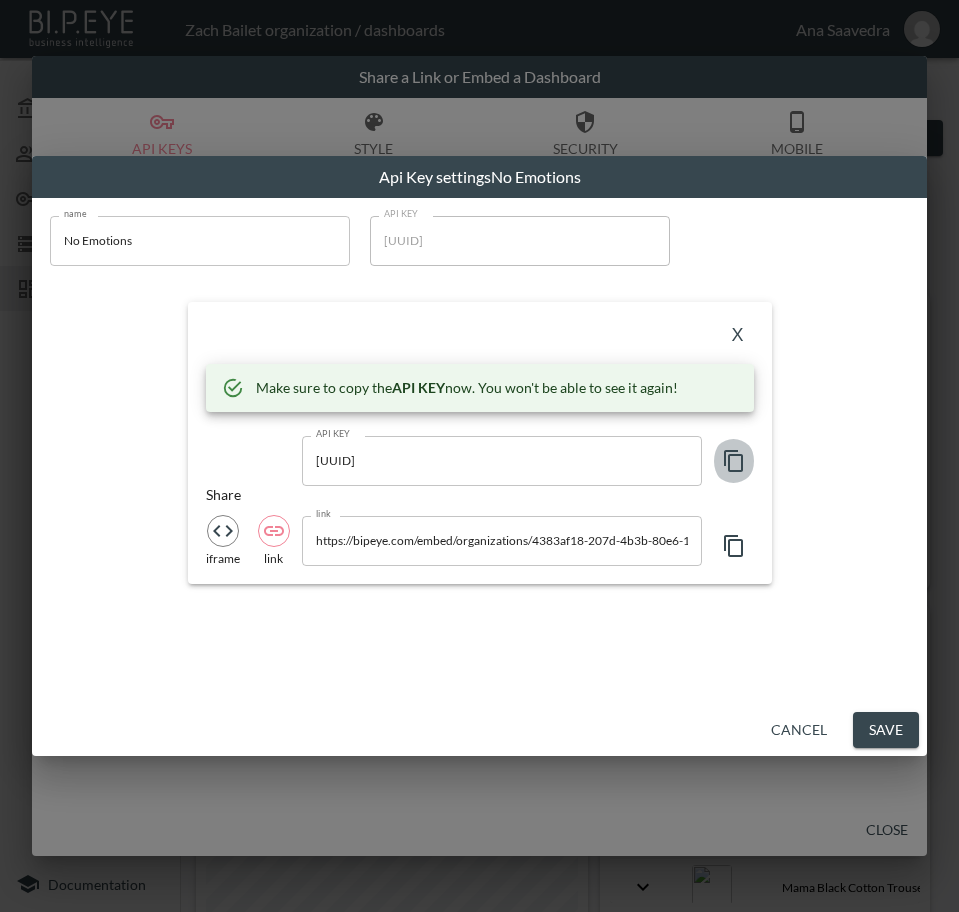 click 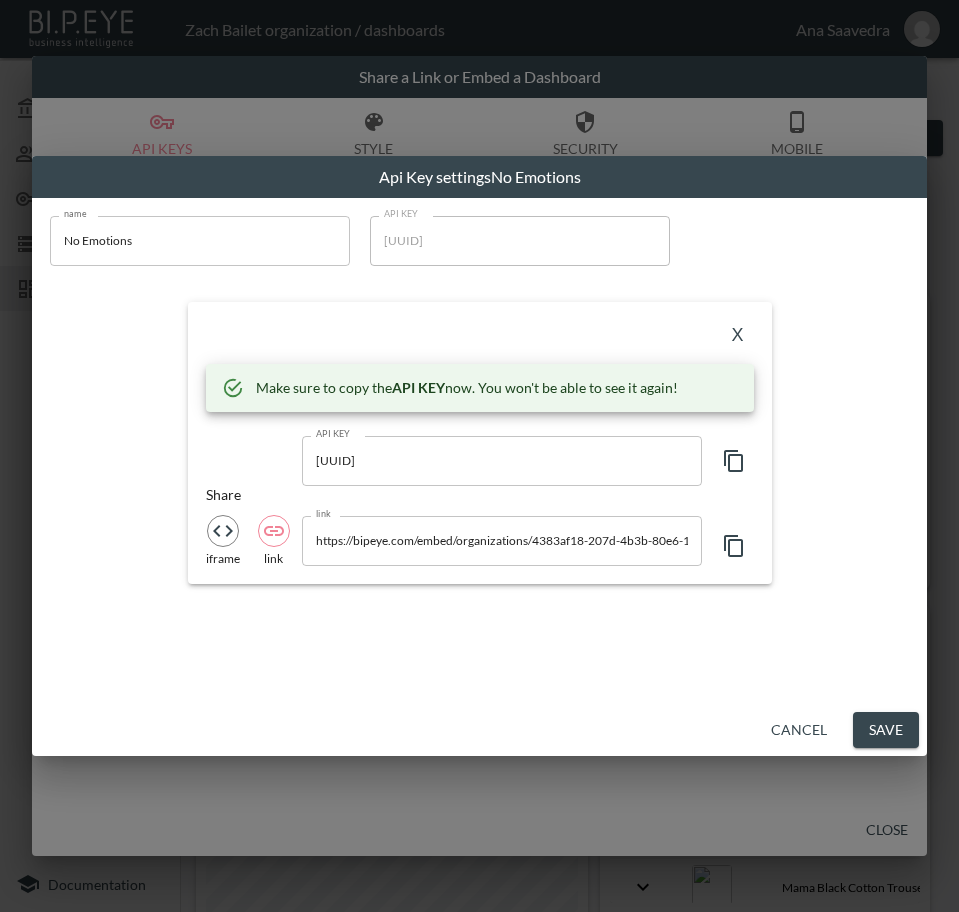 drag, startPoint x: 396, startPoint y: 332, endPoint x: 565, endPoint y: 314, distance: 169.95587 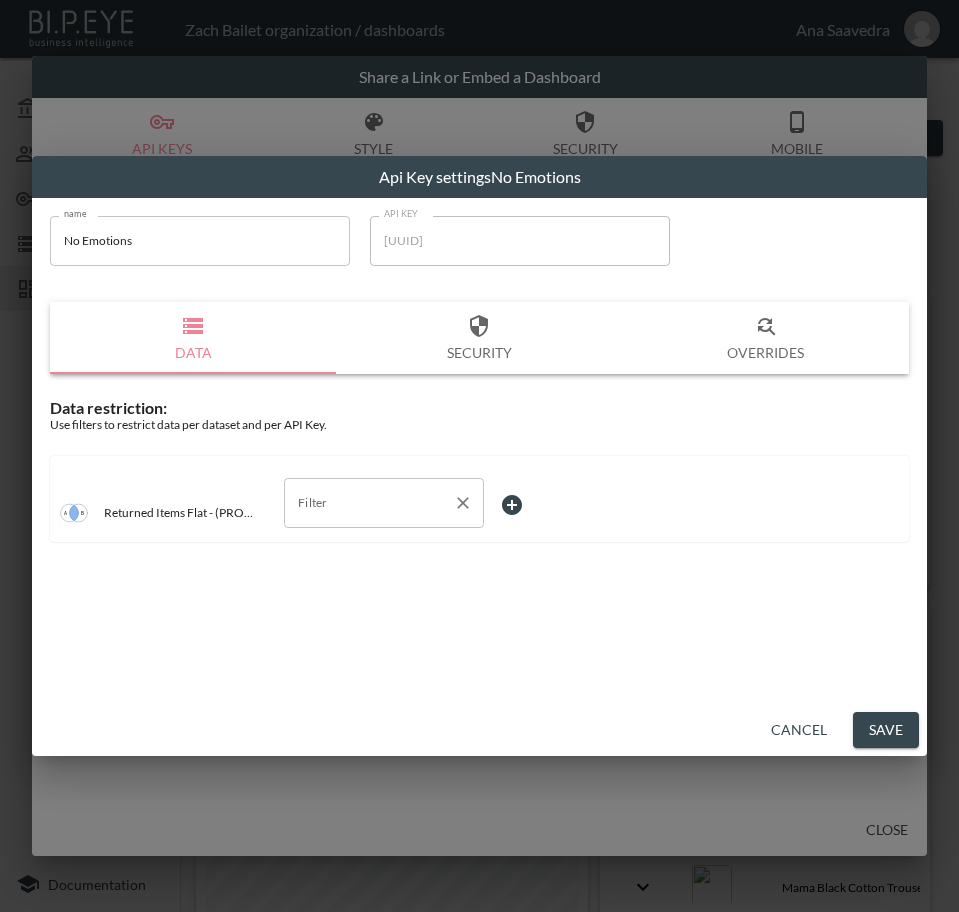 click on "Filter" at bounding box center (369, 503) 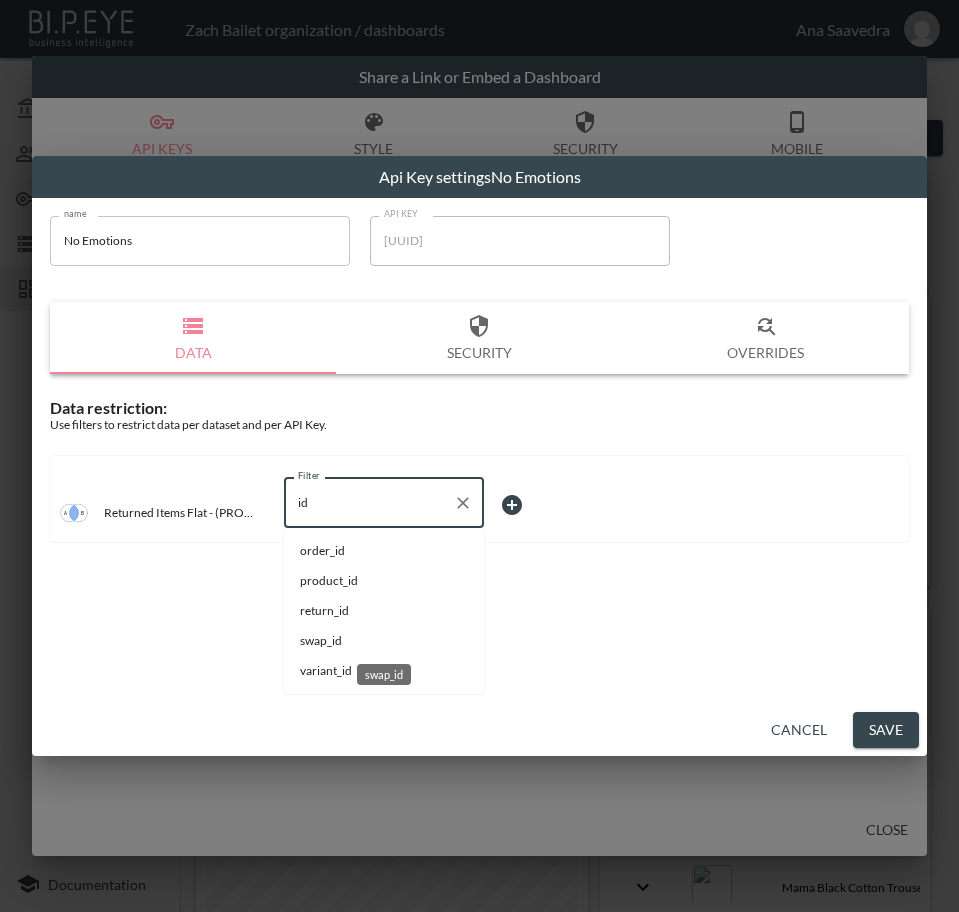 click on "swap_id" at bounding box center (384, 641) 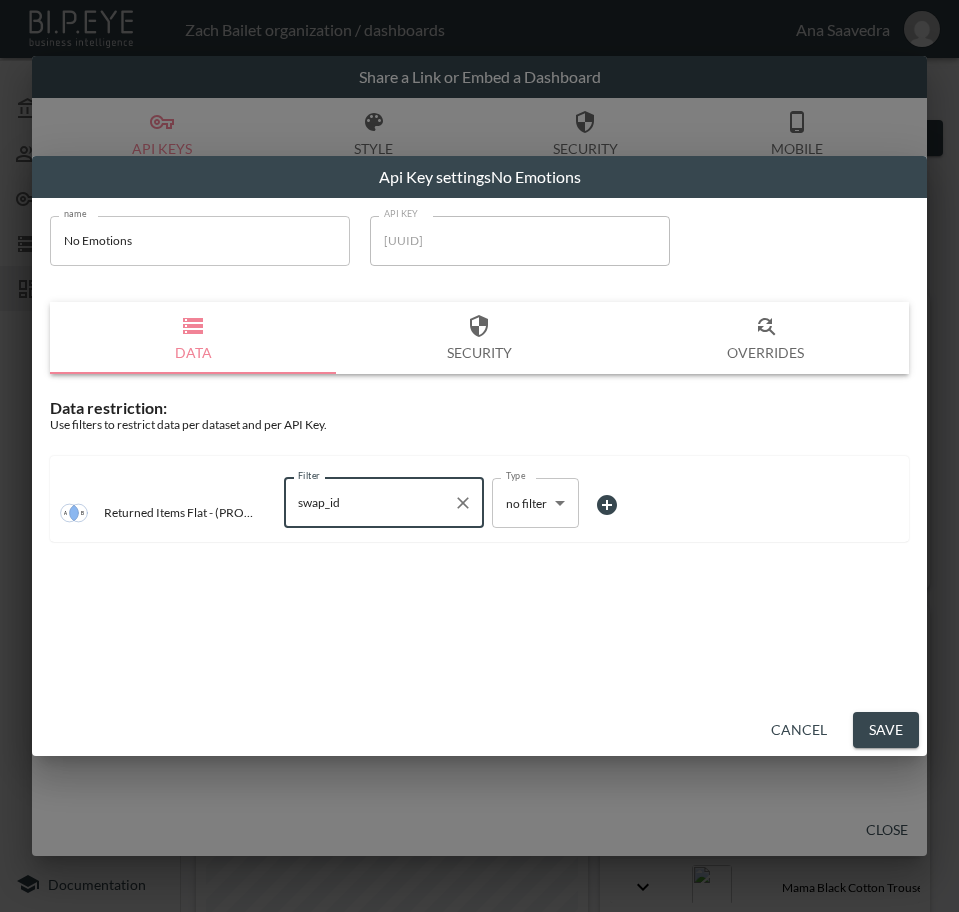 type on "swap_id" 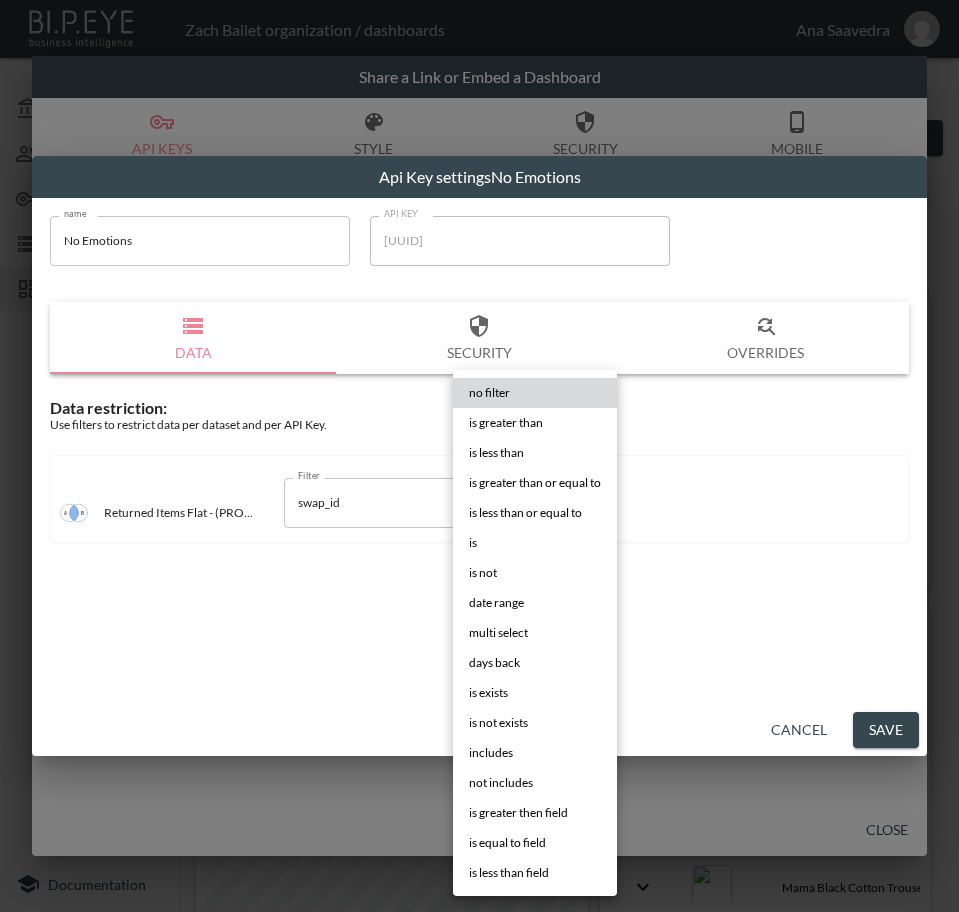 click on "BI.P.EYE, Interactive Analytics Dashboards - app Zach Bailet organization / dashboards Ana Saavedra My Account Members Credentials Datasets Dashboards Documentation V2 - (PROD) - Return Reasons 0 2 Previous period Chart Share return_date DATE RANGE Feb 01, 2025 swap_id IS ZTM7d9UMGZPBBsI1sBrO Products returned Shopify Order Date Image Product Name Return Type Shipment From Address Country Title Sku Quantity Main Reason Sub Reason Feedback Original Unit Price Pre Calculated Price Variant Id Tax Applied Per Item Weight Discounted Unit Price Processed Weight Unit Product Id Return Id Return Date Current Price Discount Applied Per Item Intake Reason Order Id Order Name Reason Key Word Return Status Shipping Status Taxable Updated At Store Name 2025-01-26T13:33:02.000Z Mama Black Cotton Trouser Set Refund United Kingdom 18/20 Maternity Black Cotton Trouser Set 18/20 1 Item does not fit Item is too big for me 15 15 gid://shopify/ProductVariant/45327338504422 2.5 0.3 15 false KILOGRAMS 8827582021862" at bounding box center [479, 456] 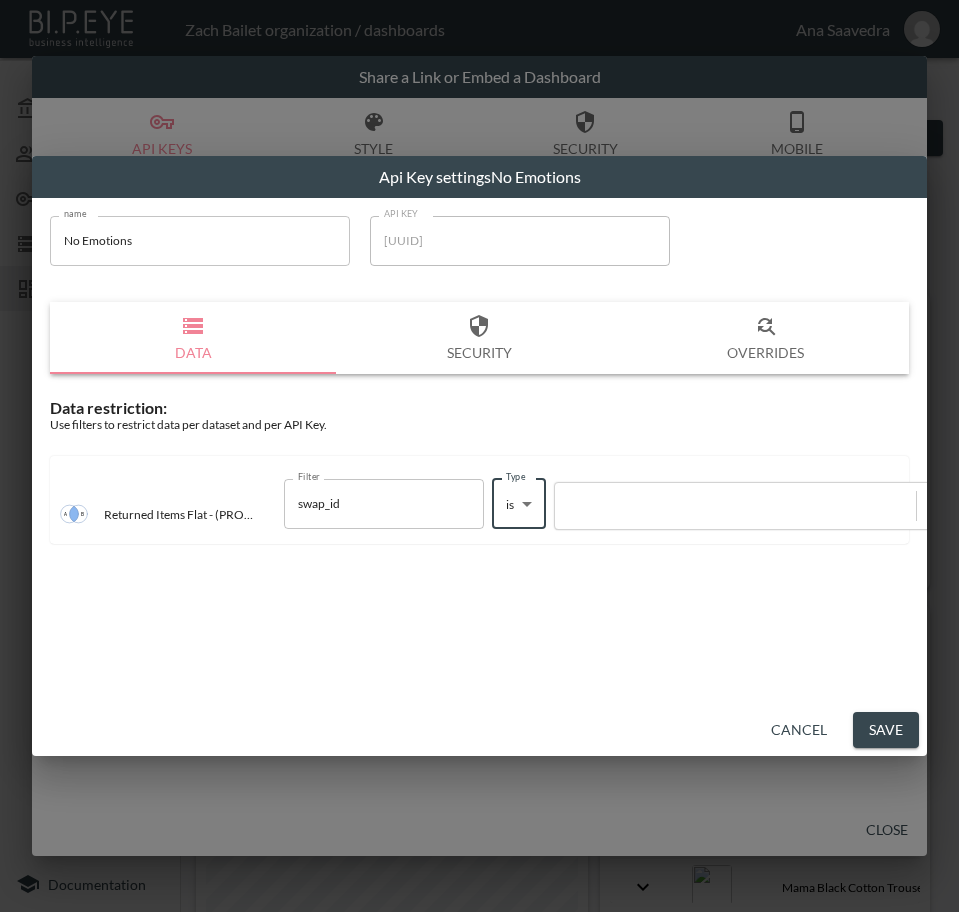 type on "is" 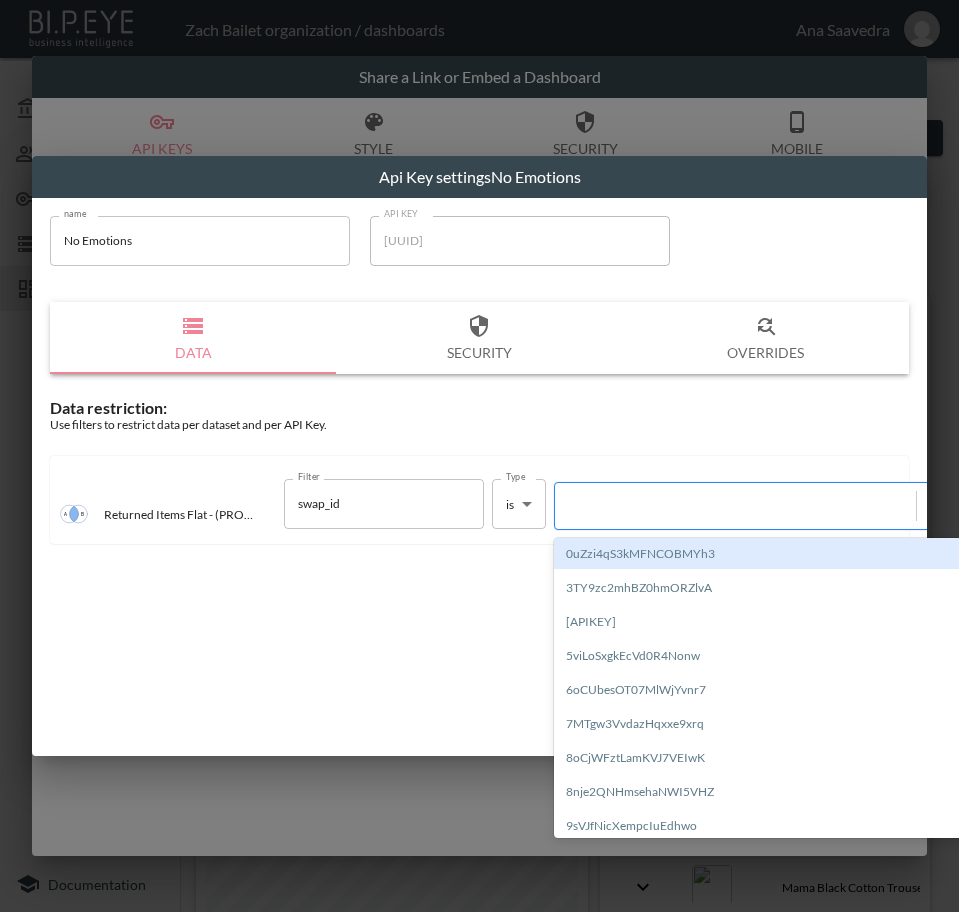 click at bounding box center [735, 505] 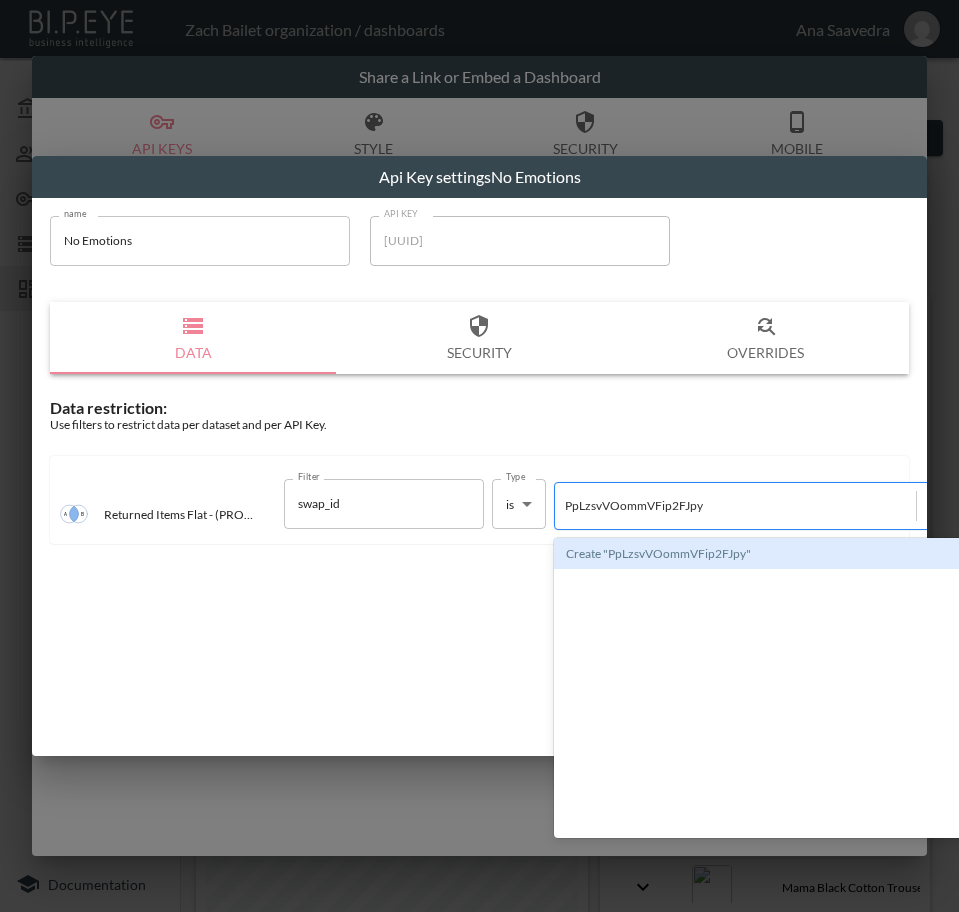 type 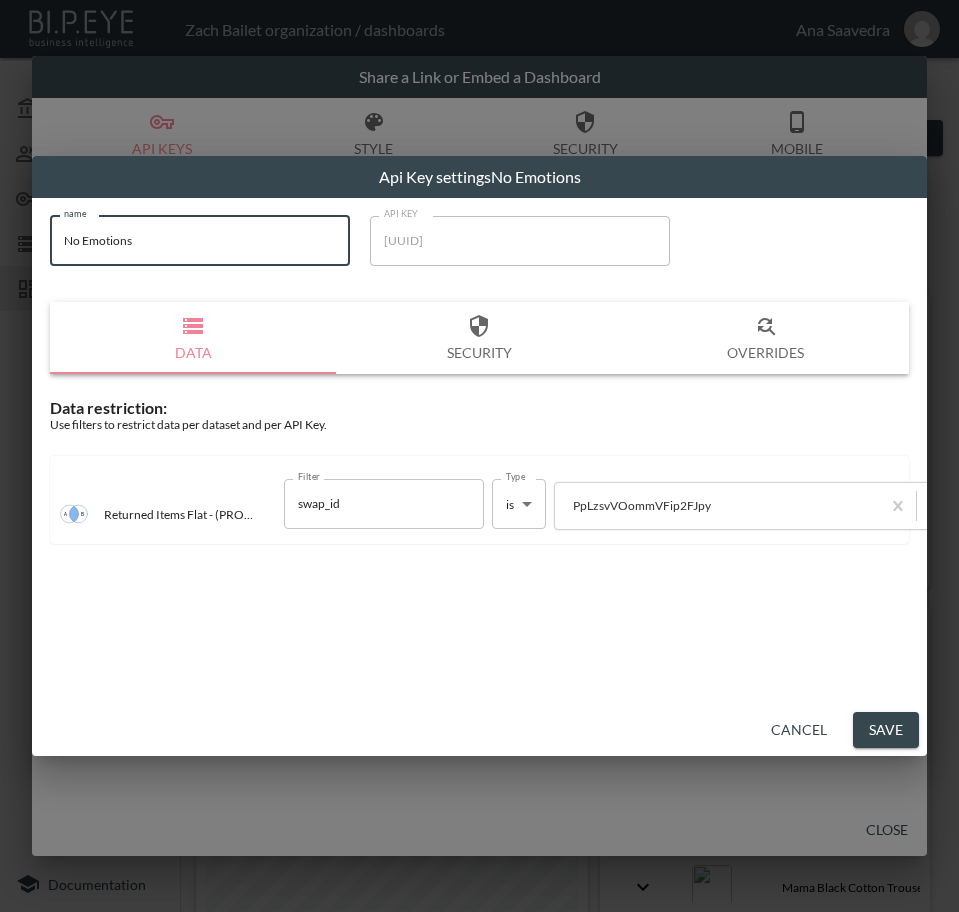 drag, startPoint x: 154, startPoint y: 243, endPoint x: -1, endPoint y: 239, distance: 155.0516 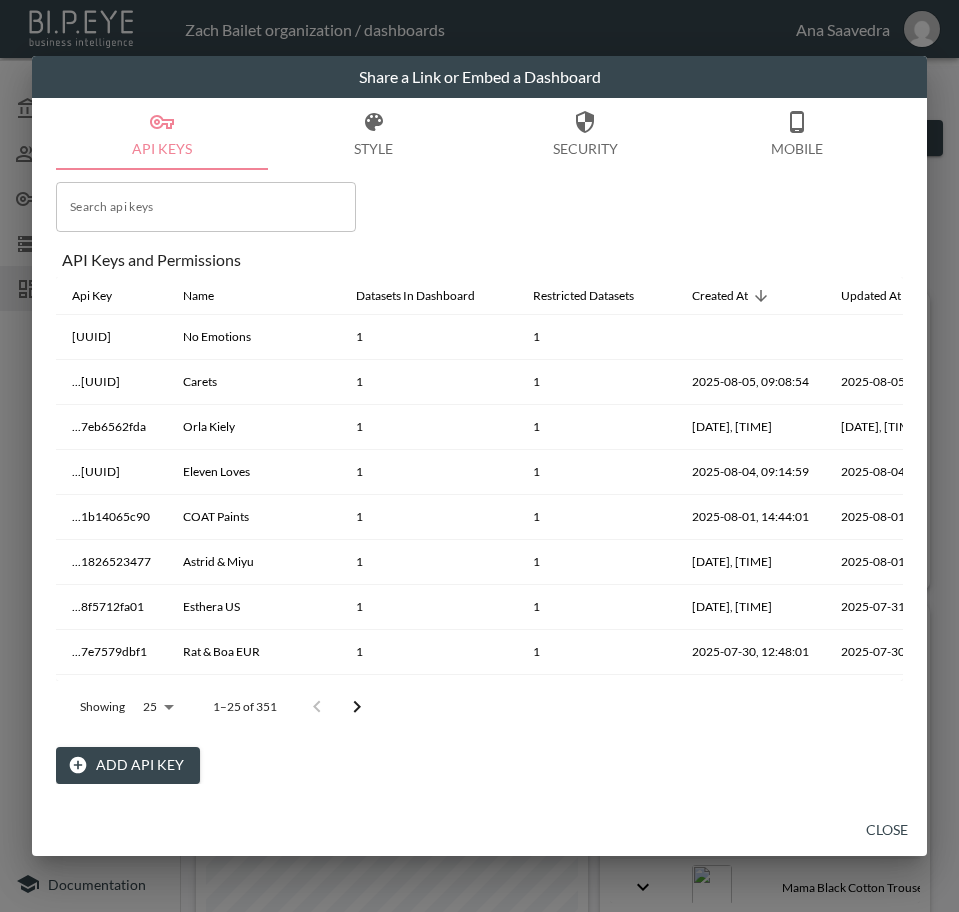 click on "Close" at bounding box center [887, 830] 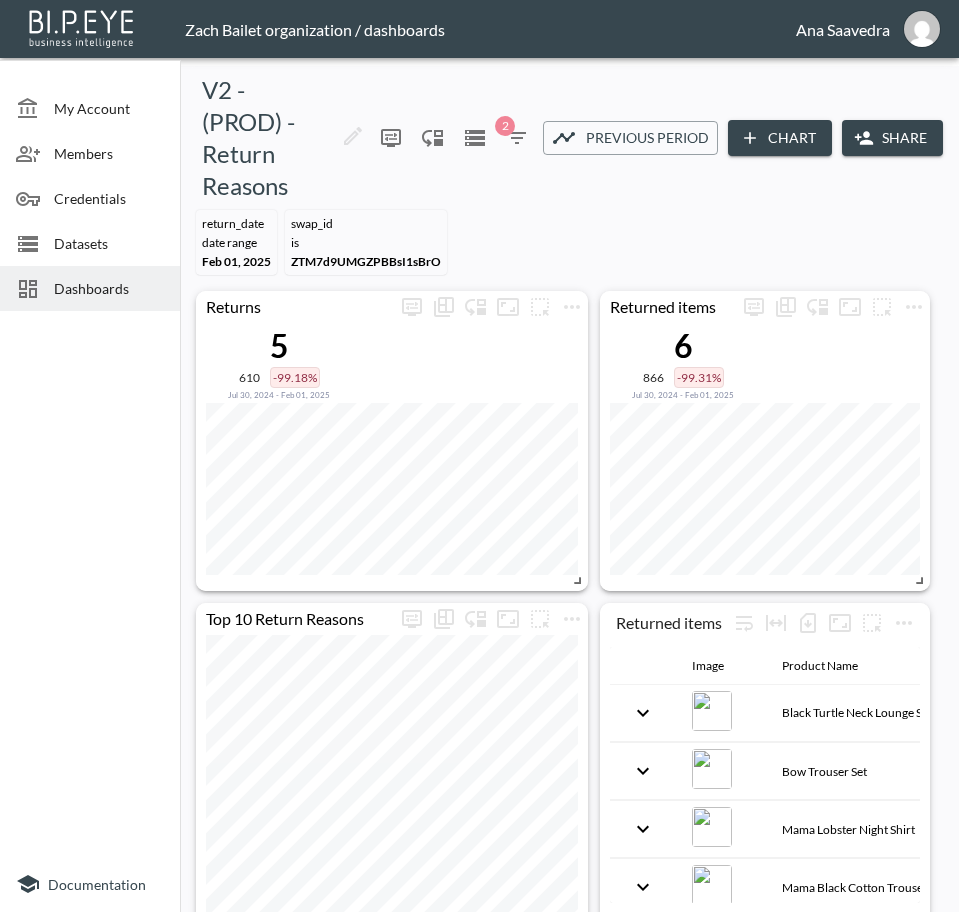 click on "Dashboards" at bounding box center (109, 288) 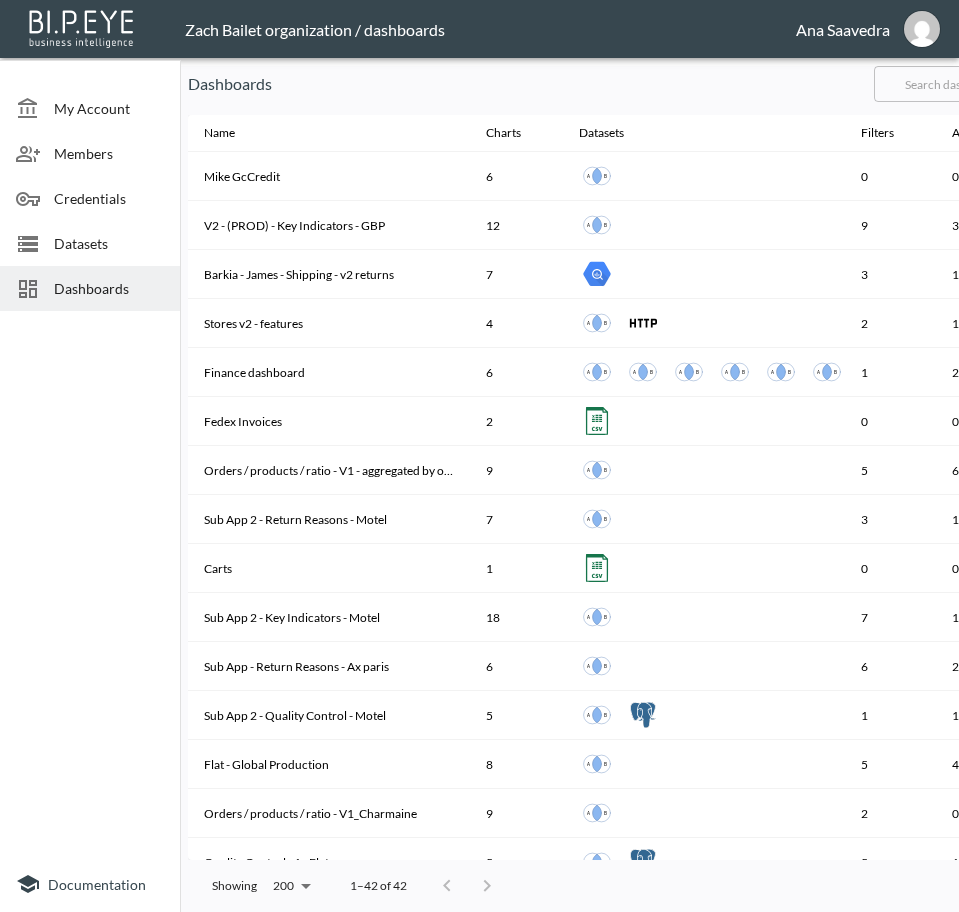 click at bounding box center (955, 84) 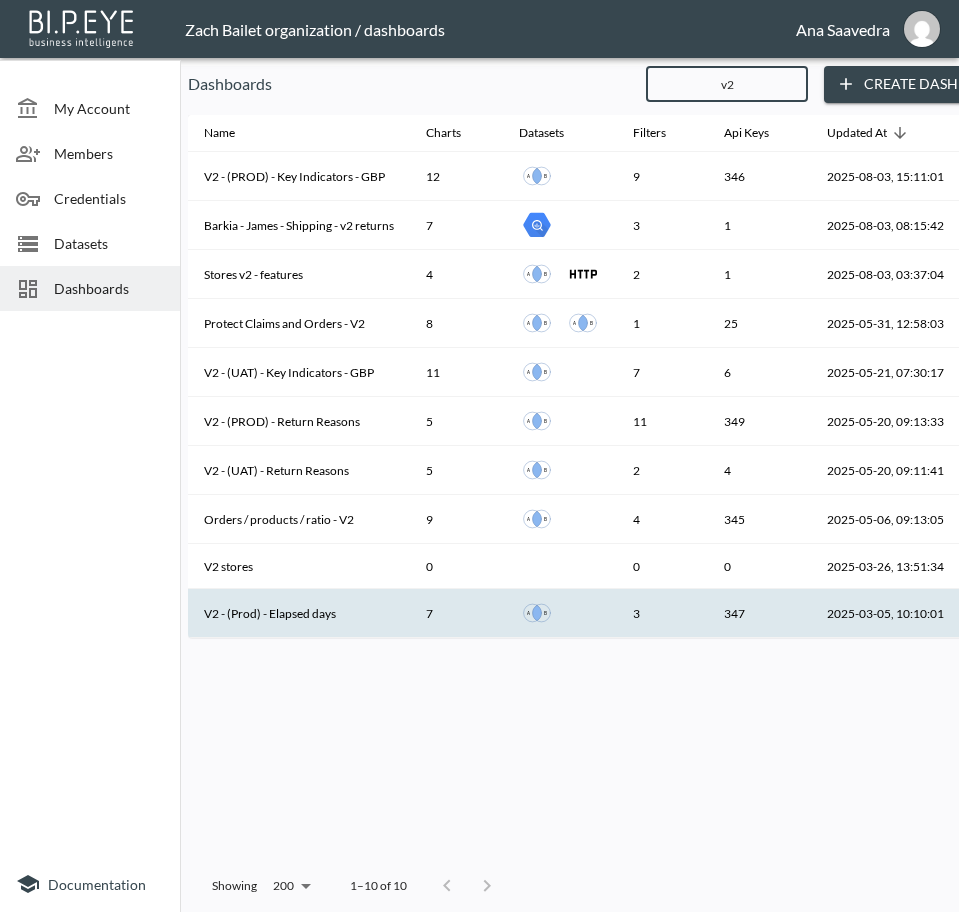 type on "v2" 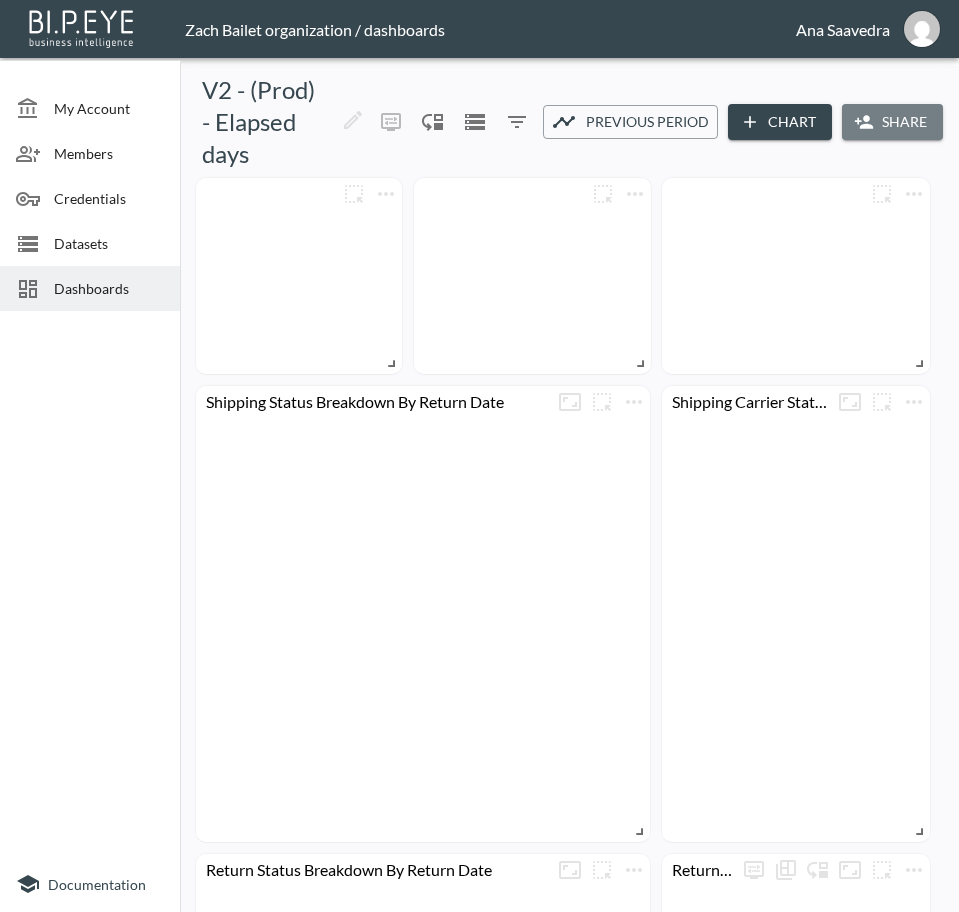 click 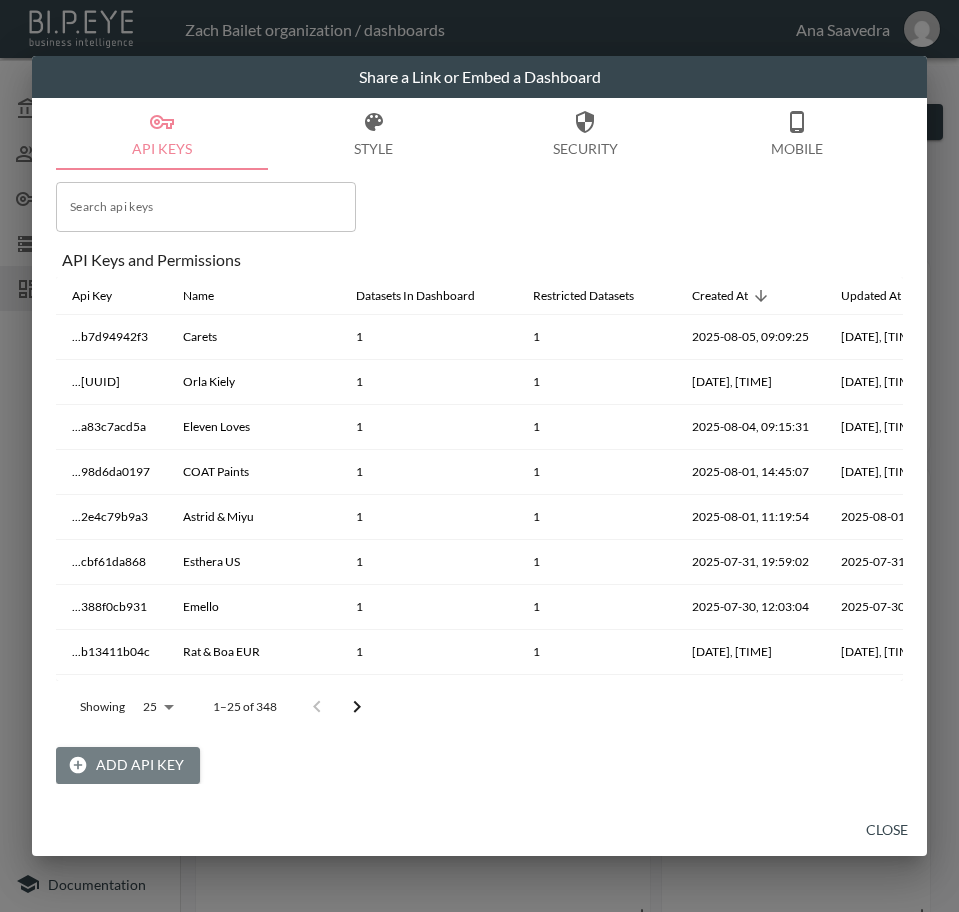 click on "Add API Key" at bounding box center [128, 765] 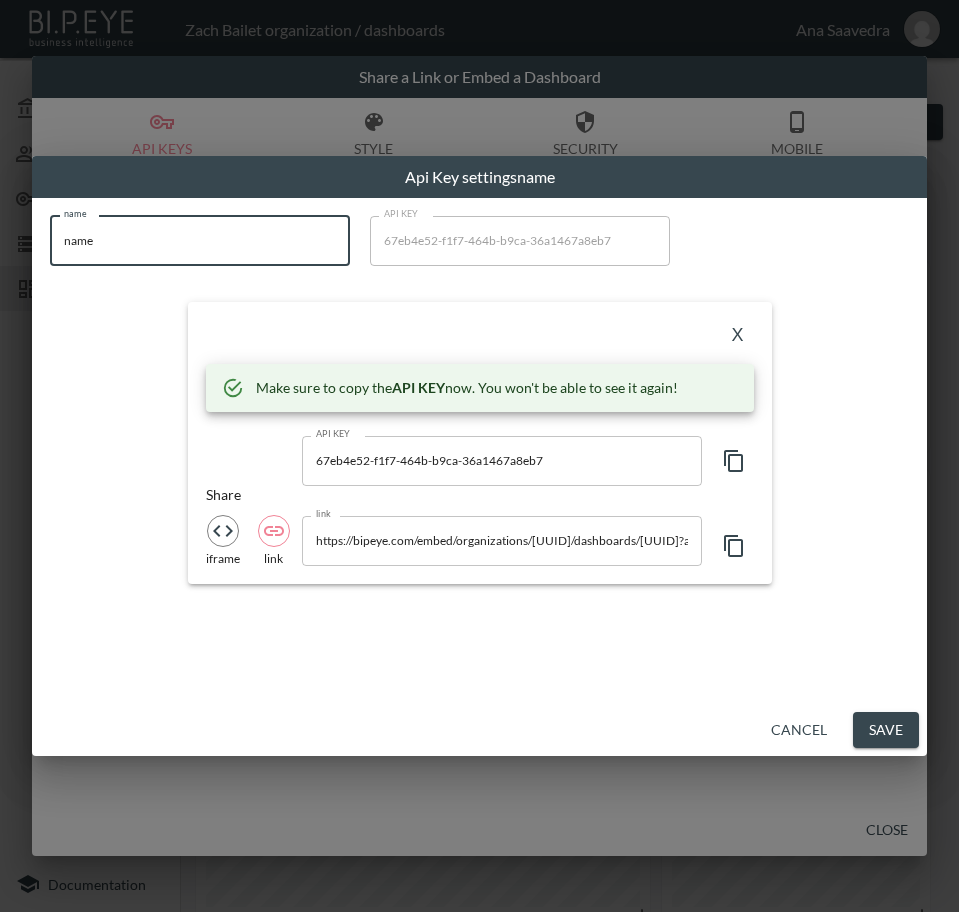 click on "BI.P.EYE, Interactive Analytics Dashboards - app Zach Bailet organization / dashboards Ana Saavedra My Account Members Credentials Datasets Dashboards Documentation V2 - (Prod) - Elapsed days 0 2 Previous period Chart Share return_created_at DATE RANGE May 01, 2025 swap_id IS ZTM7d9UMGZPBBsI1sBrO 0 Average Elapsed Days Purchase To Return 0 Average Elapsed Days Return To Delivery Shipping Carrier Statuses Return Status Breakdown By Return Date Shipping Status Breakdown By Return Date Returns Over Time 0 26 -100% Jan 24, 2025 - May 01, 2025 0 Average Elapsed Days from Delivery to Closed No comparison Previous period Previous year Share a Link or Embed a Dashboard API Keys Style Security Mobile Close Api Key settings name name name name API KEY [UUID] API KEY X Make sure to copy the API KEY now. You won't be able to see it again! API KEY [UUID] API KEY Share iframe link link Cancel Save" at bounding box center (479, 456) 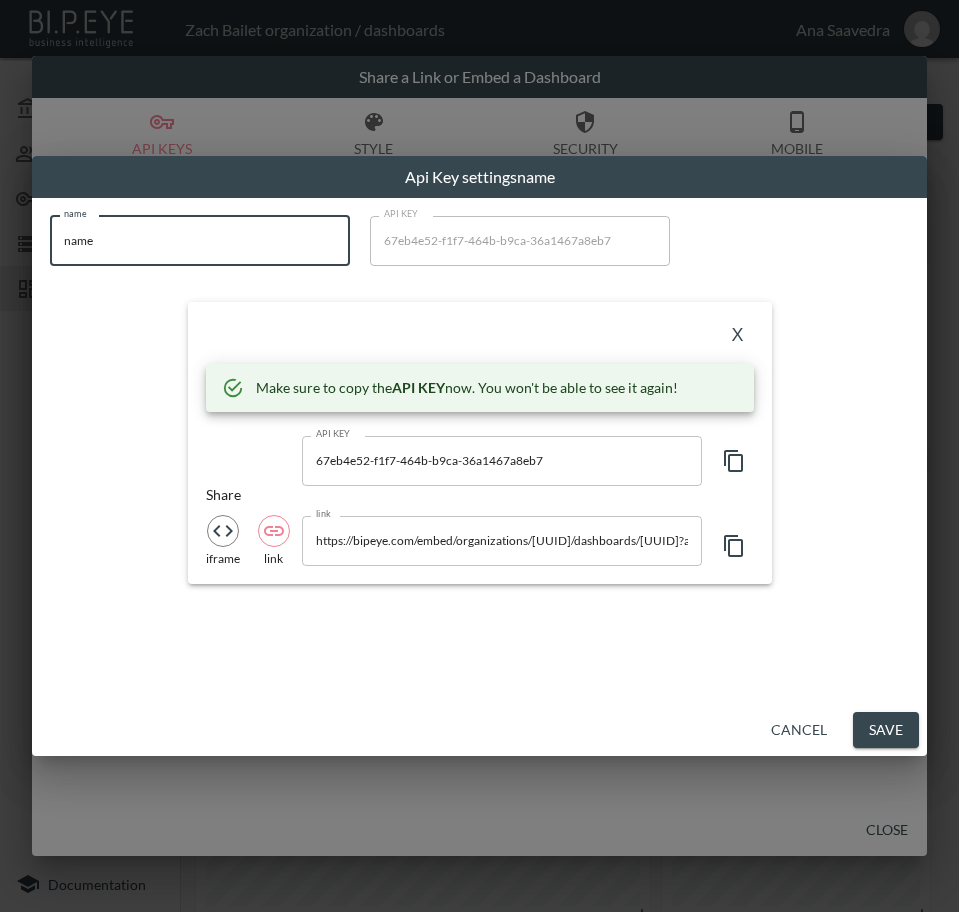 paste on "No Emotions" 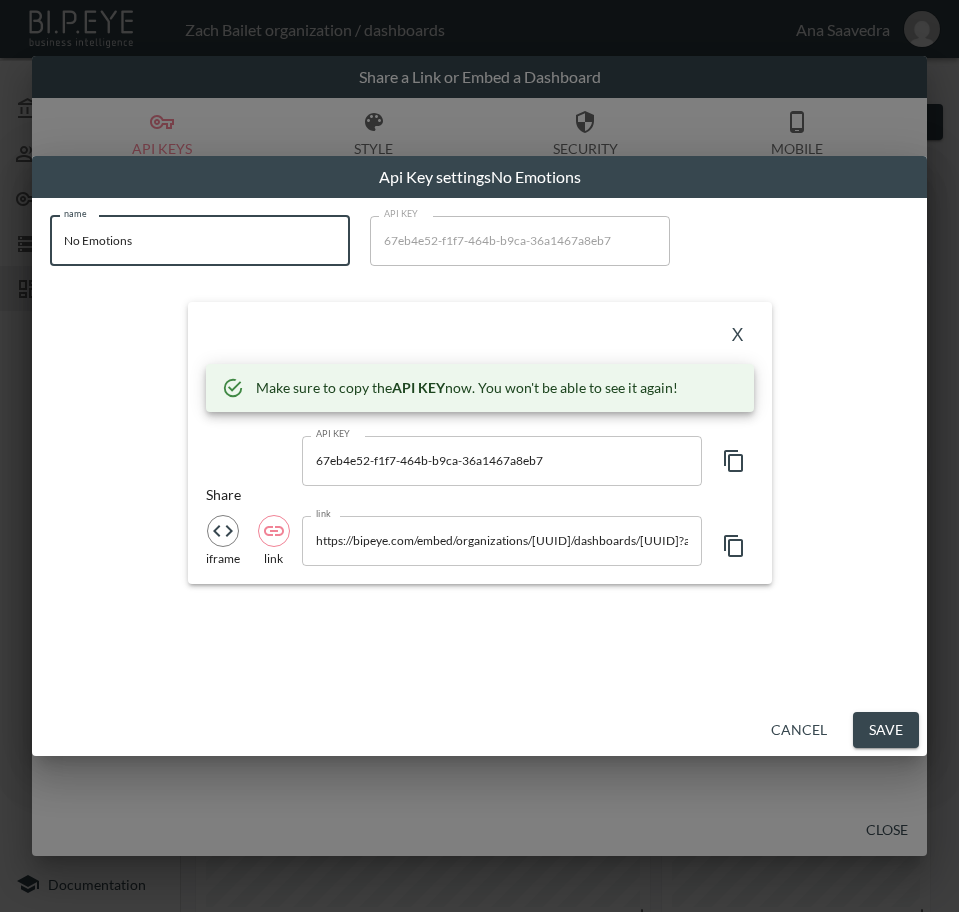 type on "No Emotions" 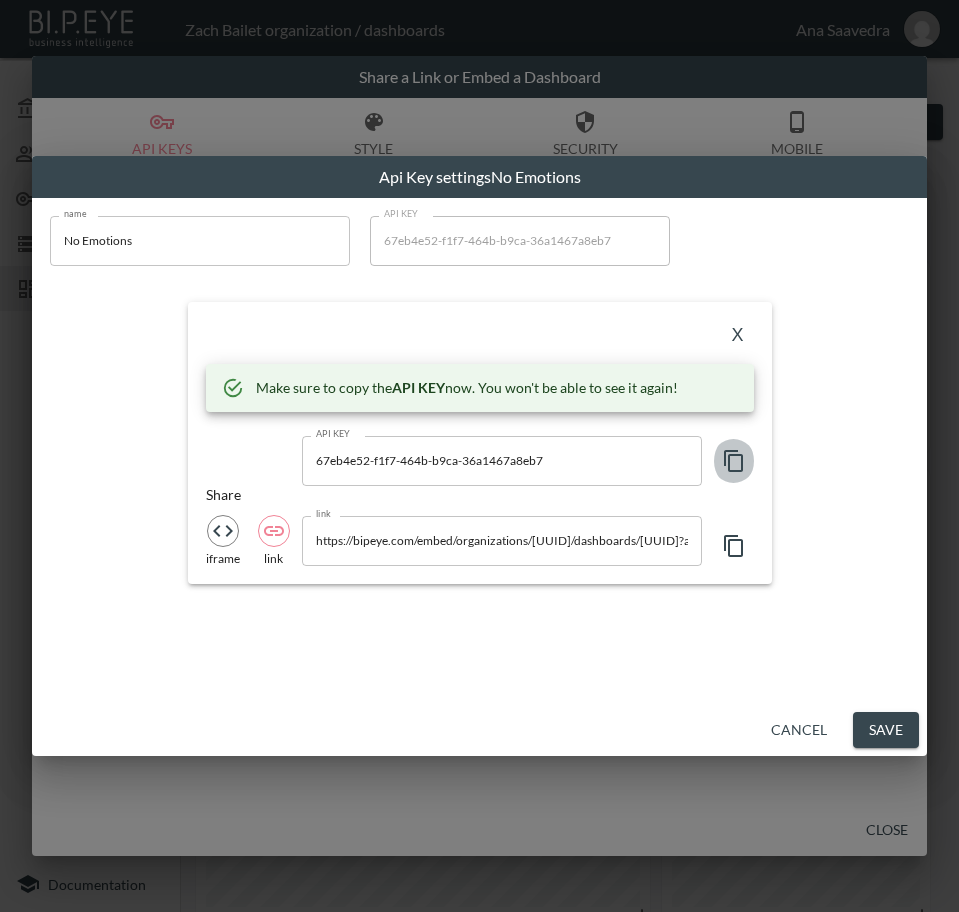 click 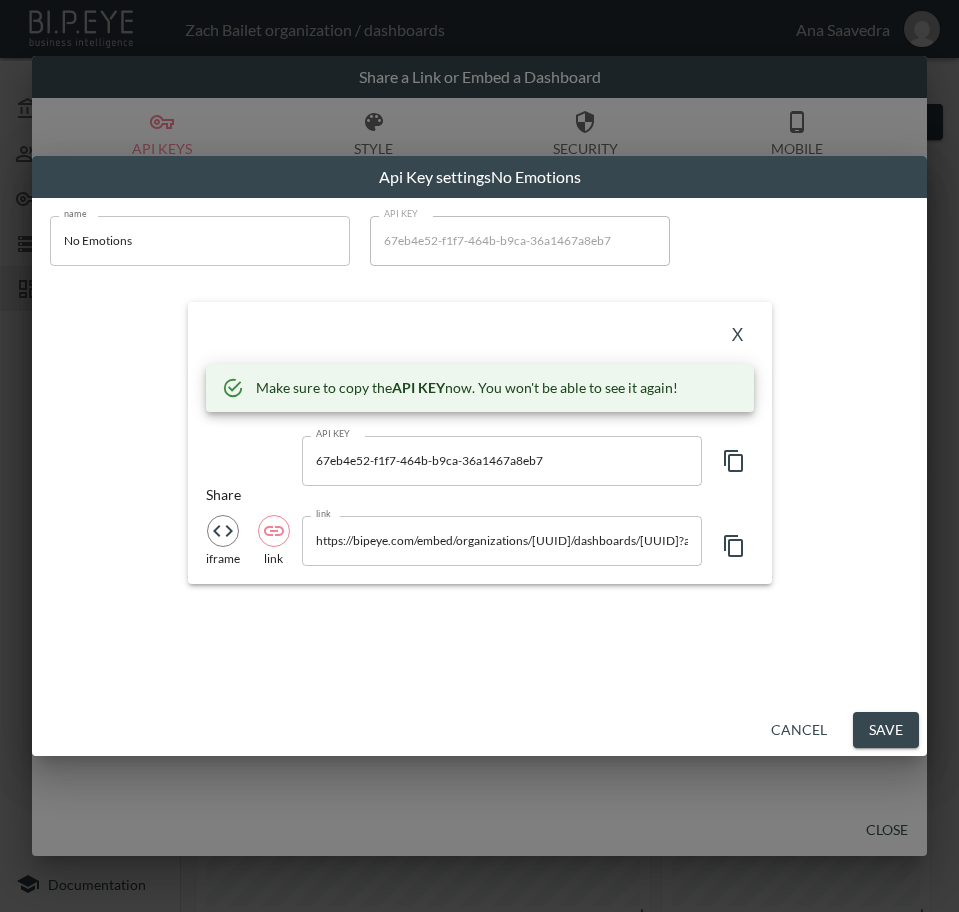 click on "X Make sure to copy the  API KEY  now. You won't be able to see it again! API KEY [UUID] API KEY Share iframe link link https://bipeye.com/embed/organizations/[UUID]/dashboards/[UUID]?apiKey=[UUID] link" at bounding box center [480, 443] 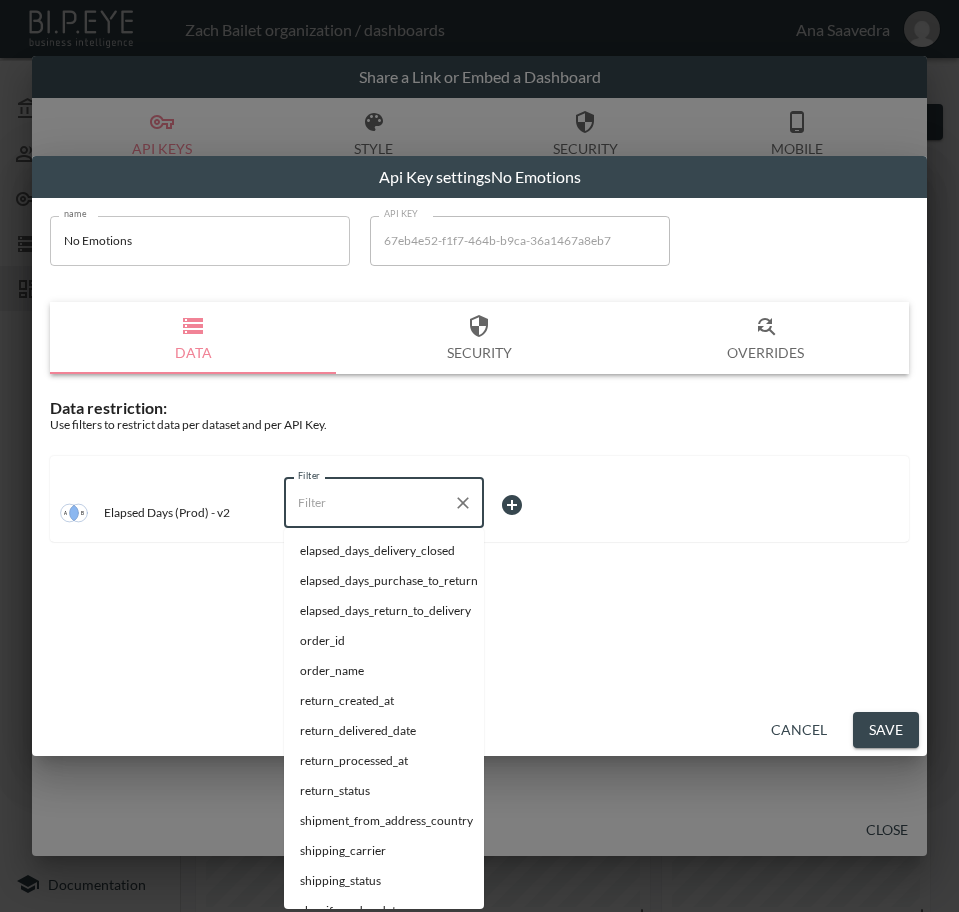 click on "Filter" at bounding box center (369, 503) 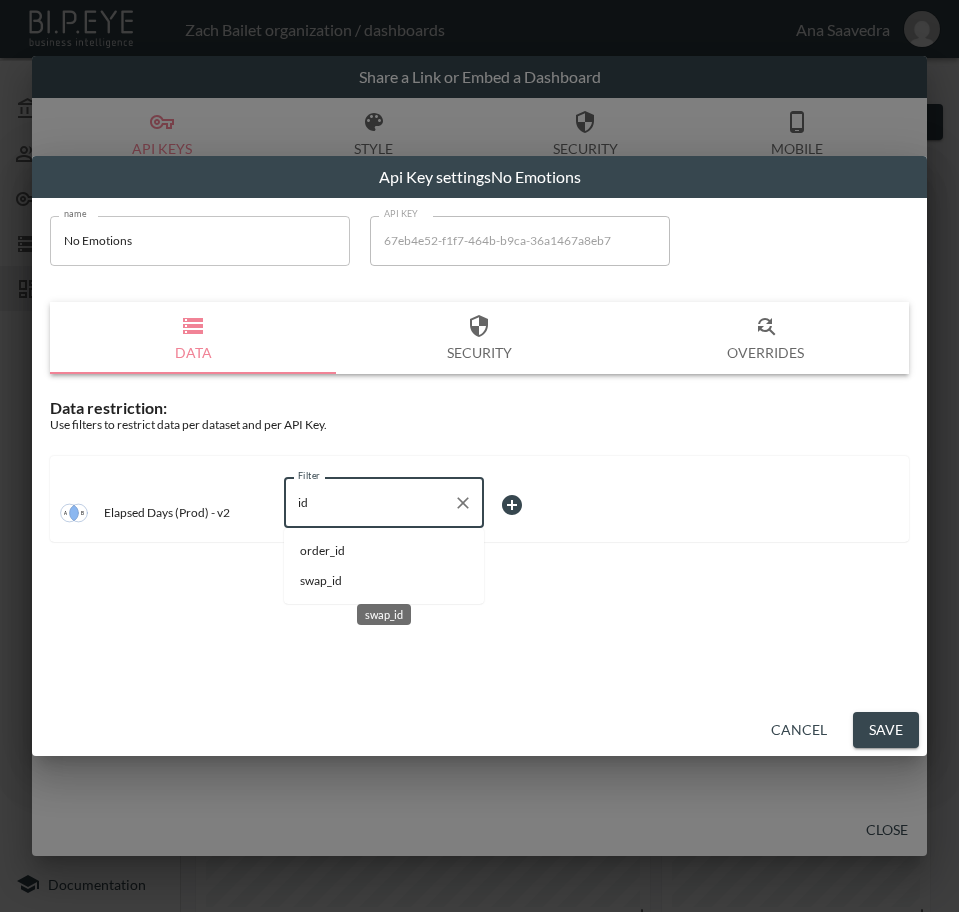 click on "swap_id" at bounding box center [384, 581] 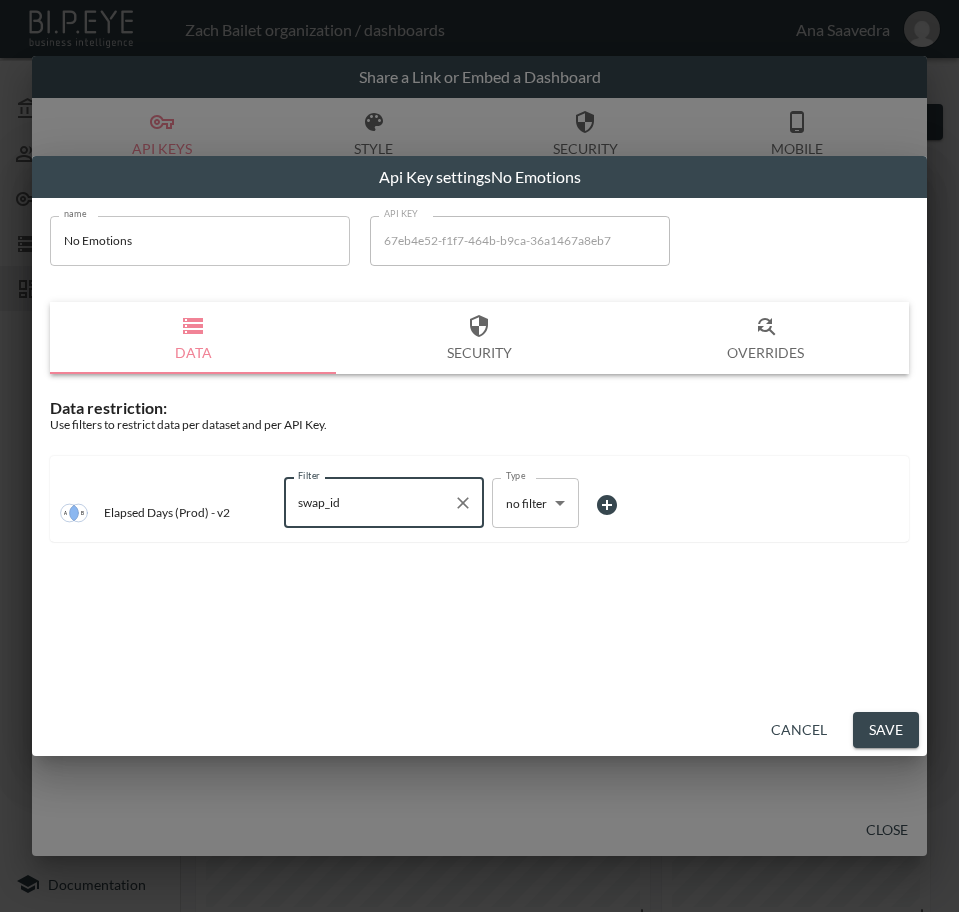 type on "swap_id" 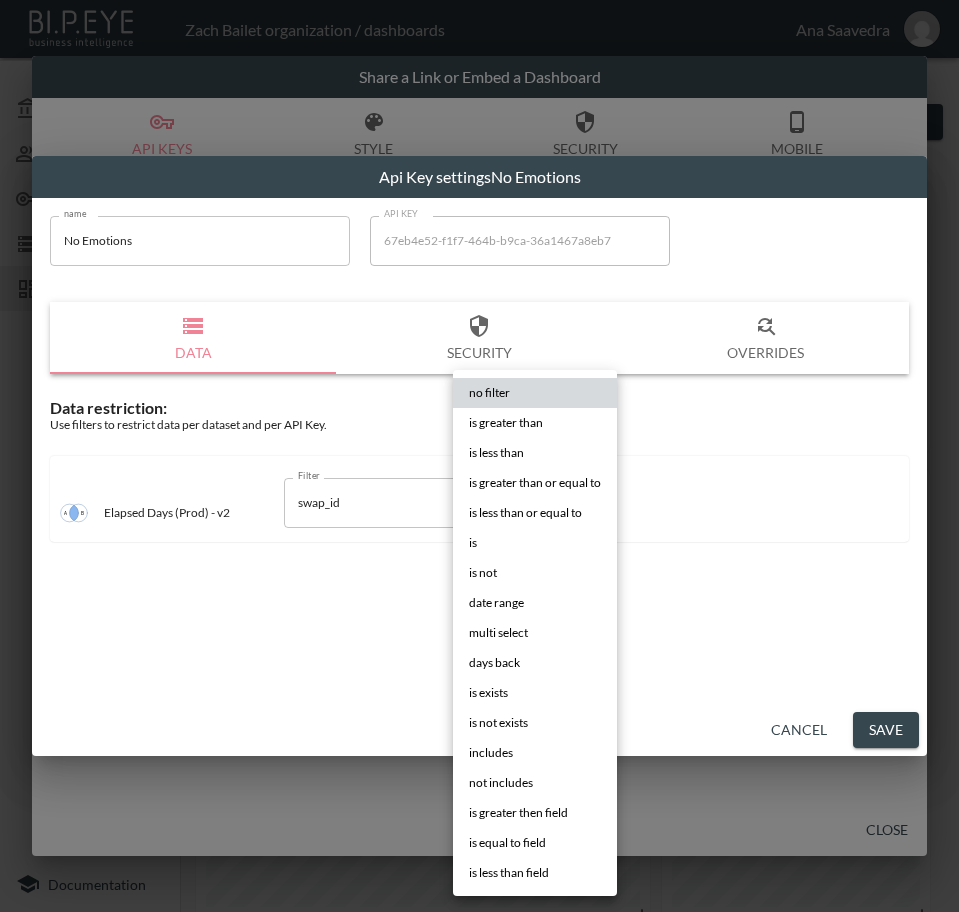click on "is" at bounding box center (535, 543) 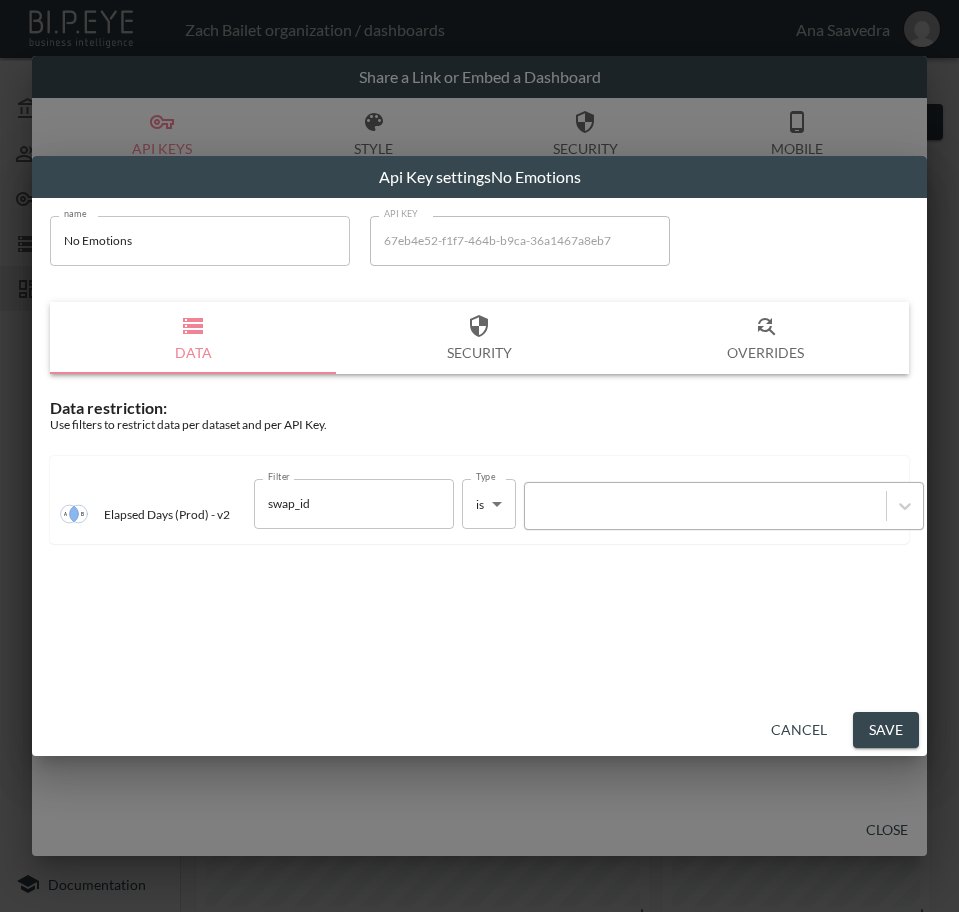 click at bounding box center (705, 505) 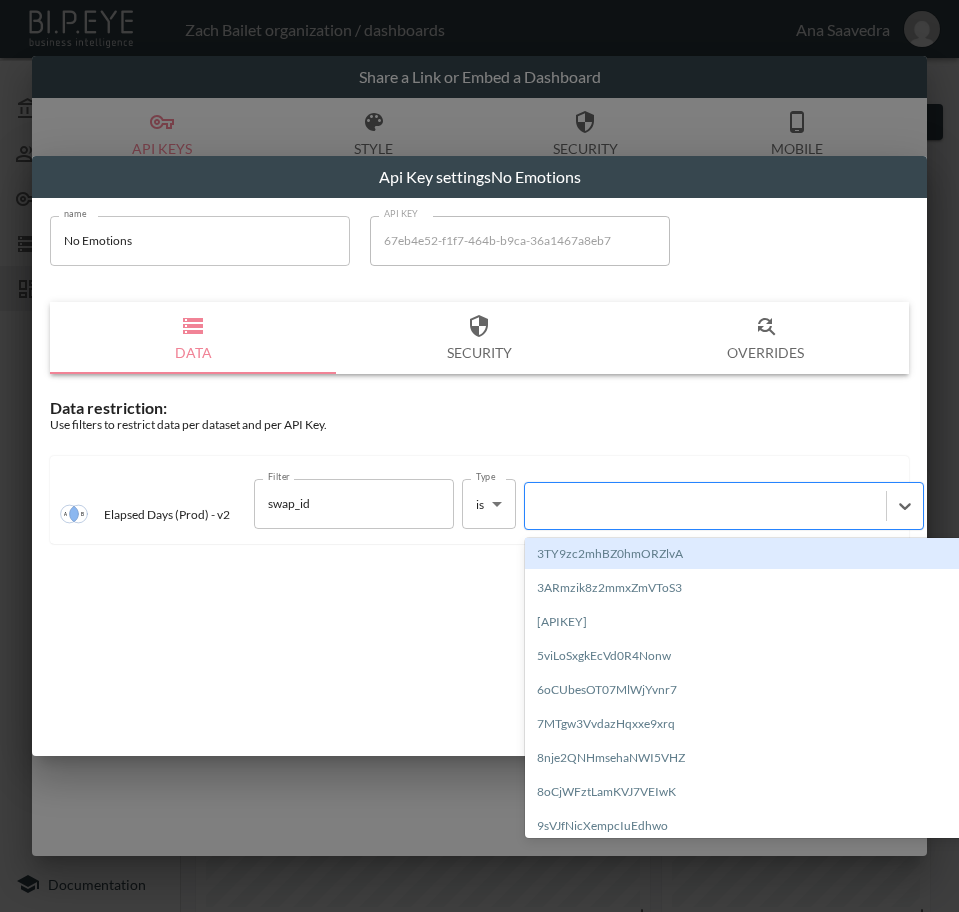 paste on "PpLzsvVOommVFip2FJpy" 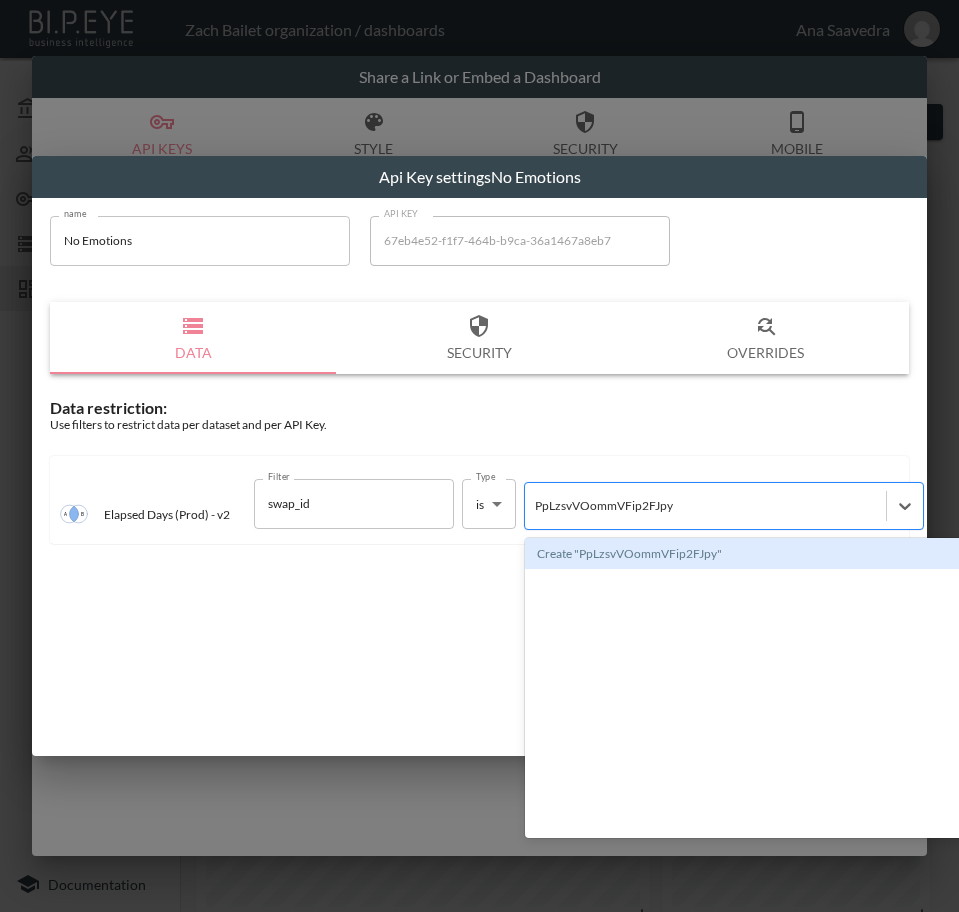 type 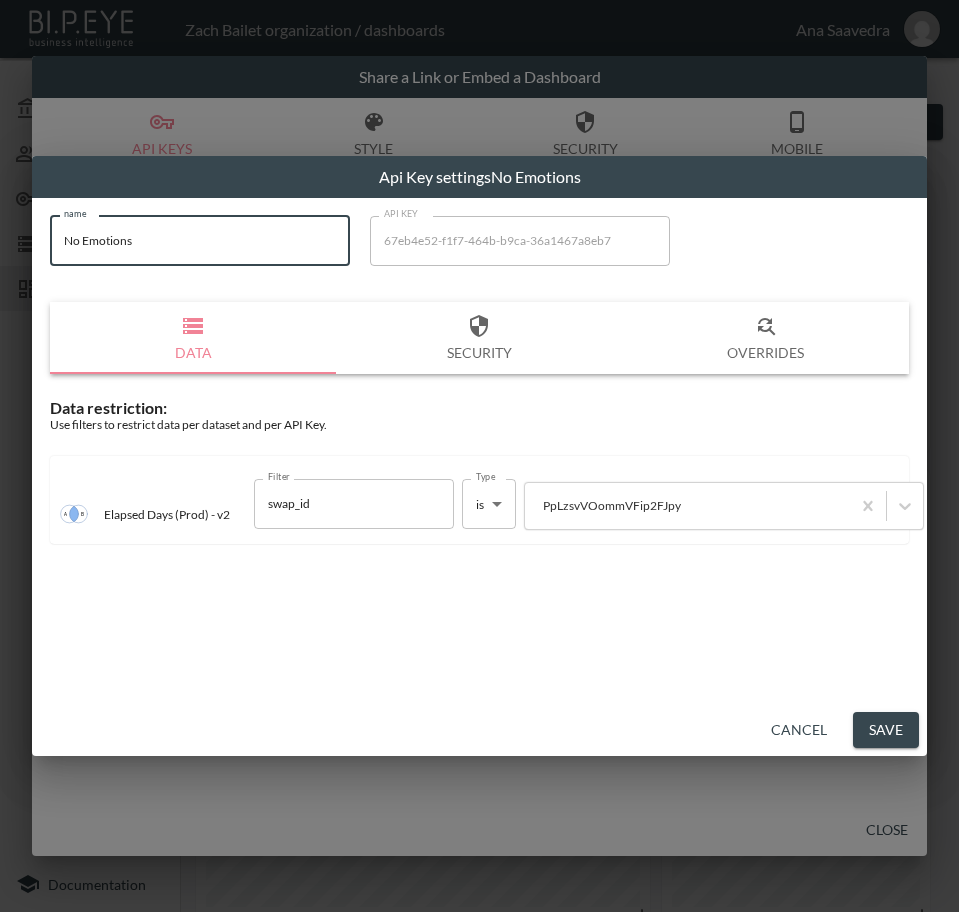 drag, startPoint x: 208, startPoint y: 246, endPoint x: 51, endPoint y: 247, distance: 157.00319 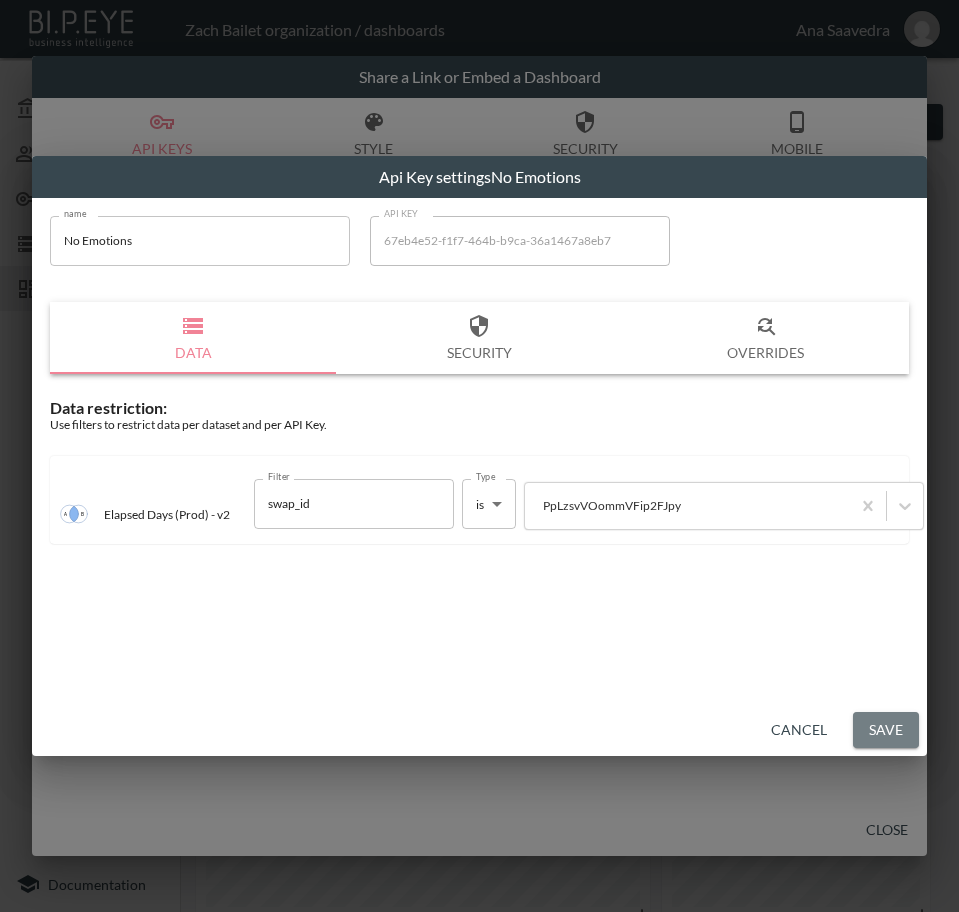 click on "Save" at bounding box center (886, 730) 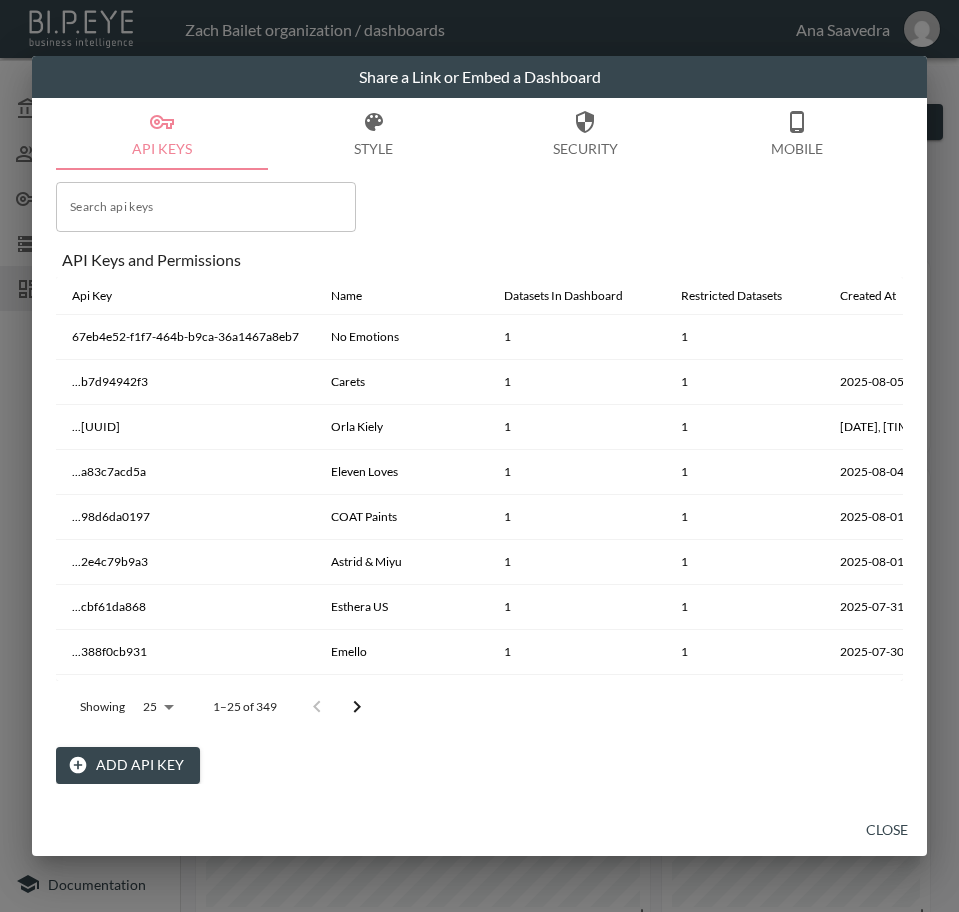 click on "Close" at bounding box center [887, 830] 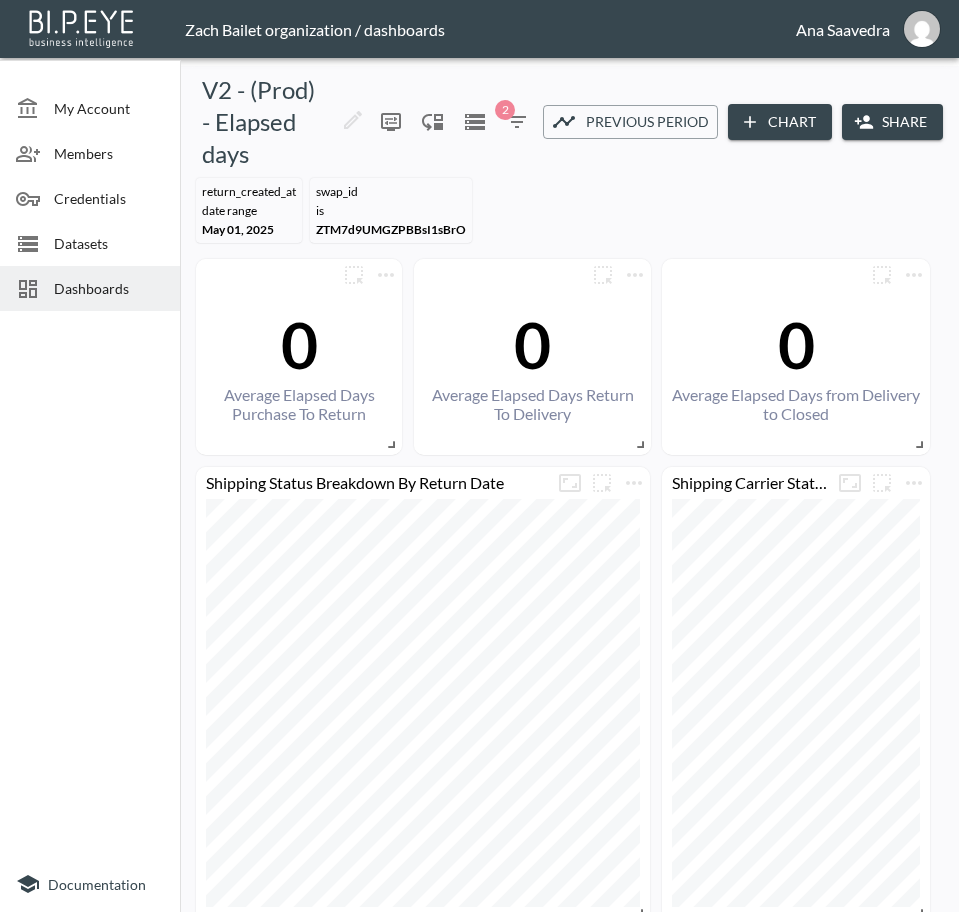 click on "Dashboards" at bounding box center (109, 288) 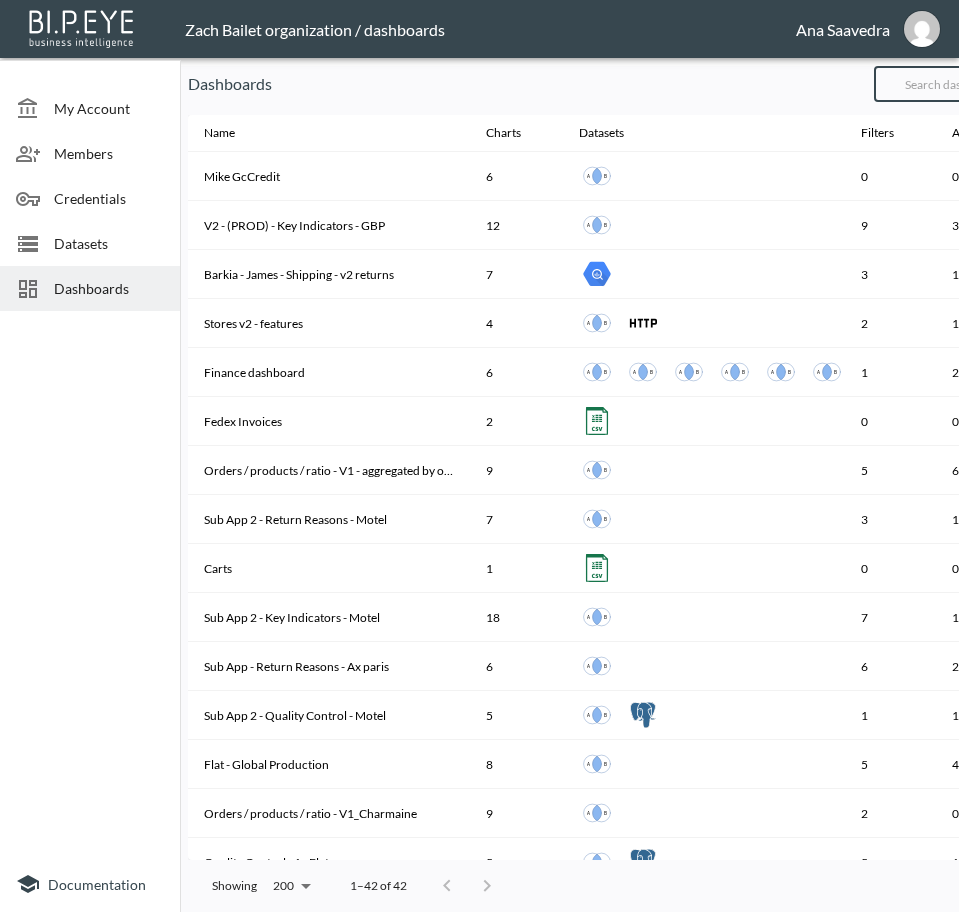 click at bounding box center [955, 84] 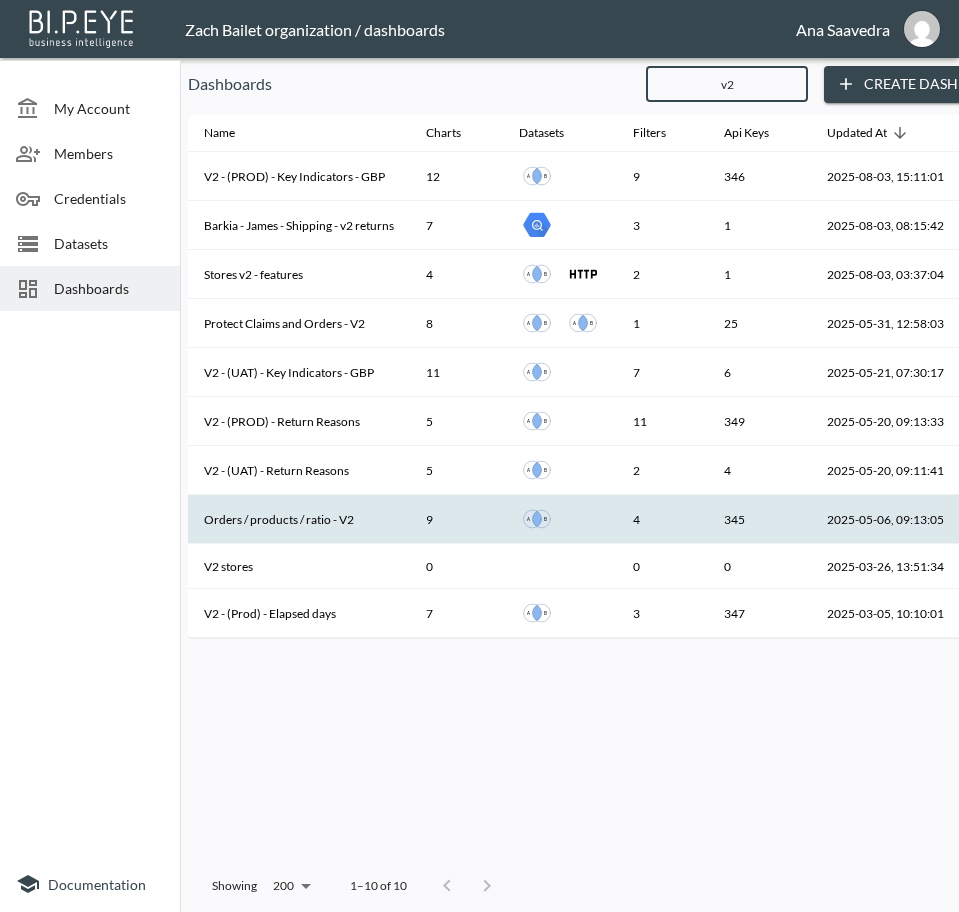 type on "v2" 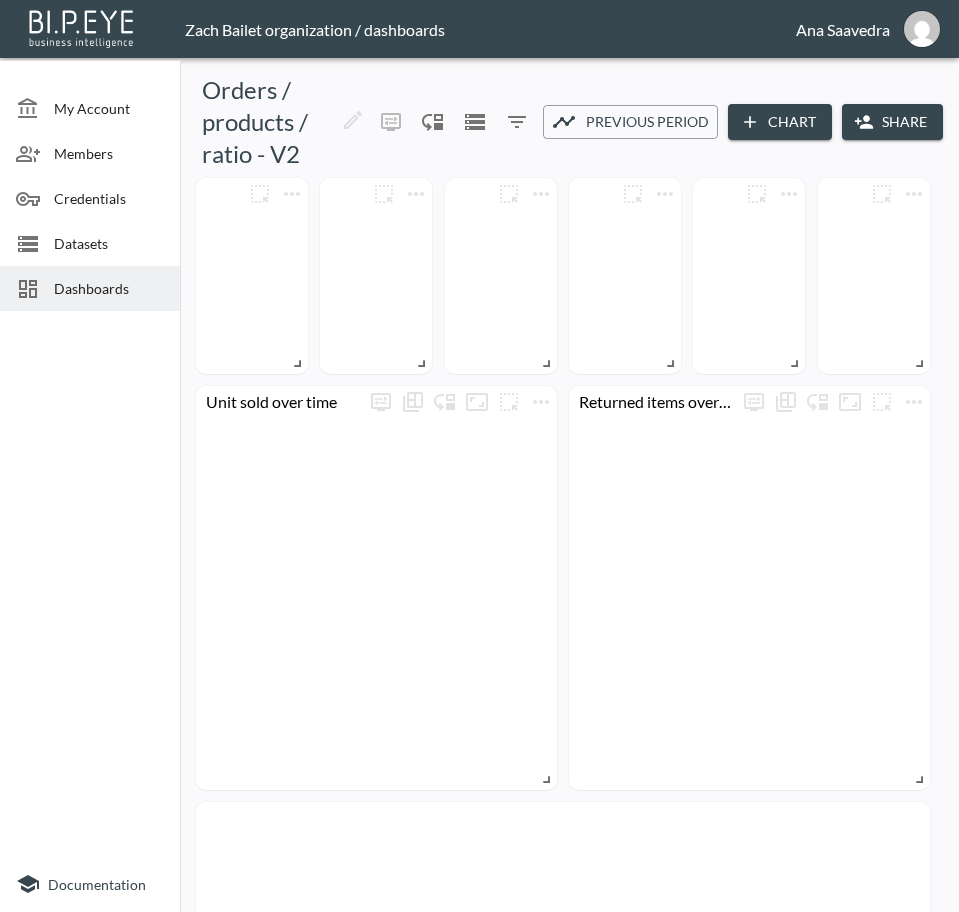 click on "Share" at bounding box center [892, 122] 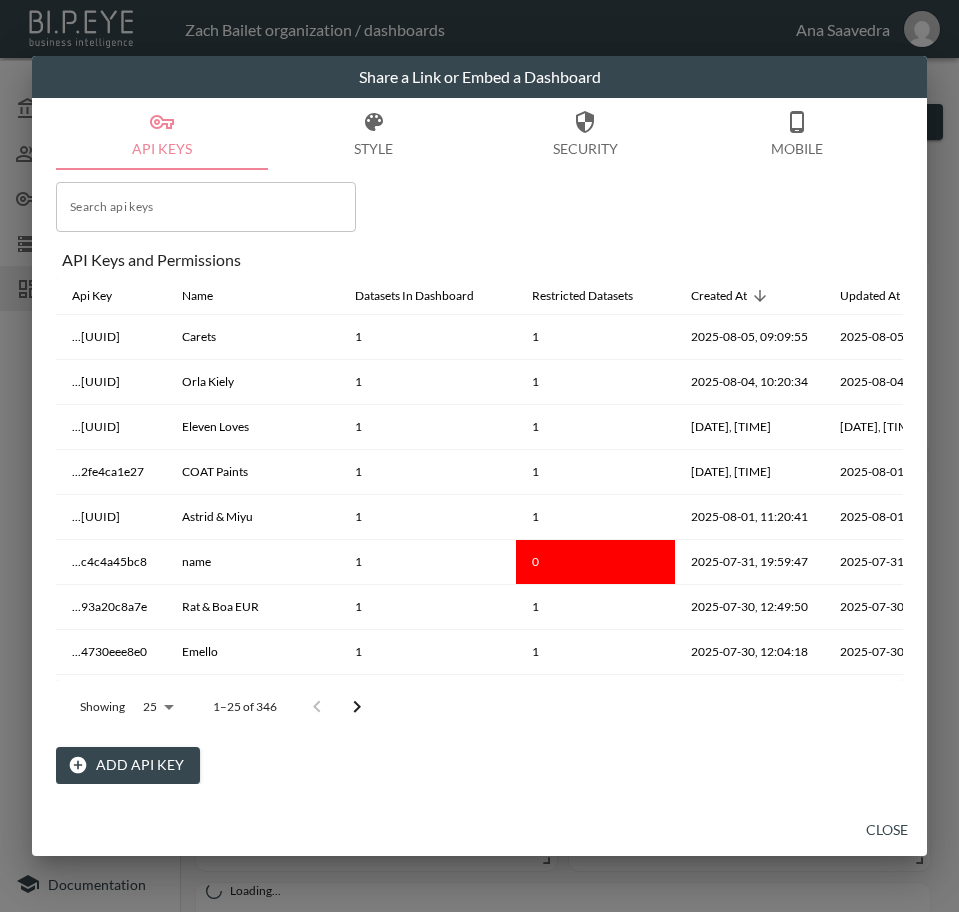 click on "Add API Key" at bounding box center (128, 765) 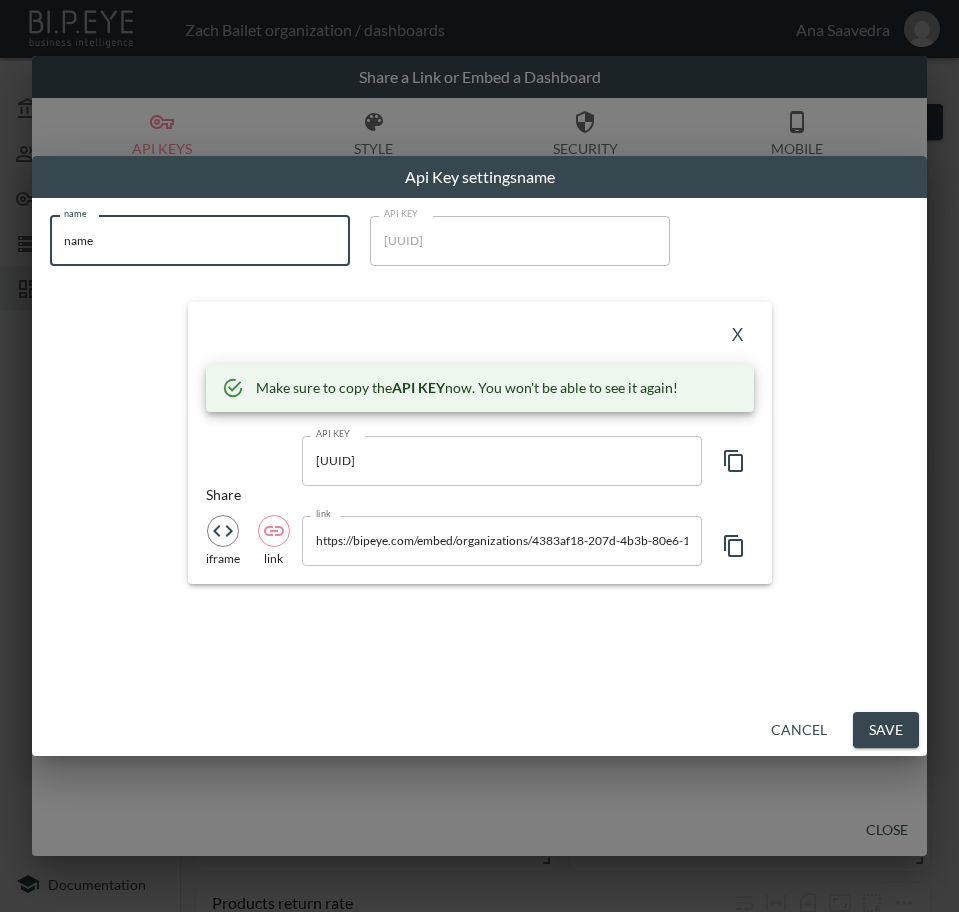 drag, startPoint x: 73, startPoint y: 237, endPoint x: -1, endPoint y: 258, distance: 76.922035 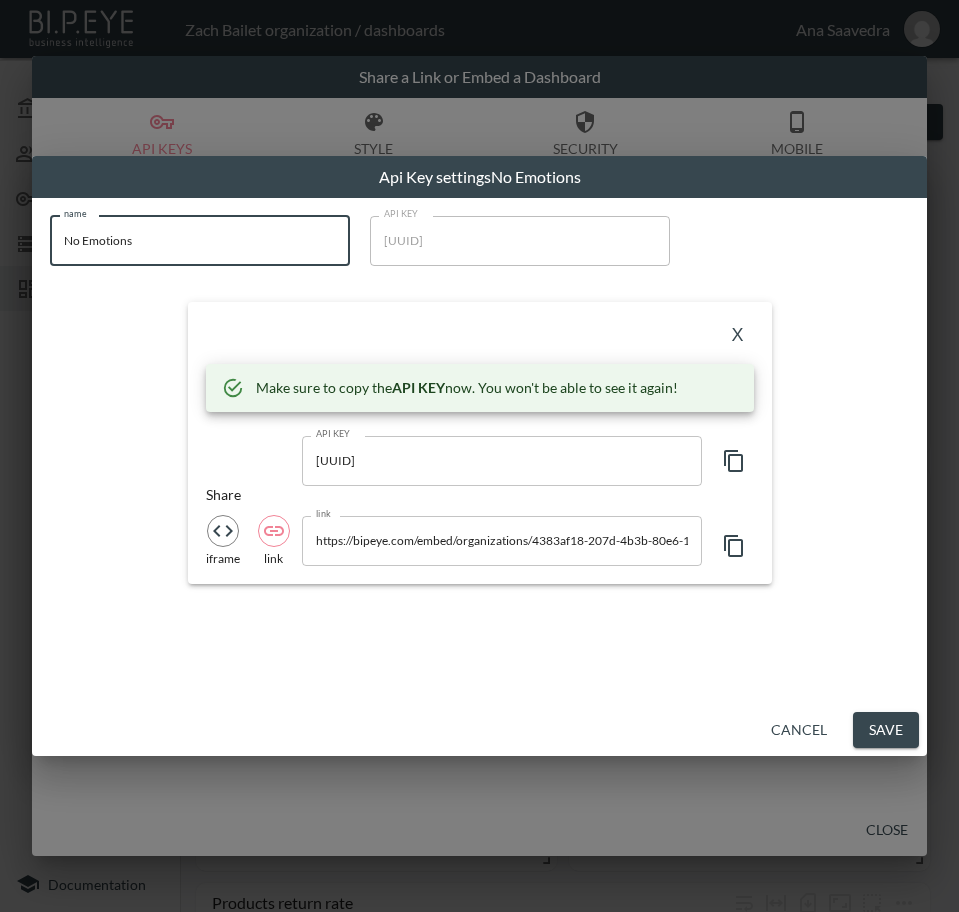 type on "No Emotions" 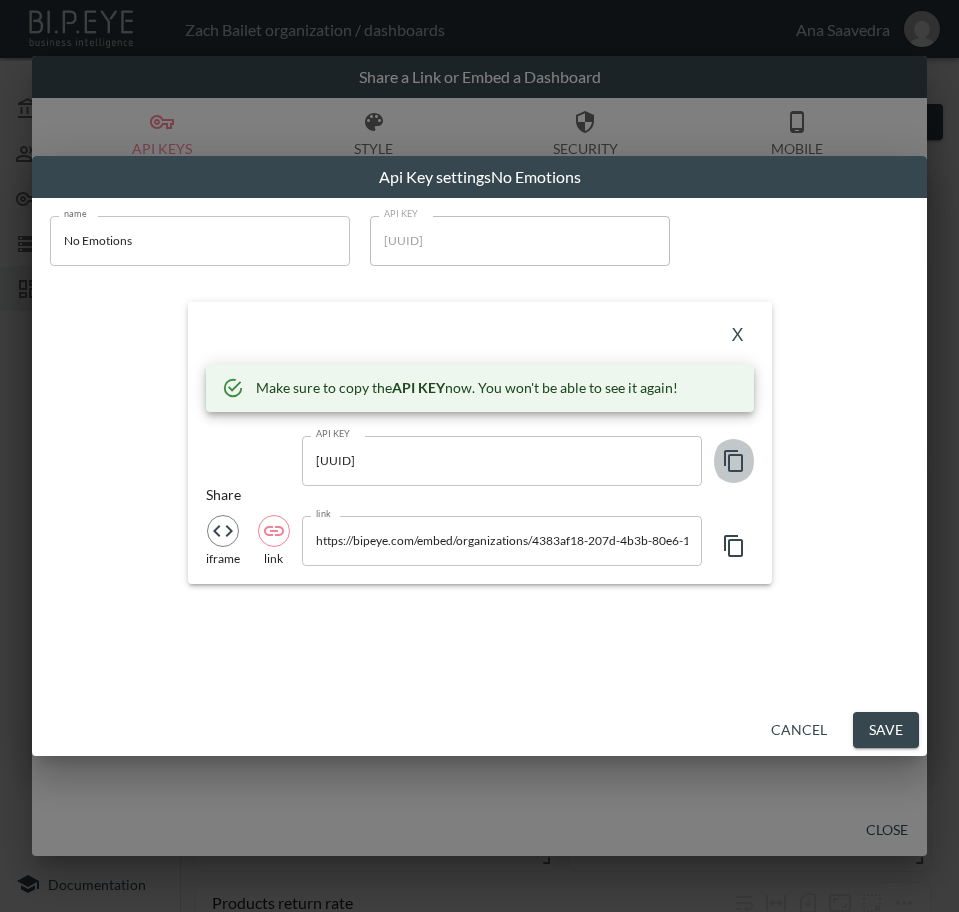 click 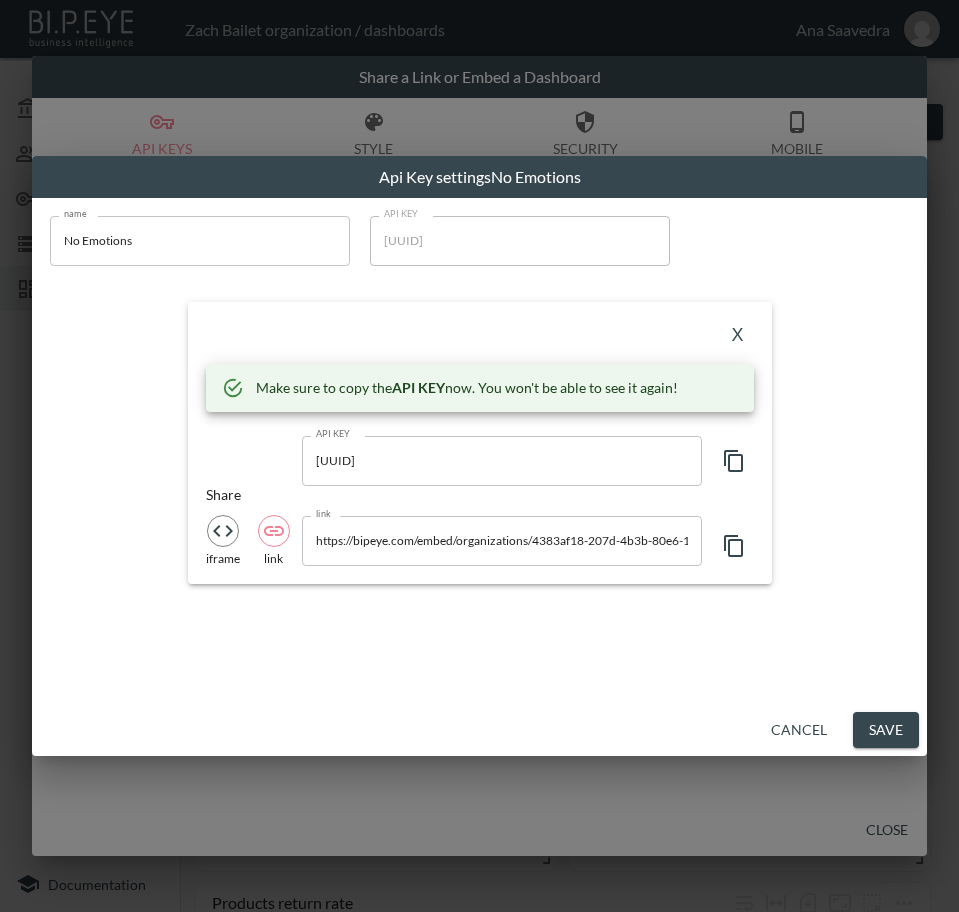 drag, startPoint x: 461, startPoint y: 324, endPoint x: 491, endPoint y: 324, distance: 30 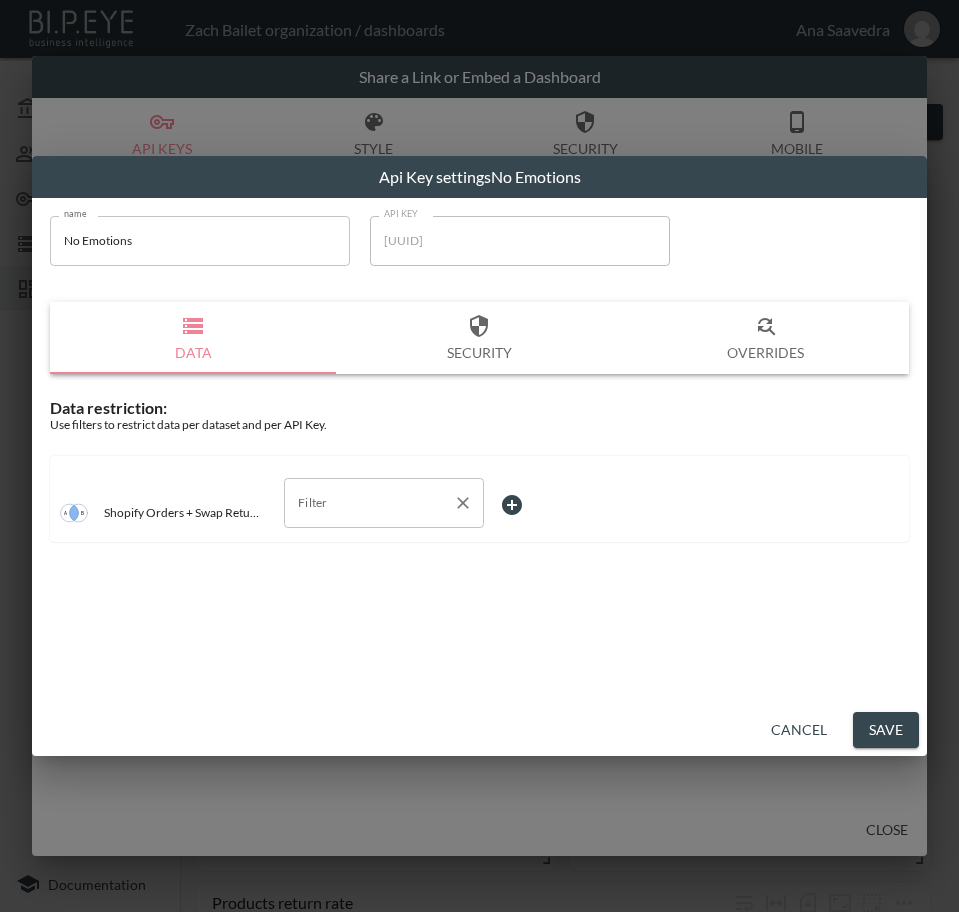 click on "Filter" at bounding box center [369, 503] 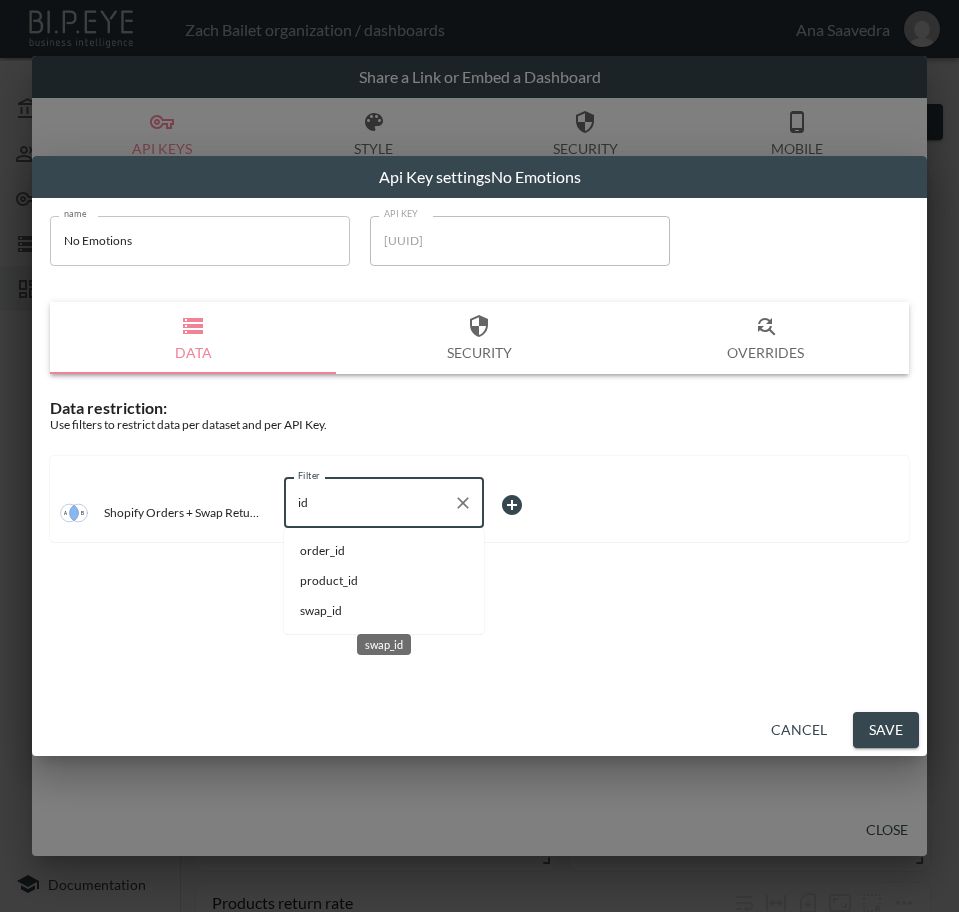 click on "swap_id" at bounding box center (384, 611) 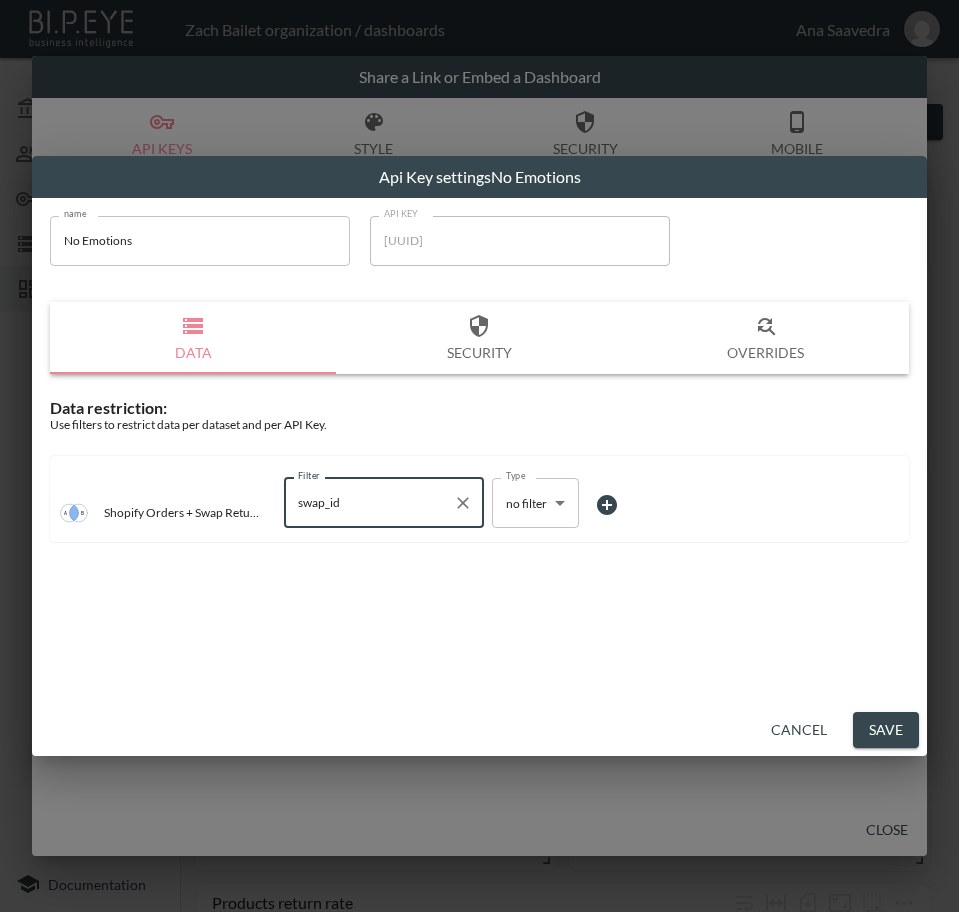 type on "swap_id" 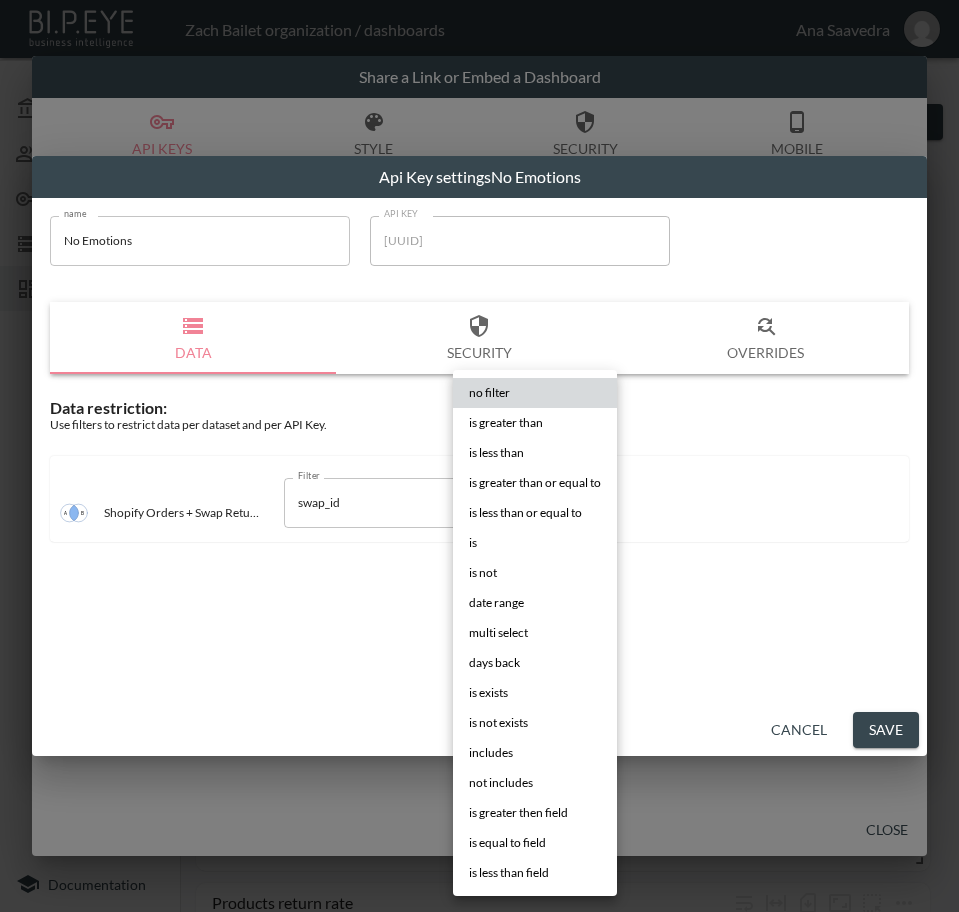 click on "is" at bounding box center (535, 543) 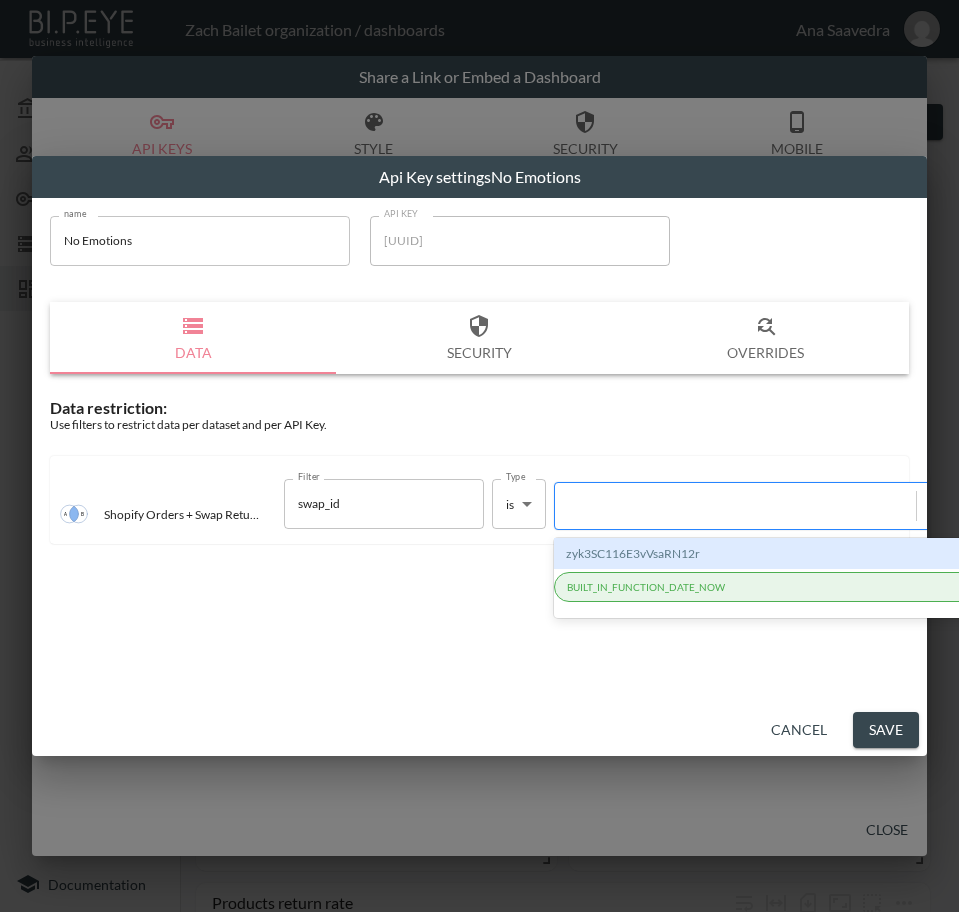 click at bounding box center [735, 505] 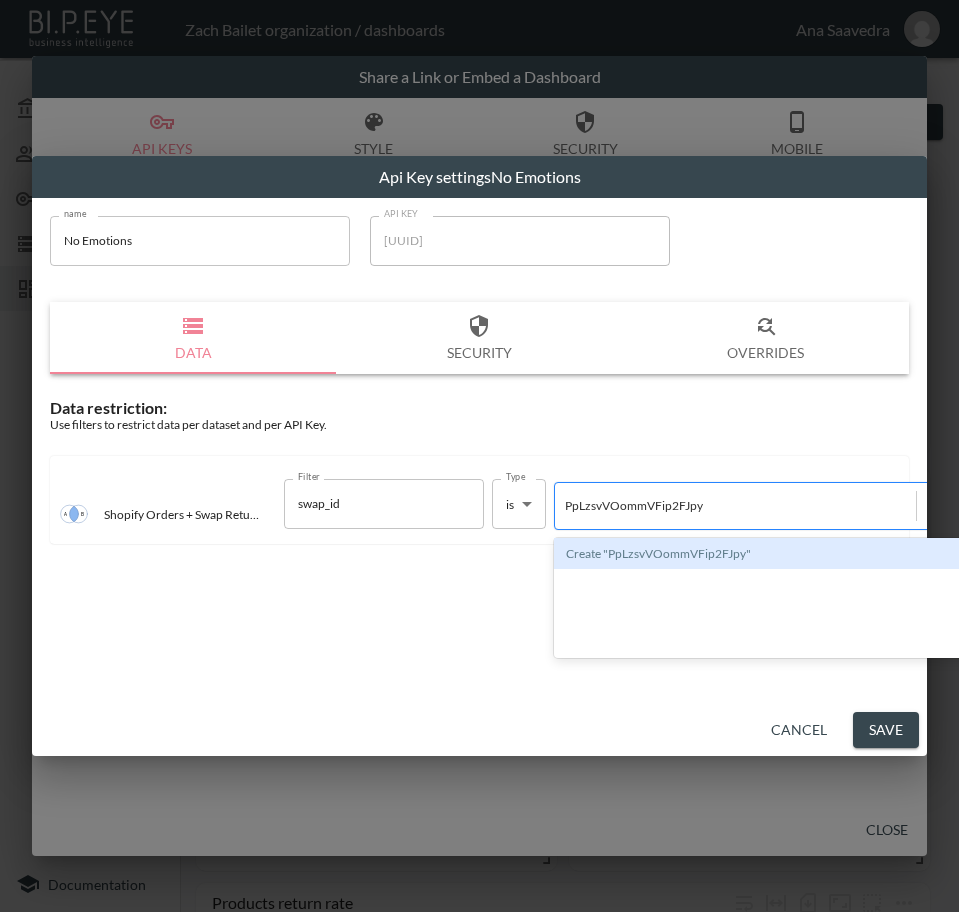 type 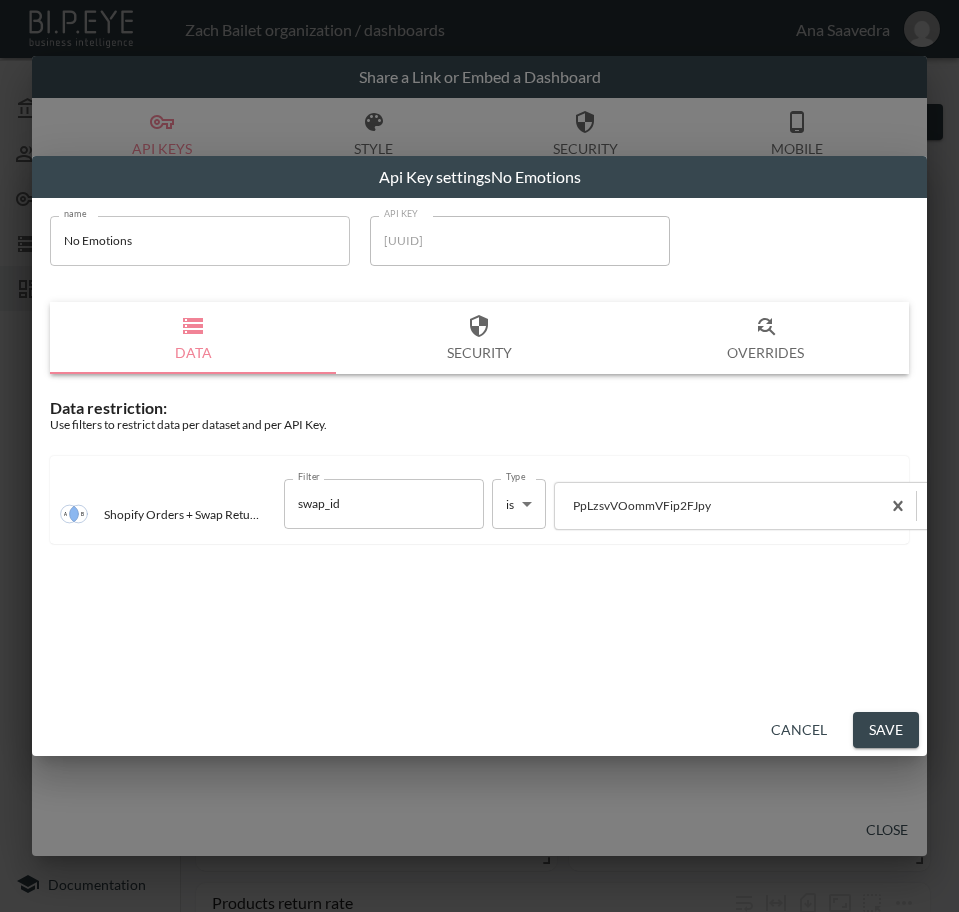 click on "Save" at bounding box center [886, 730] 